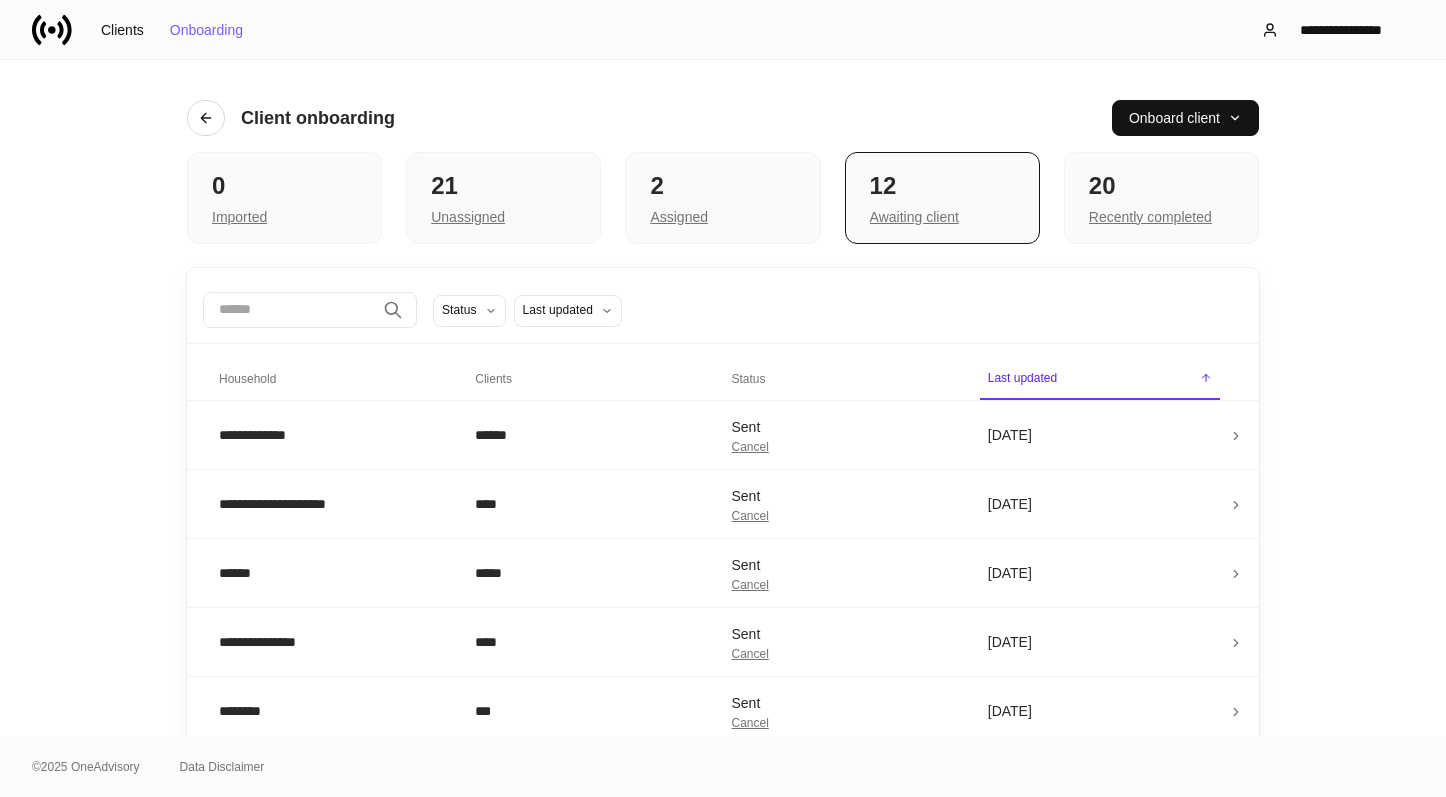scroll, scrollTop: 0, scrollLeft: 0, axis: both 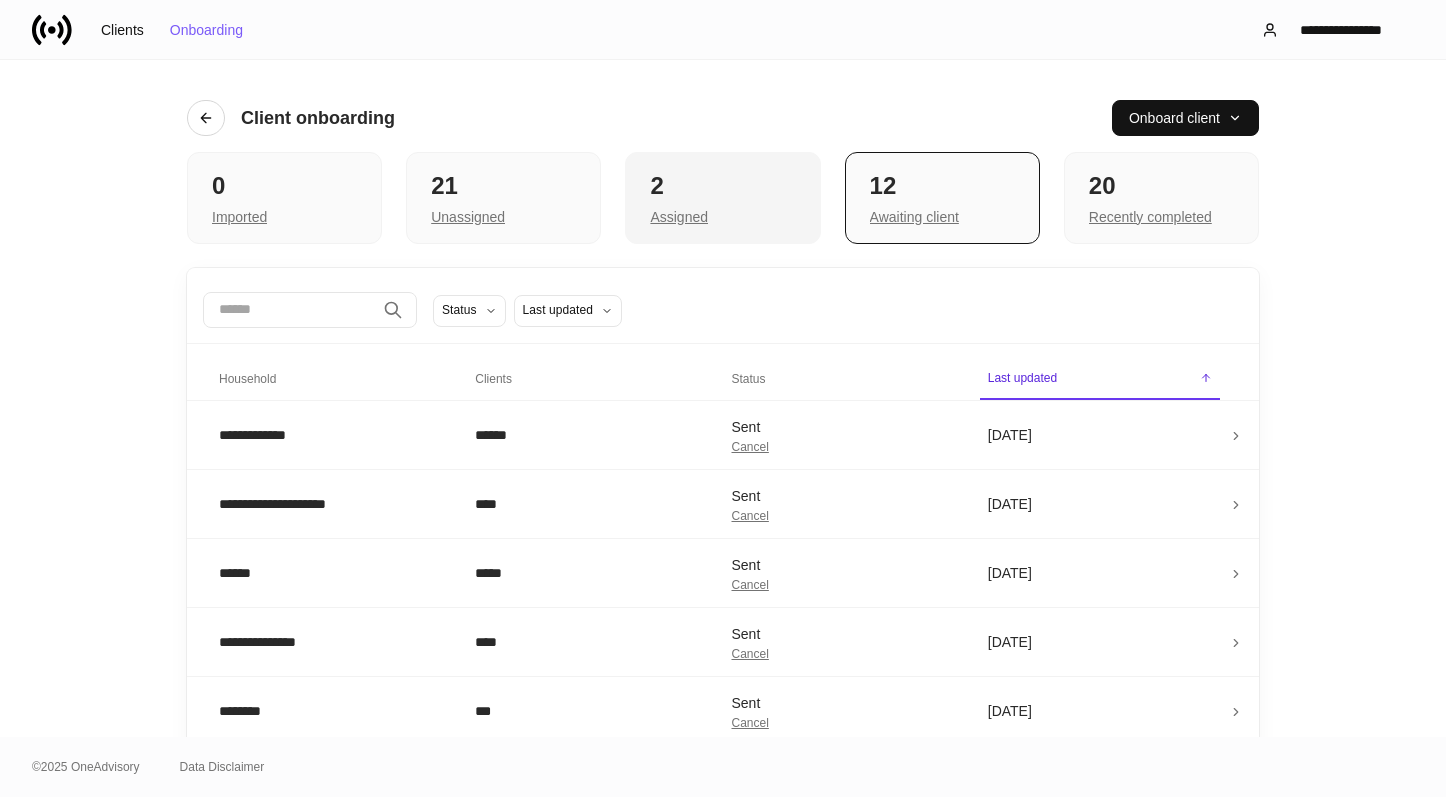 click on "Assigned" at bounding box center (722, 215) 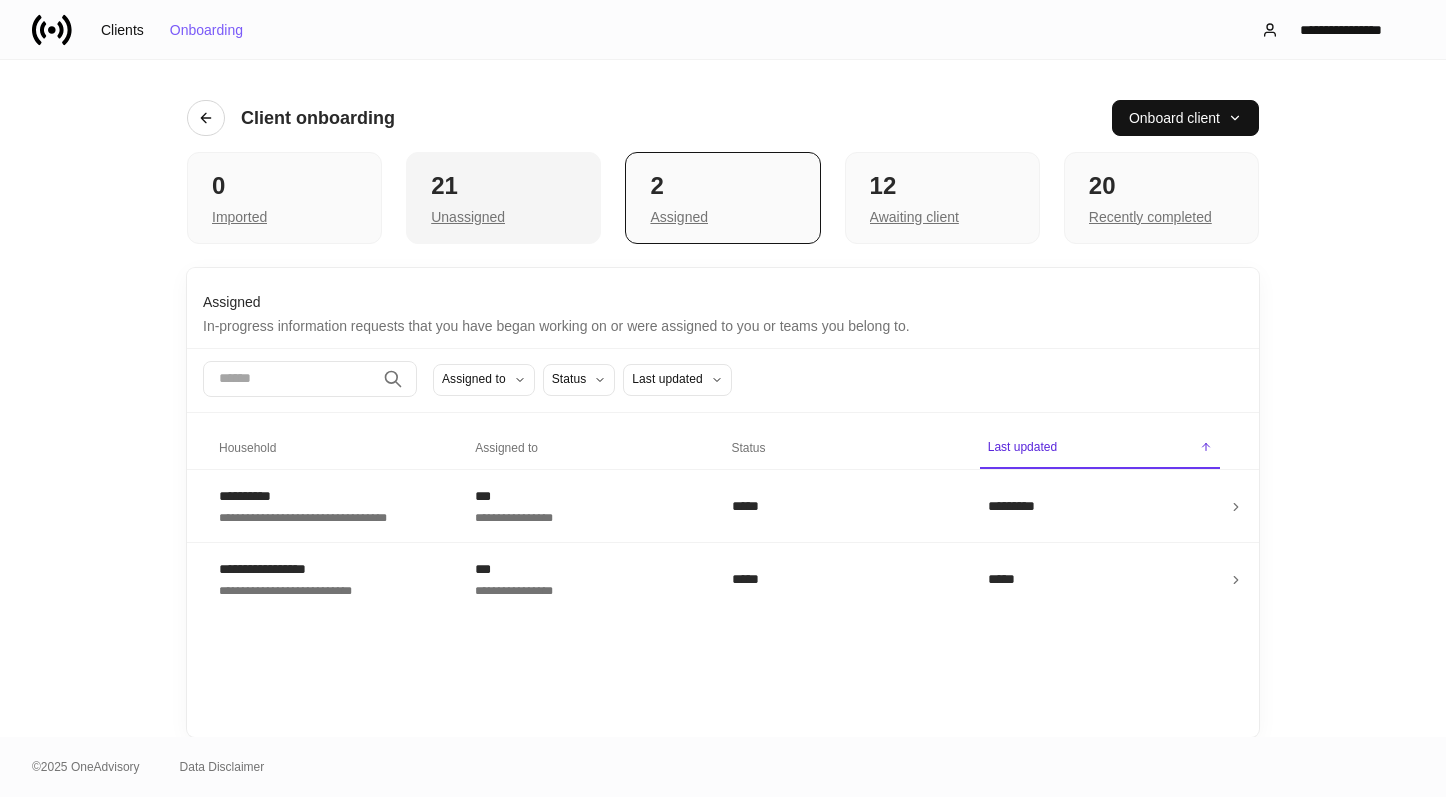 click on "21" at bounding box center (503, 186) 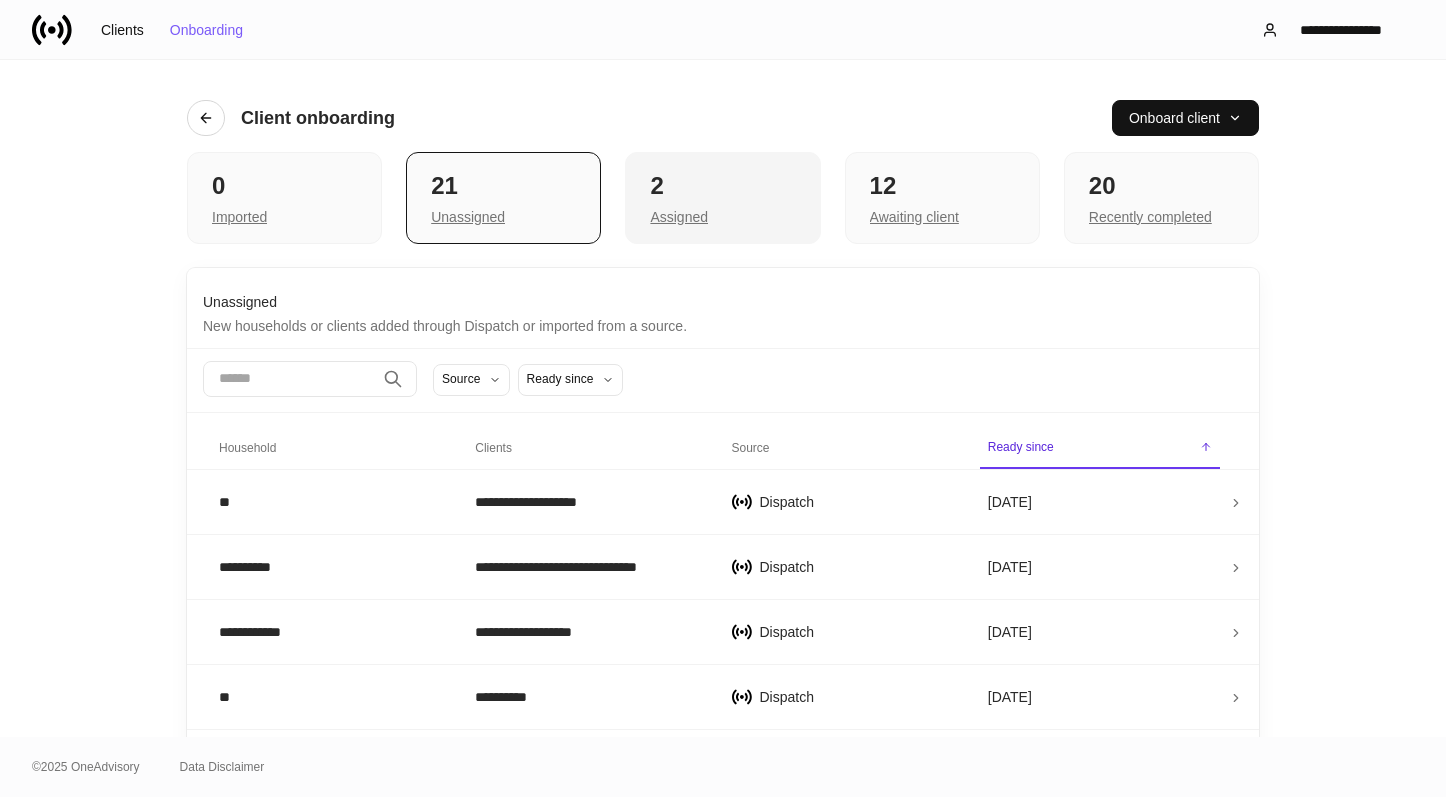 click on "2" at bounding box center (722, 186) 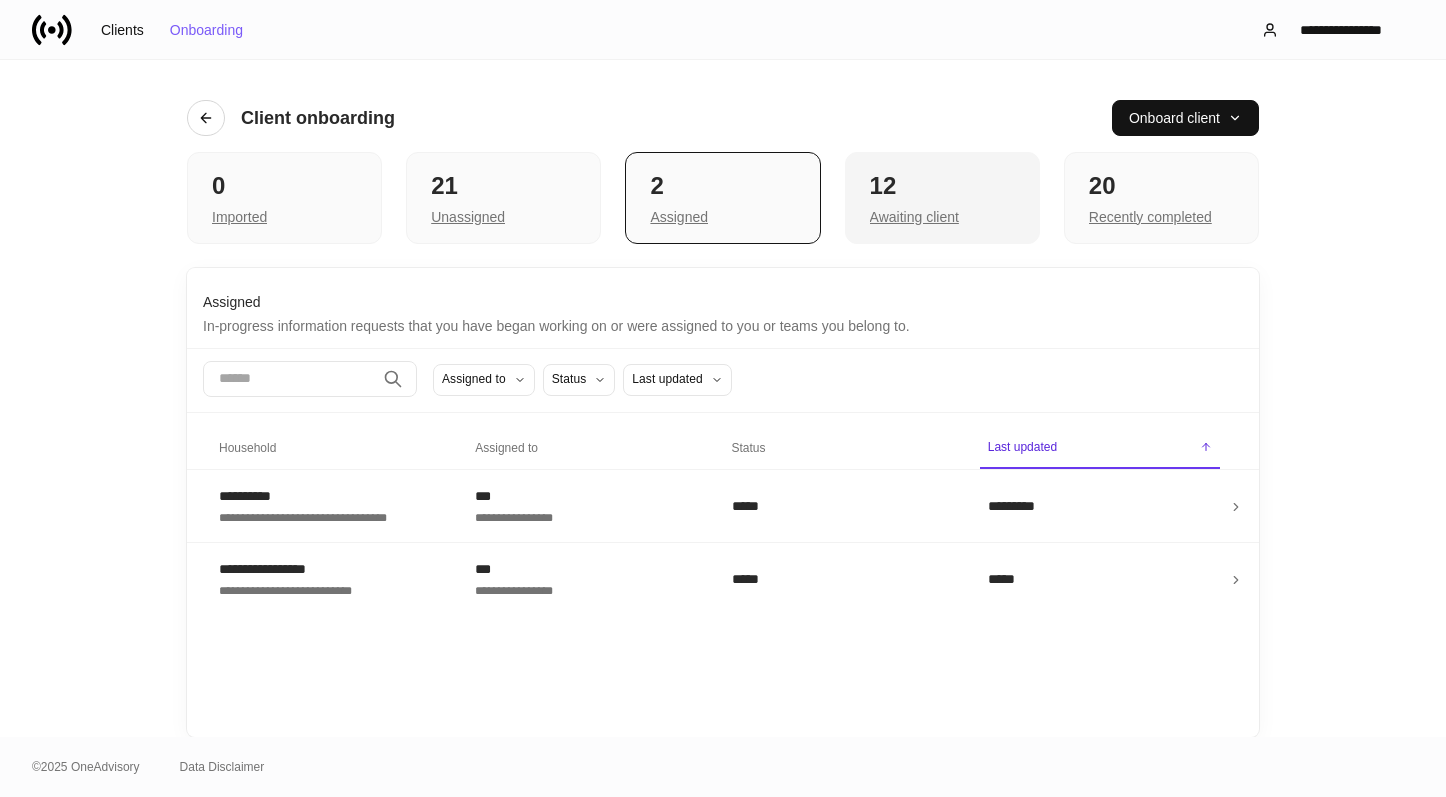 click on "12" at bounding box center (942, 186) 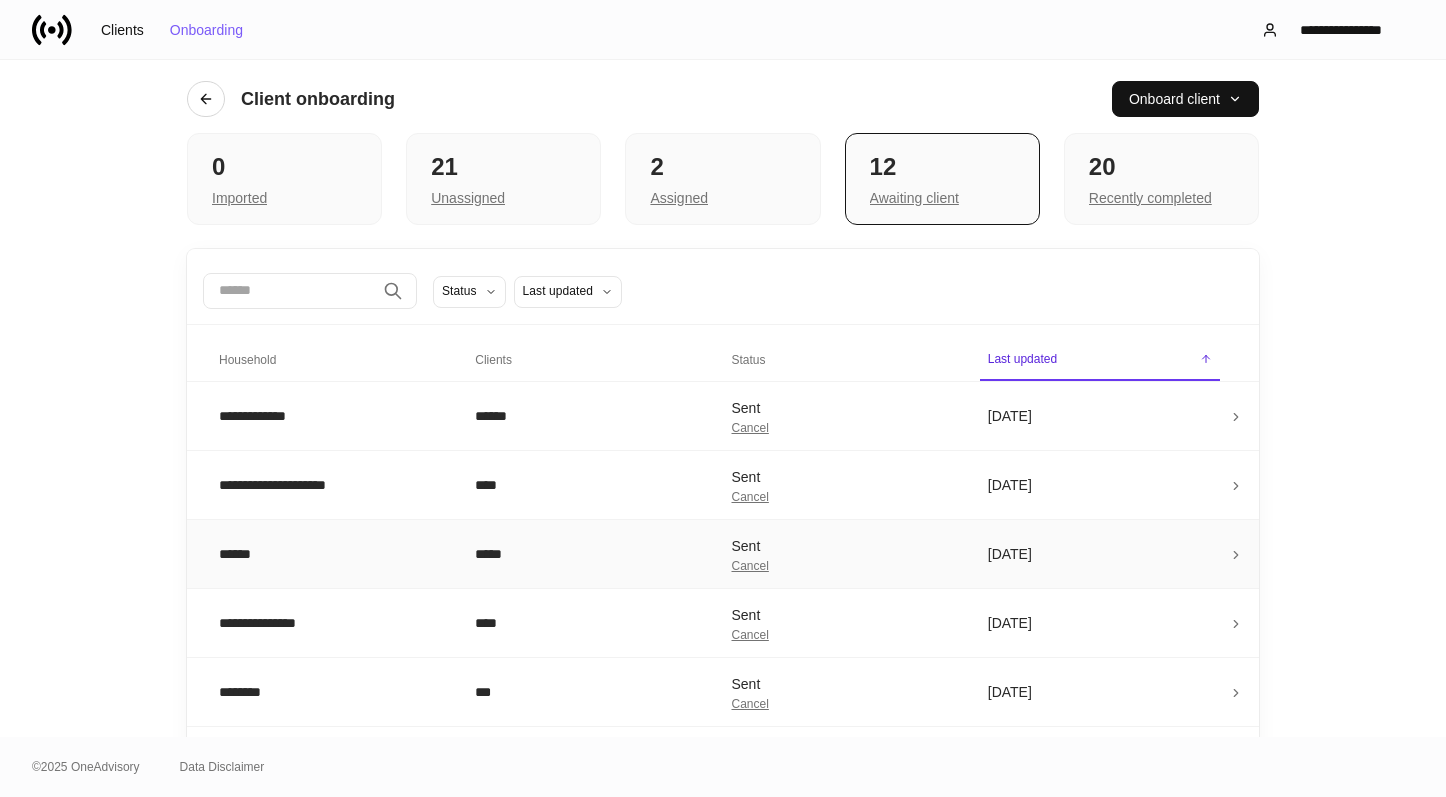 scroll, scrollTop: 0, scrollLeft: 0, axis: both 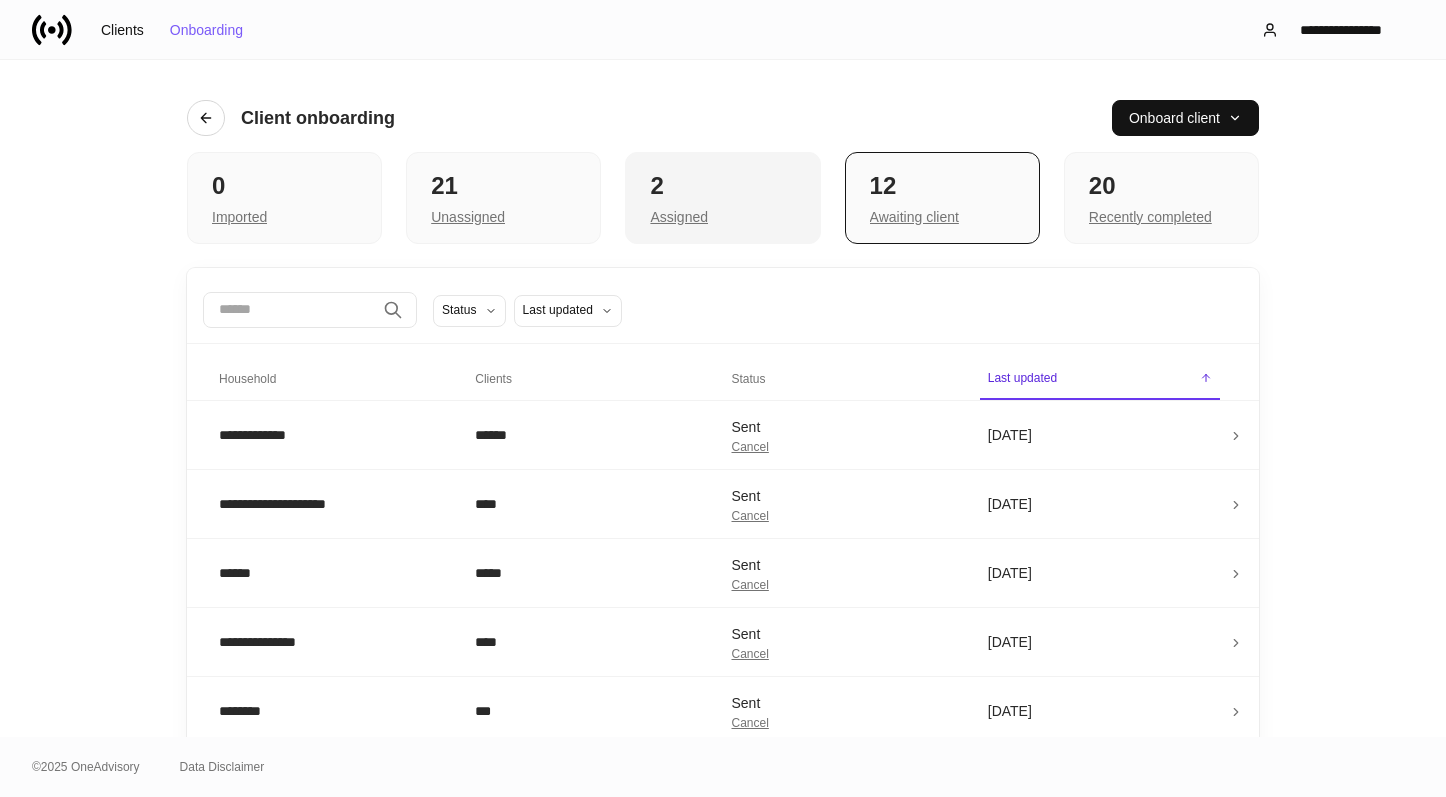click on "2 Assigned" at bounding box center (722, 198) 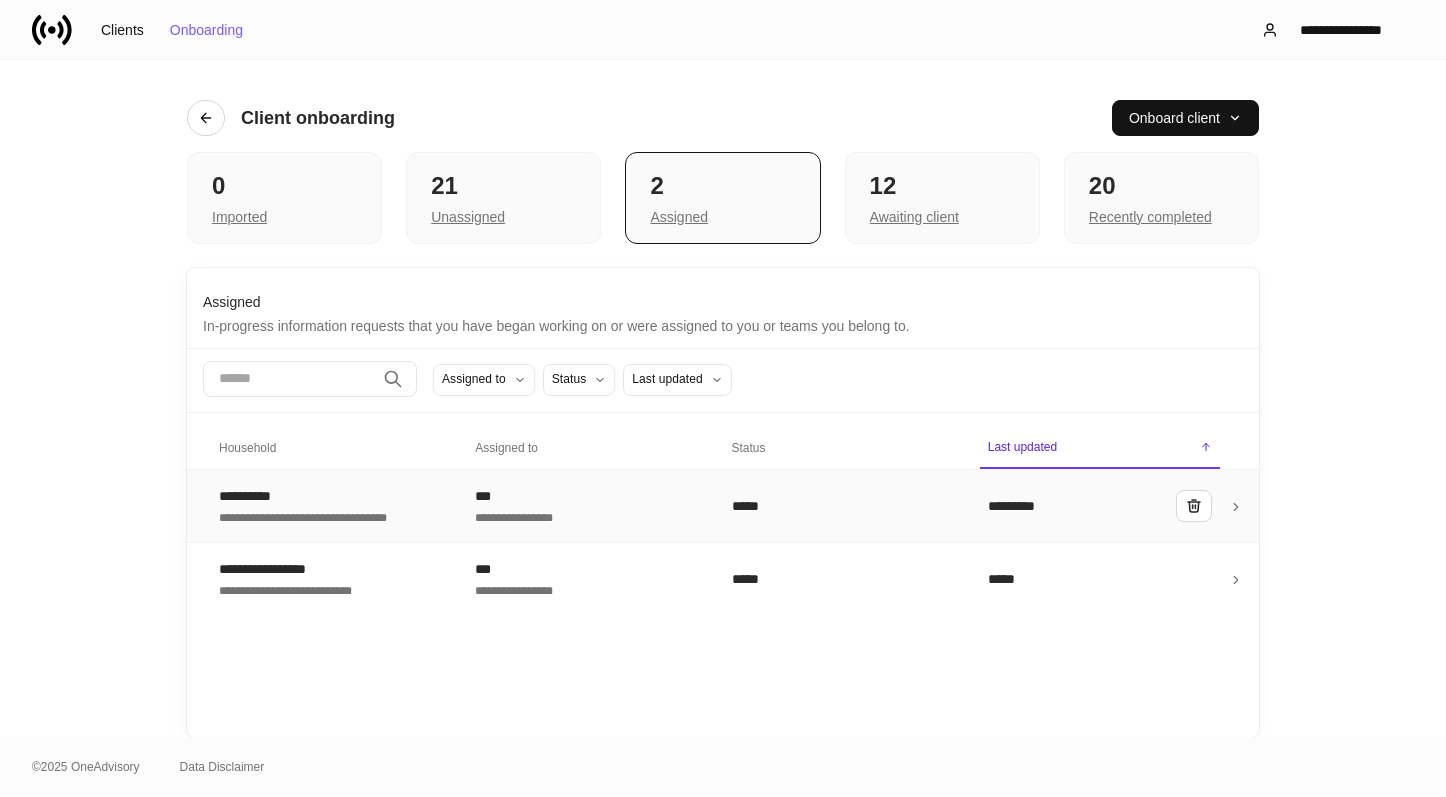 click on "**********" at bounding box center [316, 516] 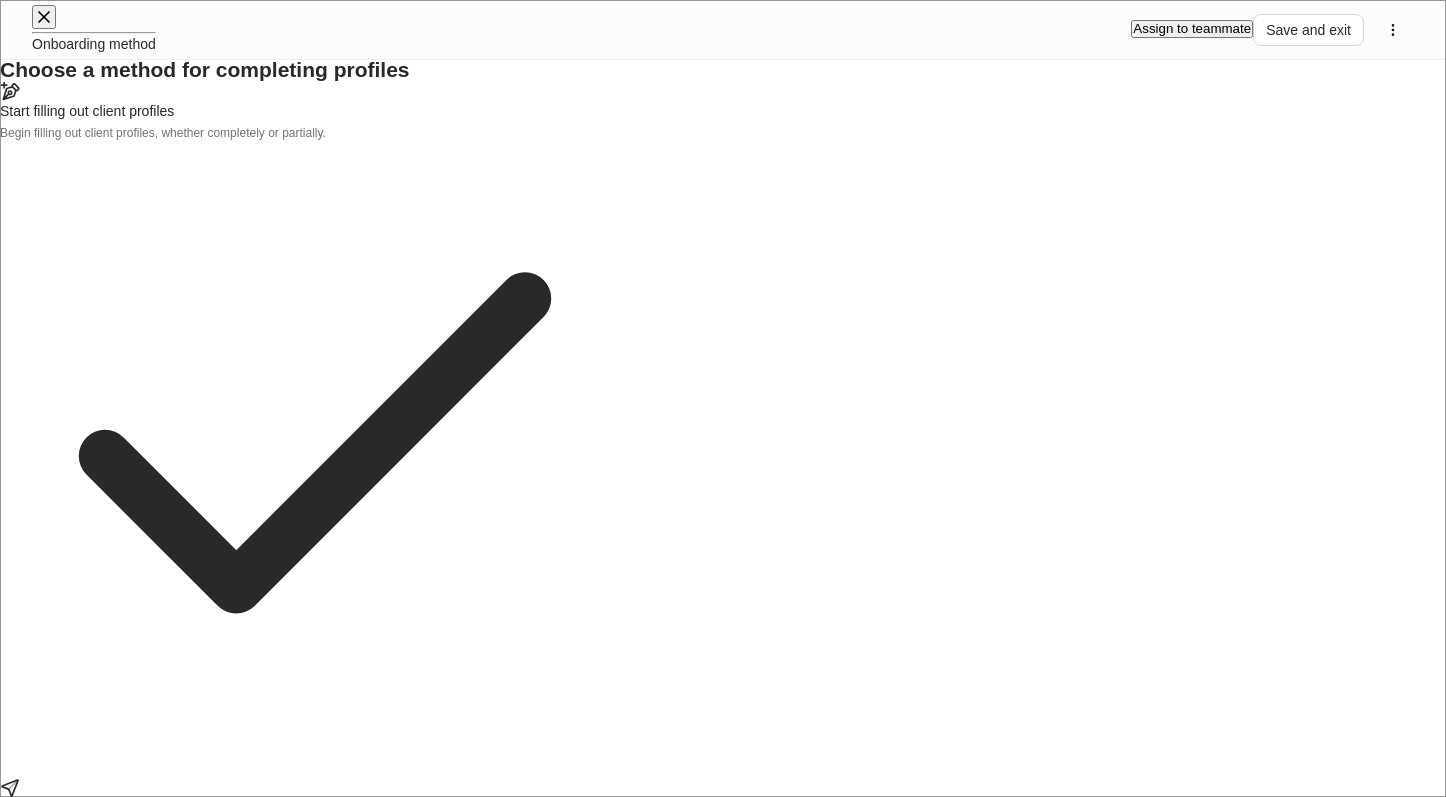 click on "Enter profile builder" at bounding box center [60, 988] 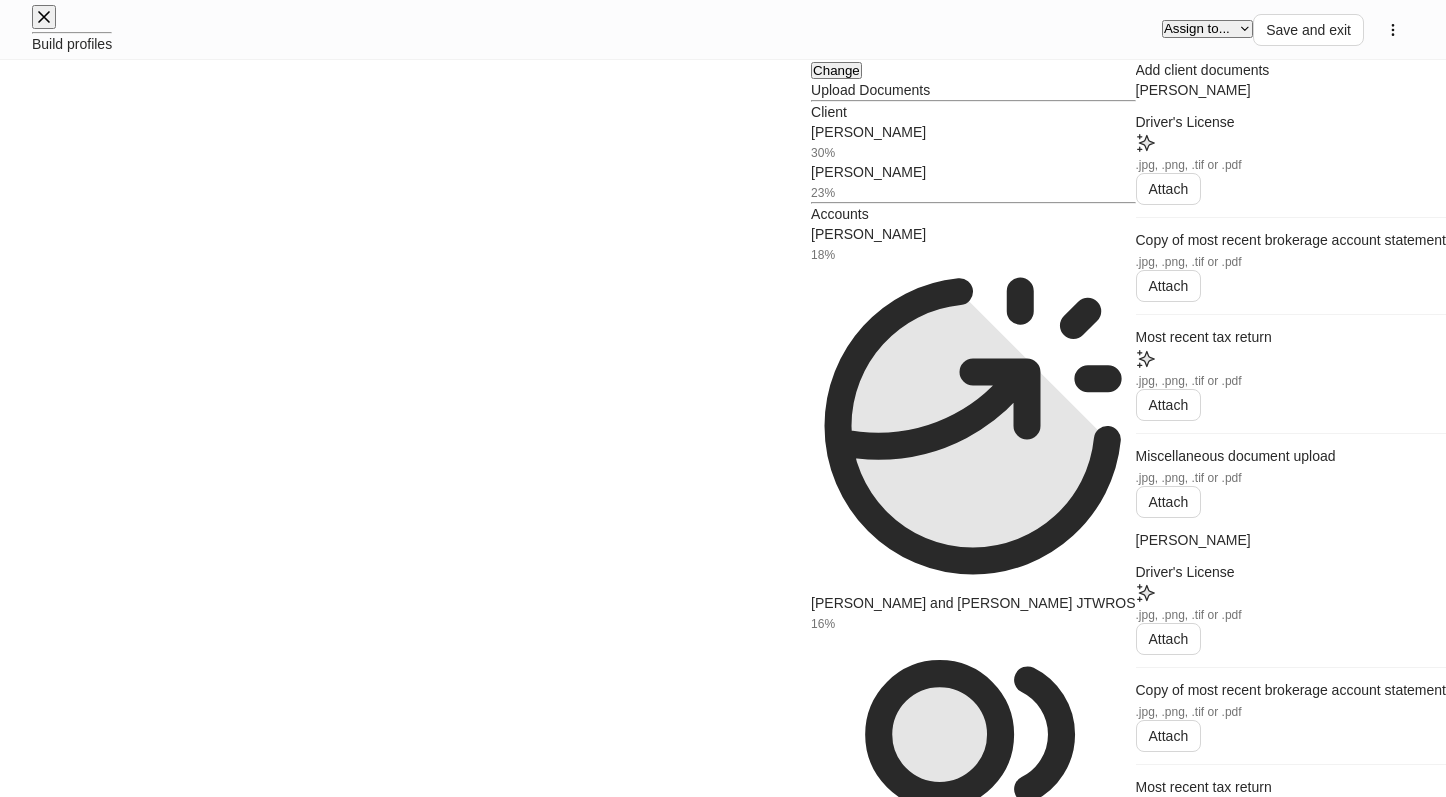 click on "[PERSON_NAME] 30%" at bounding box center (973, 142) 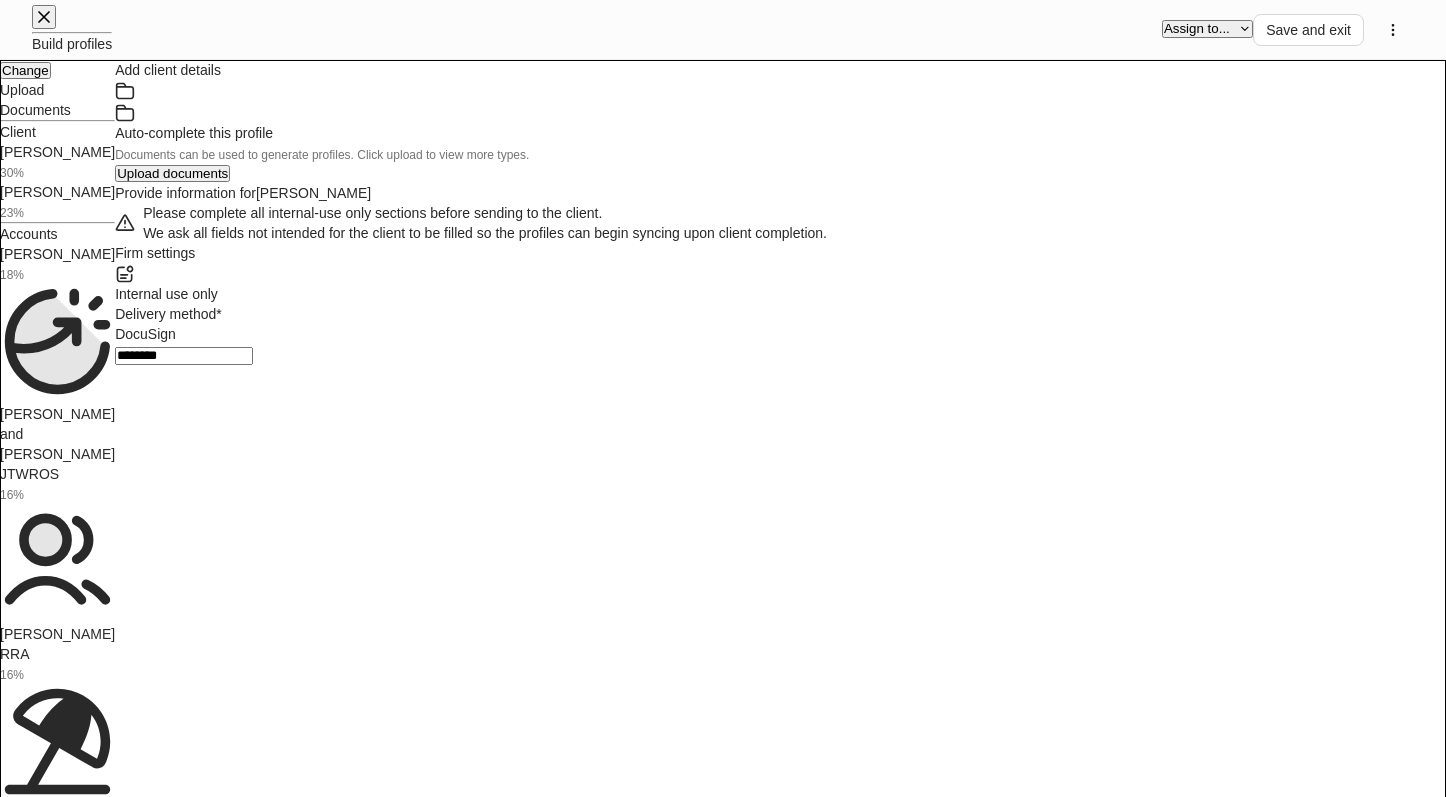type on "*" 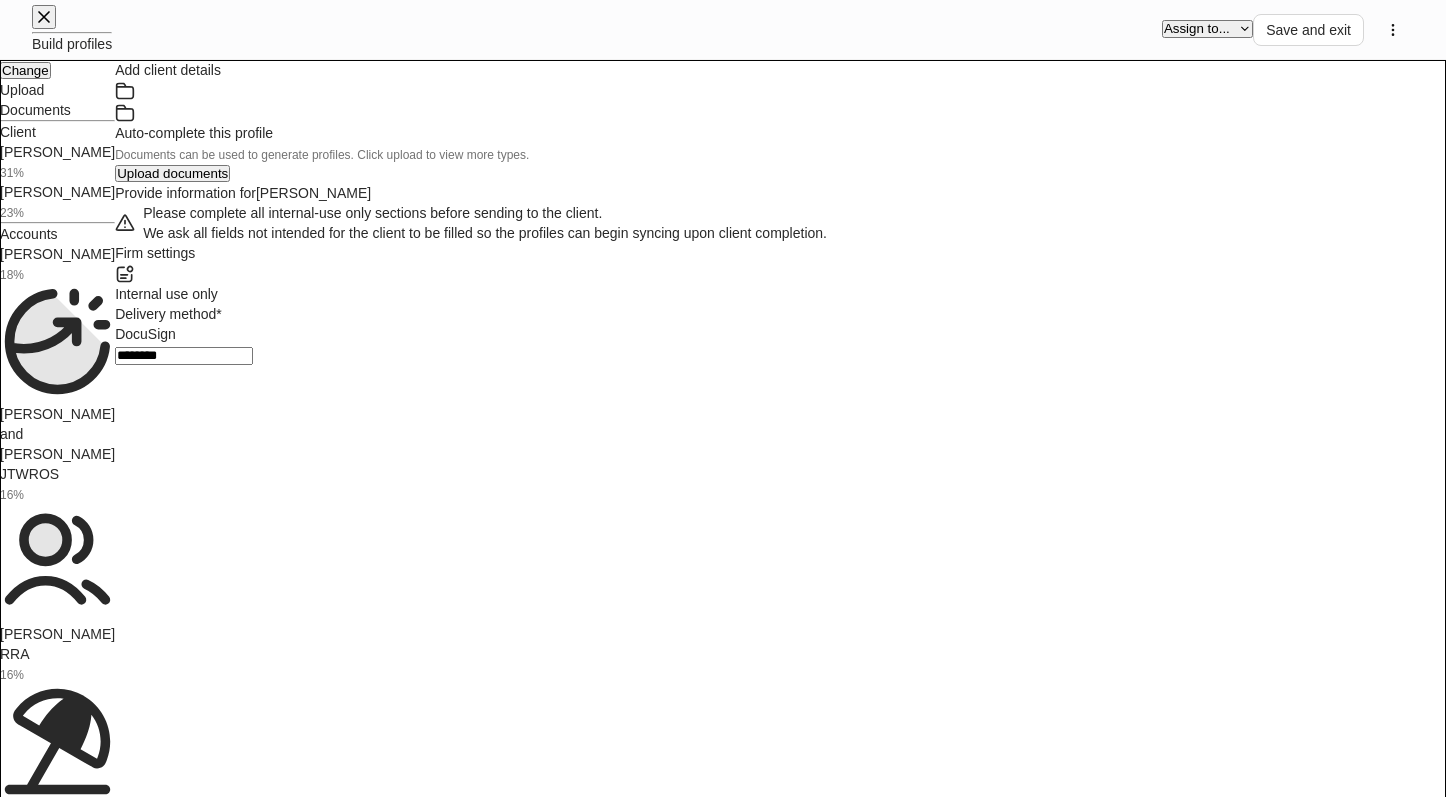 scroll, scrollTop: 3000, scrollLeft: 0, axis: vertical 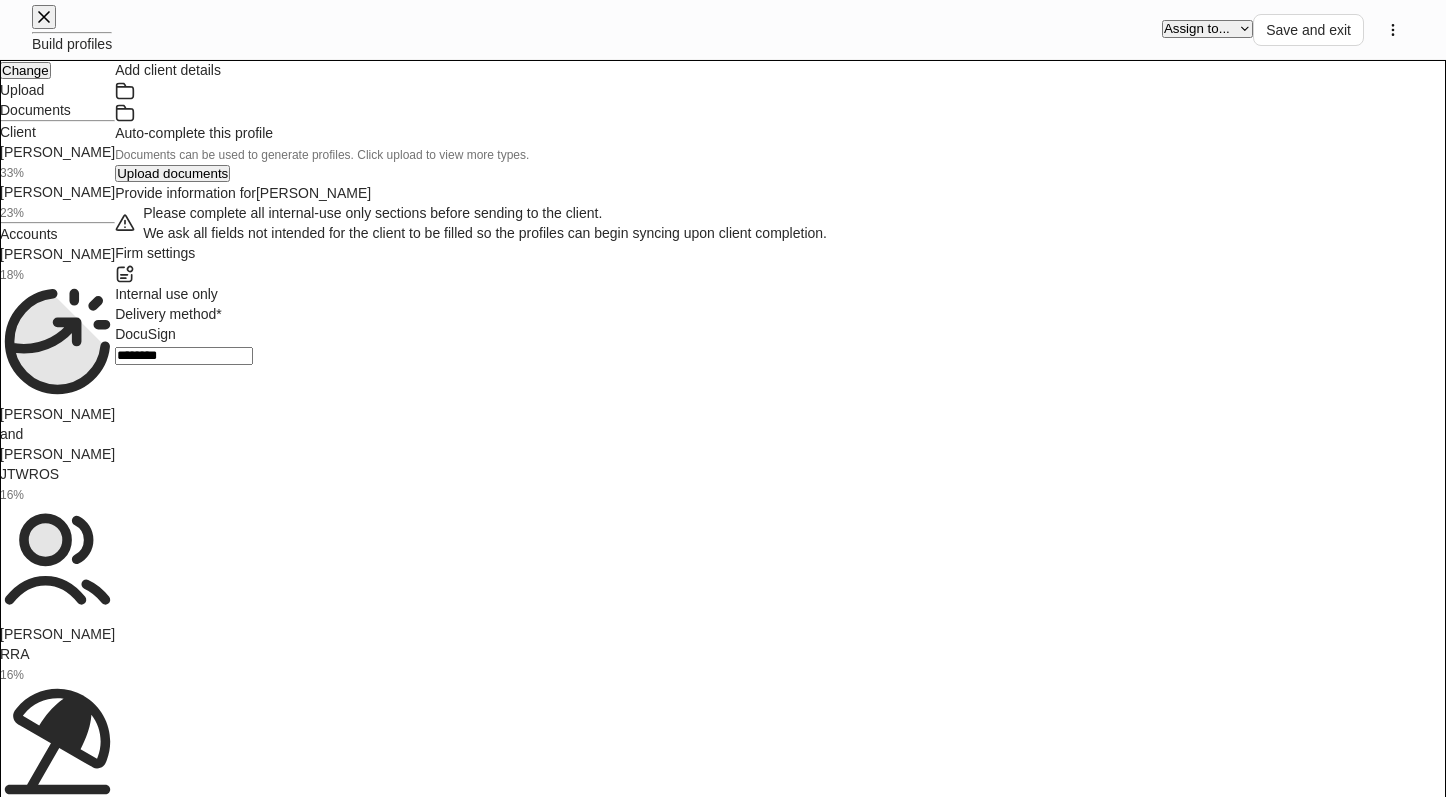click on "**********" at bounding box center (723, 13448) 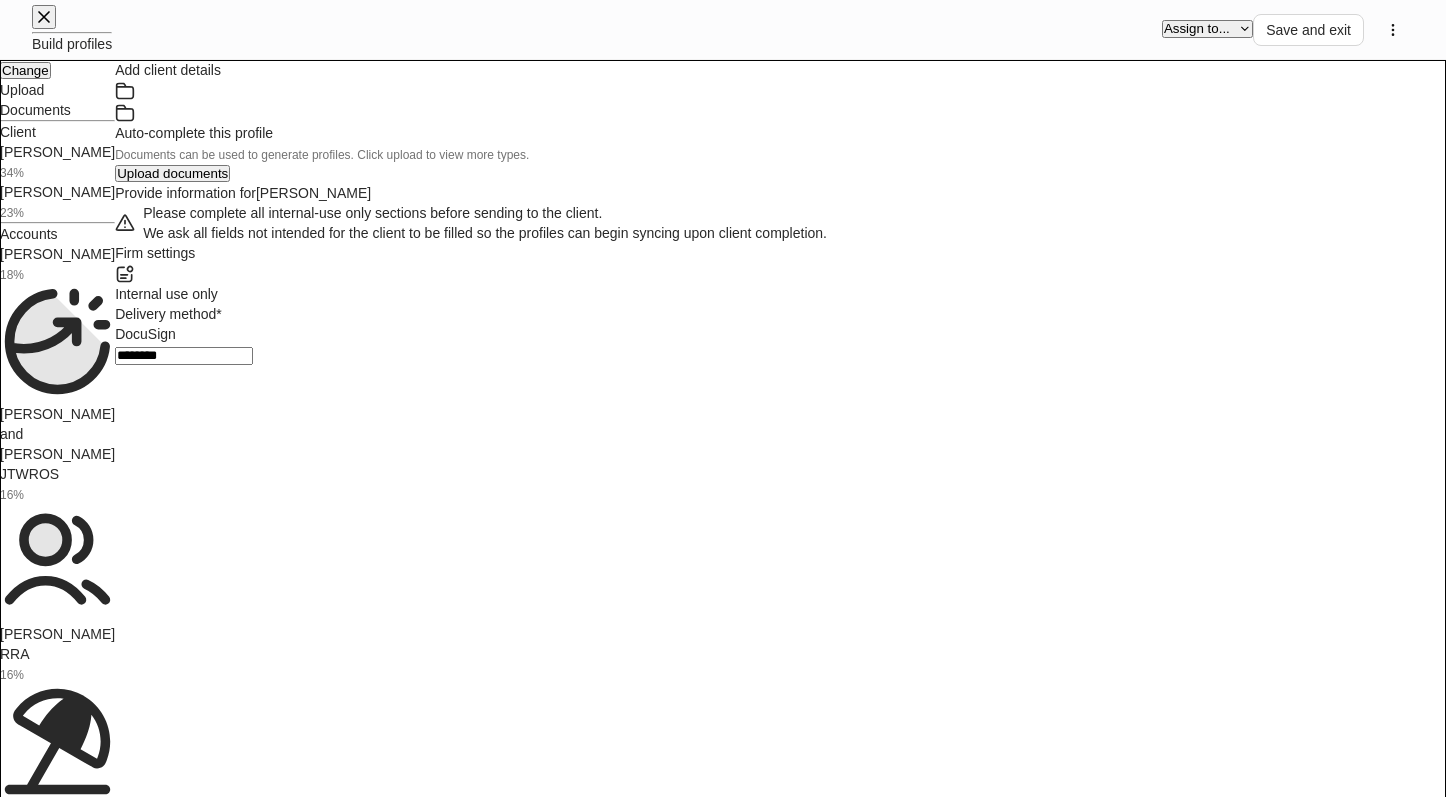 click on "**********" at bounding box center (723, 13558) 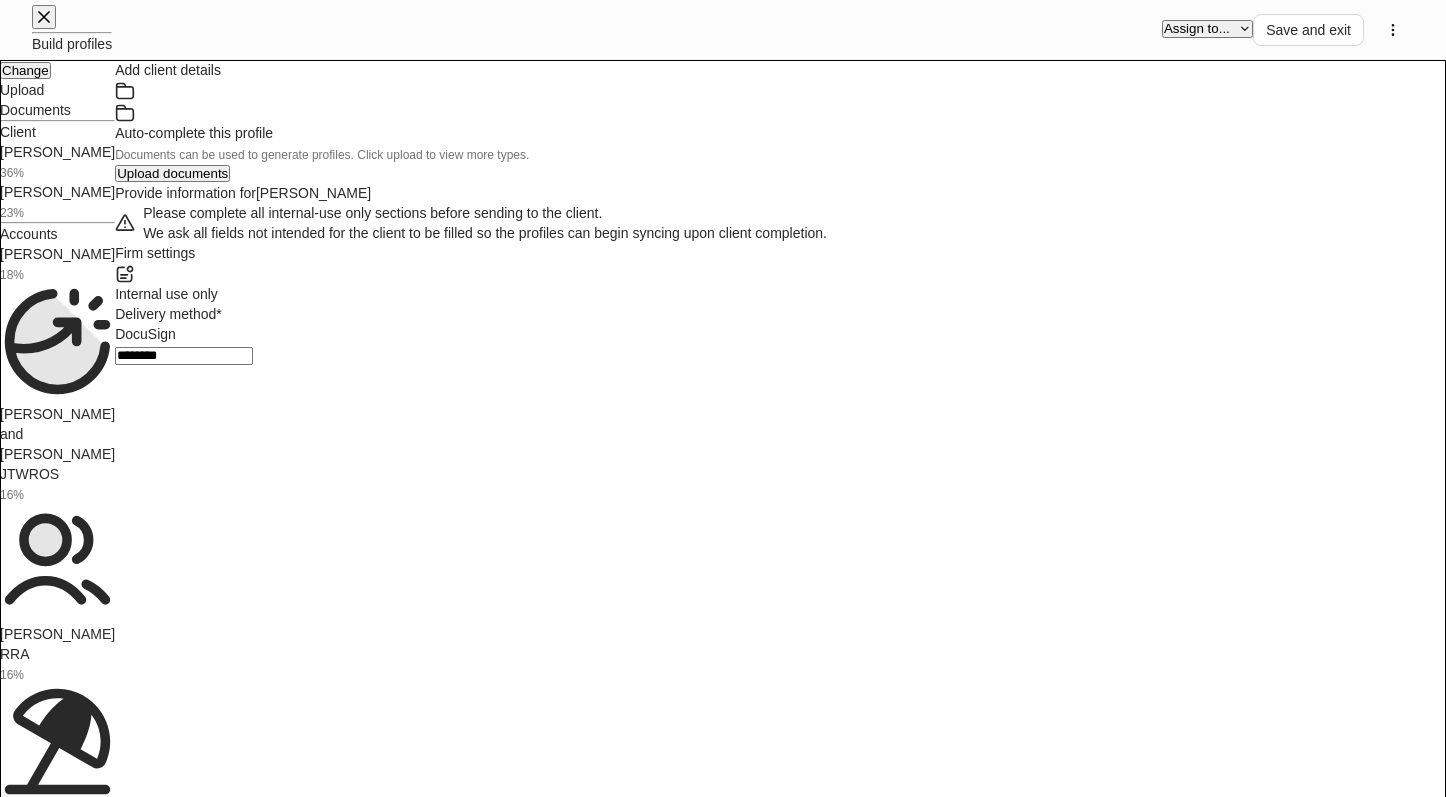 type 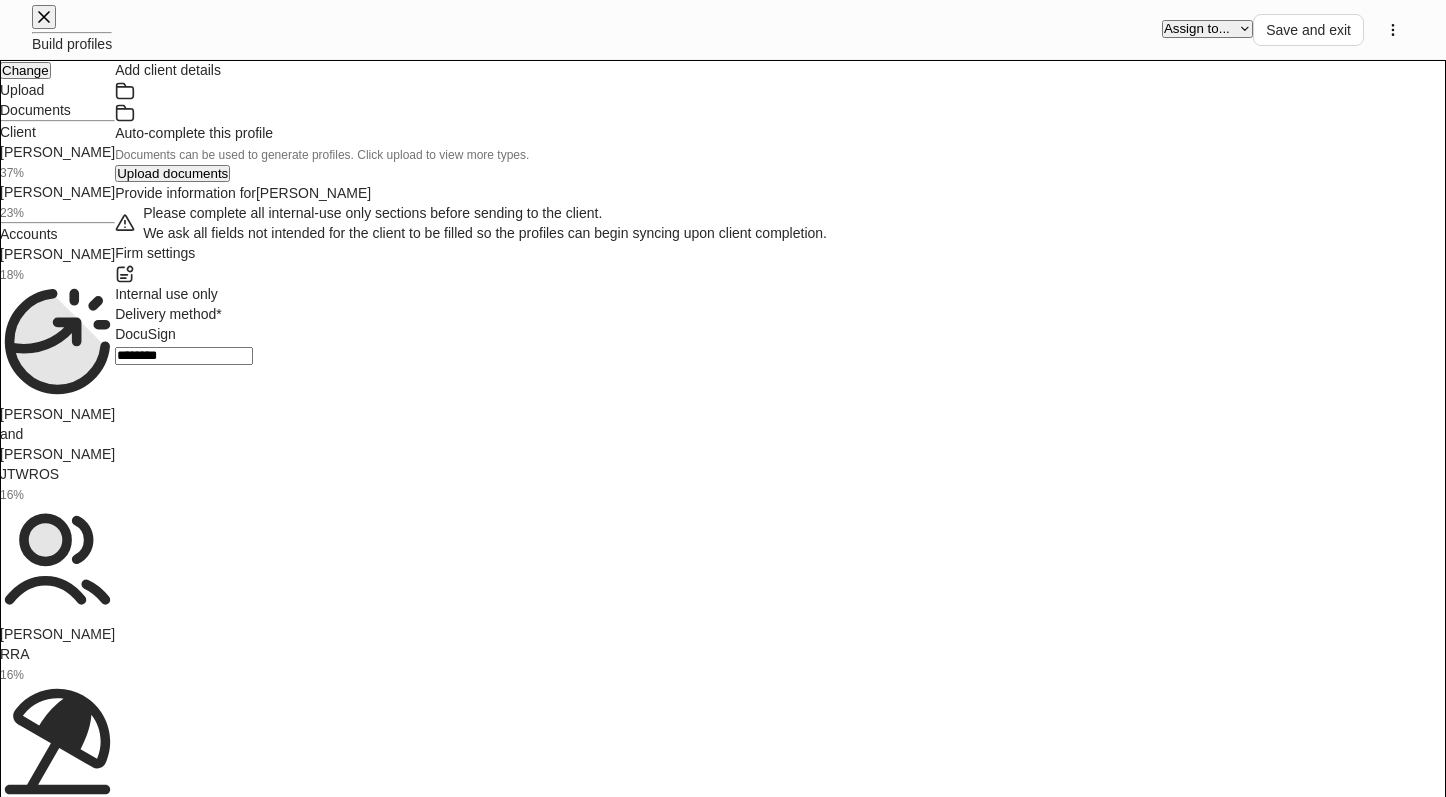 click on "**********" at bounding box center (723, 13448) 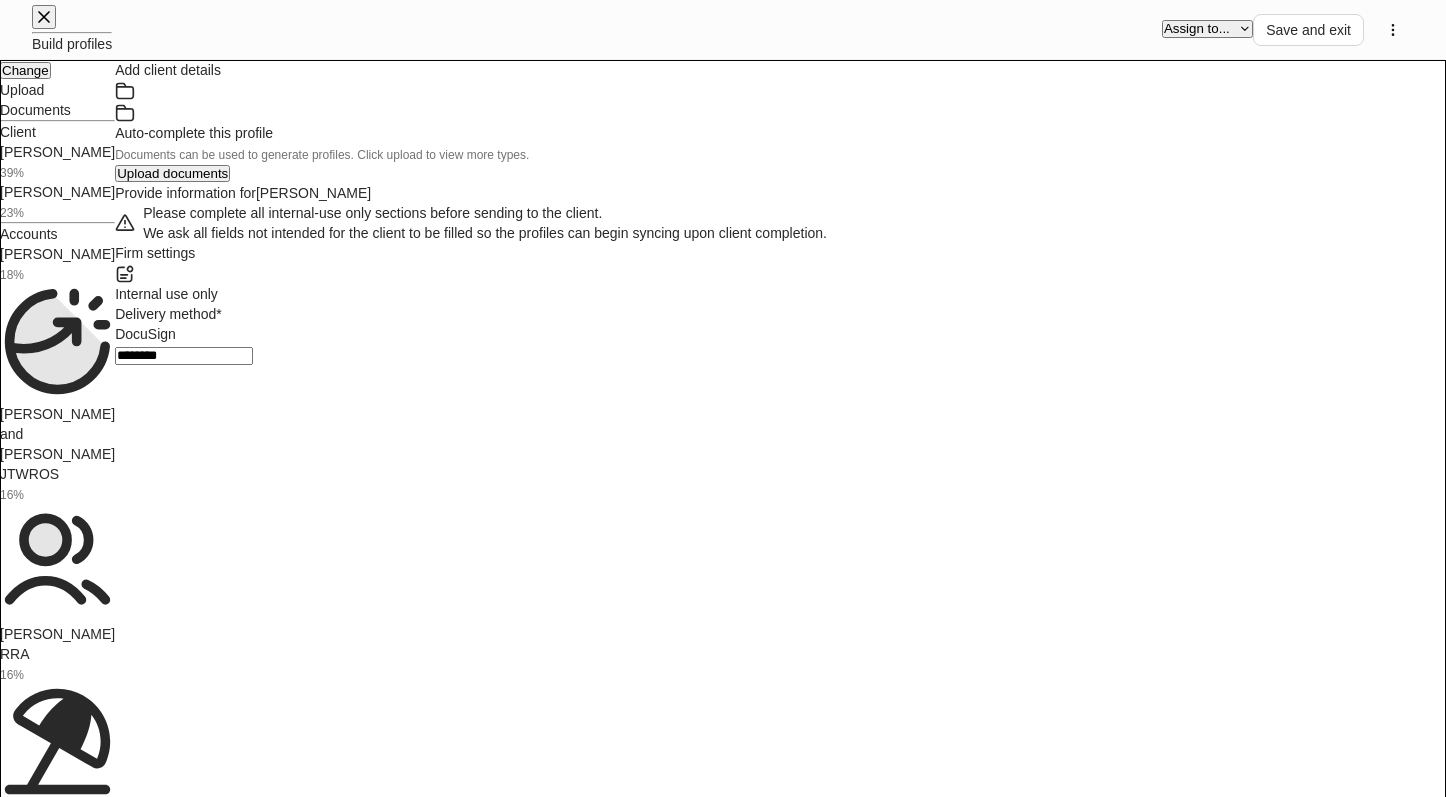 scroll, scrollTop: 3200, scrollLeft: 0, axis: vertical 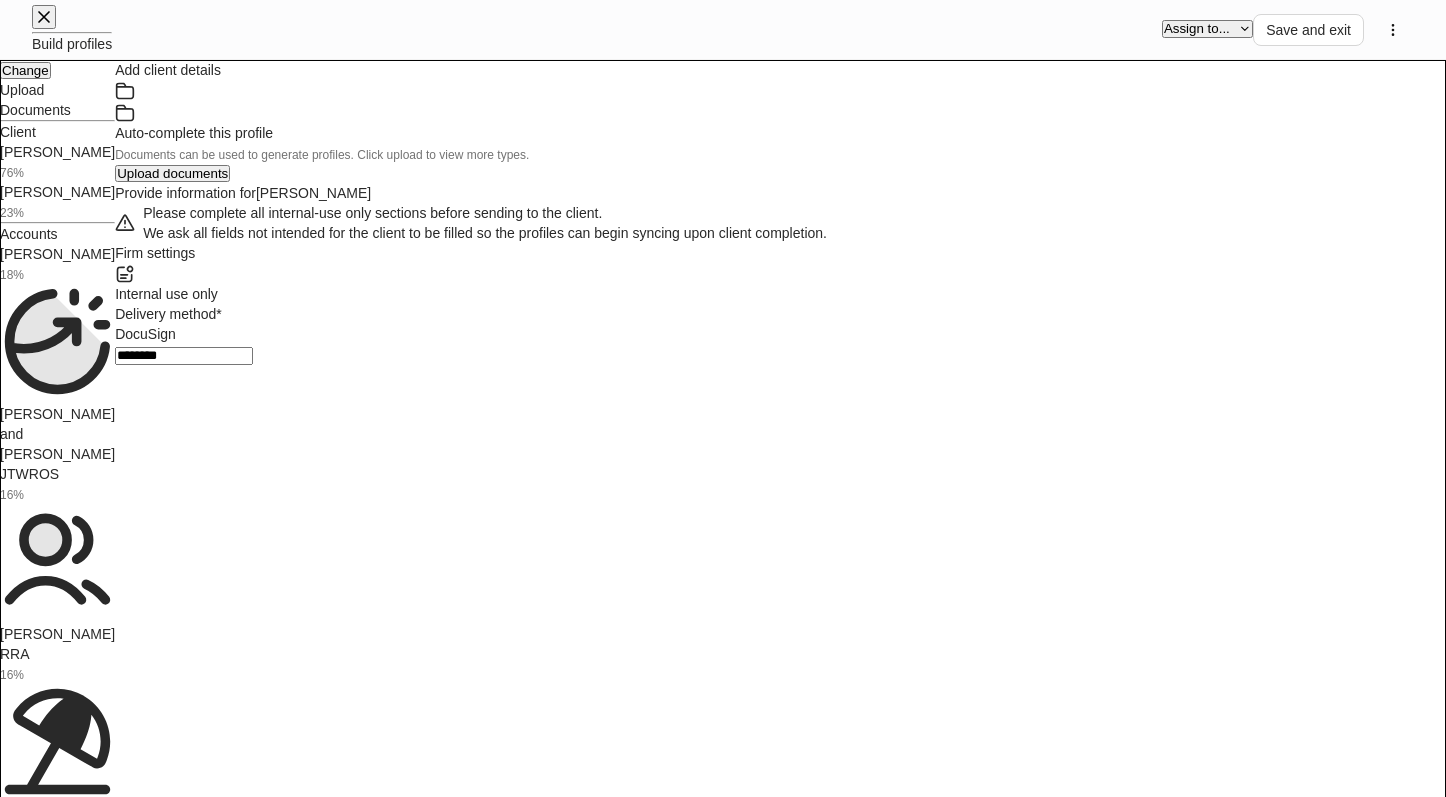 click on "**********" at bounding box center [723, 13448] 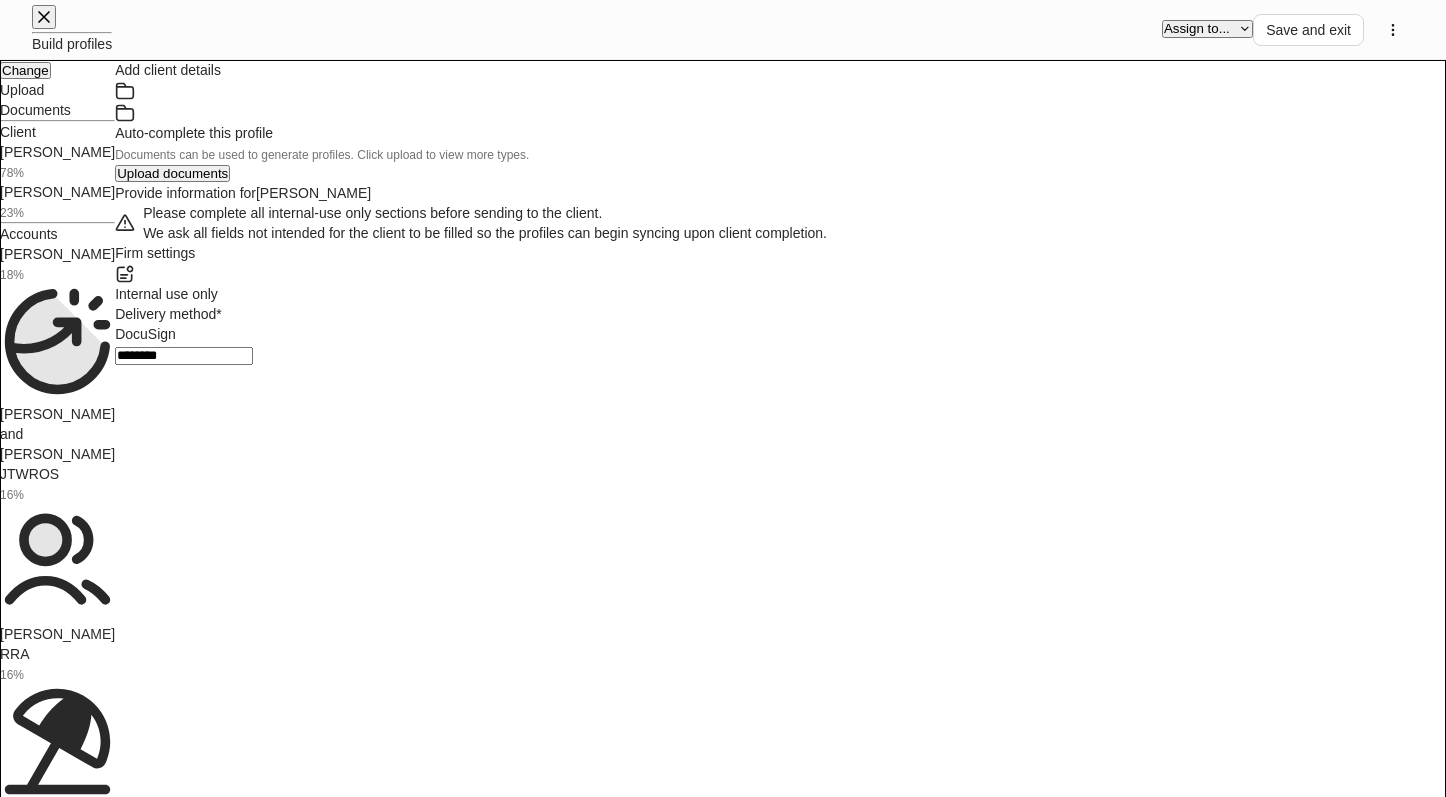 scroll, scrollTop: 6500, scrollLeft: 0, axis: vertical 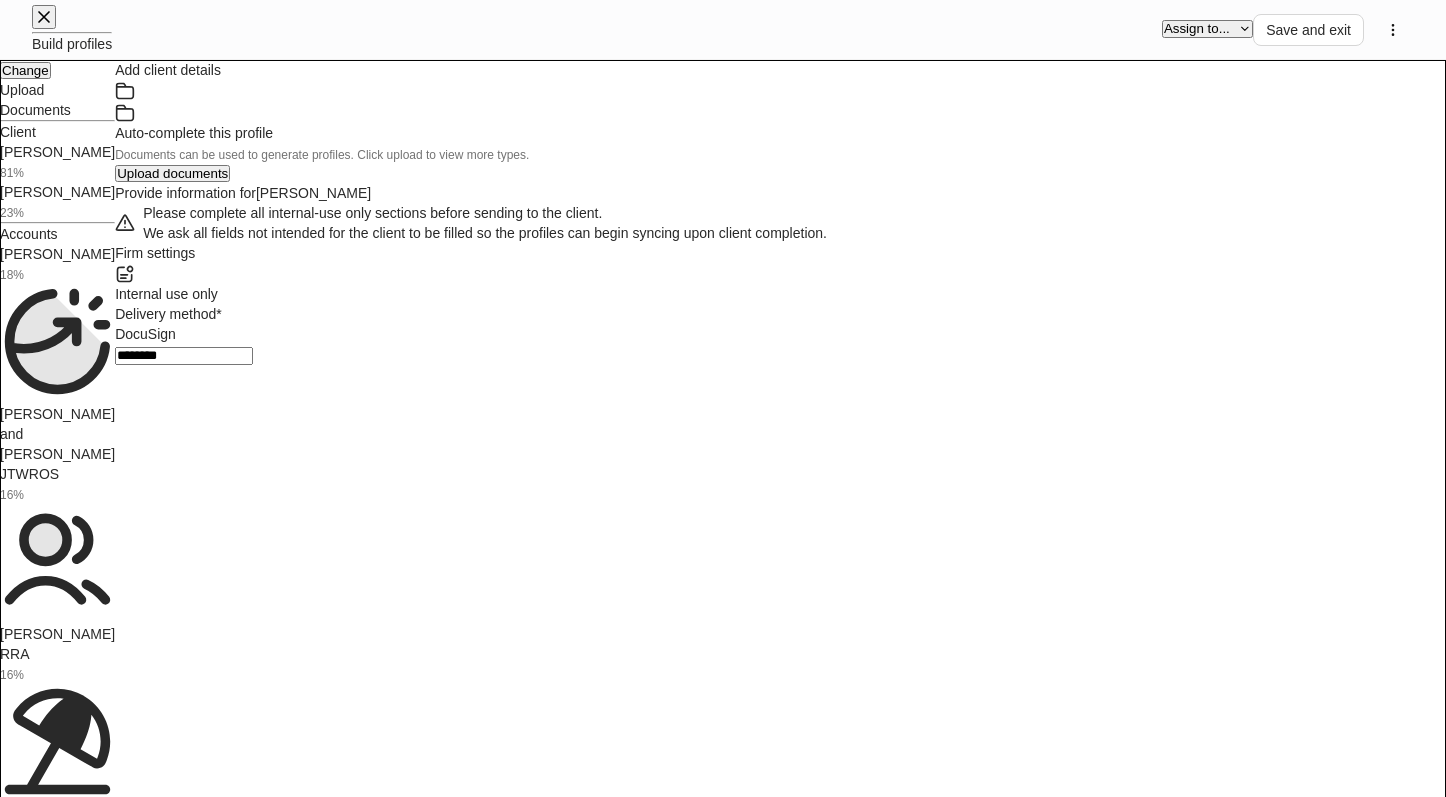 click on "[PERSON_NAME] 23%" at bounding box center [57, 202] 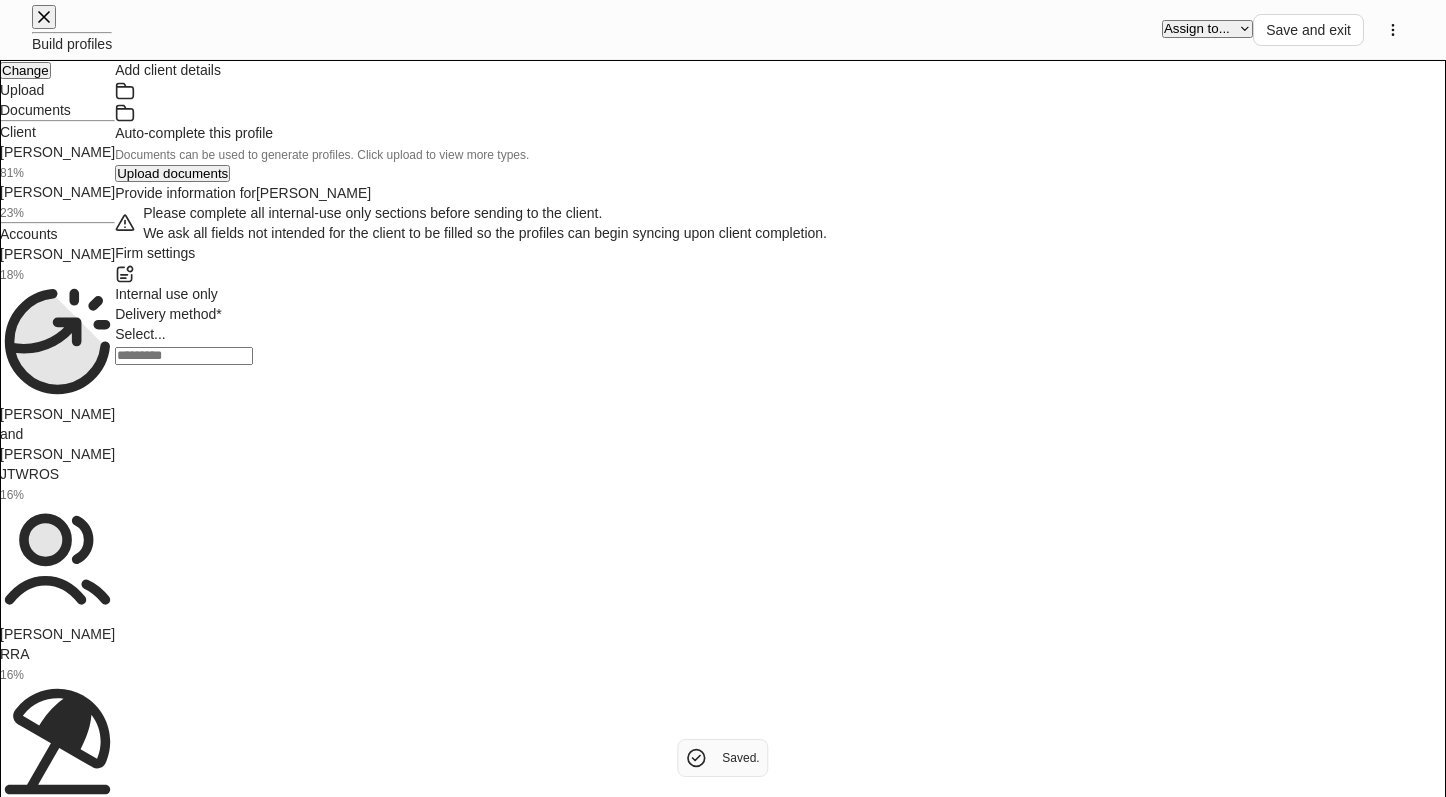 scroll, scrollTop: 5871, scrollLeft: 0, axis: vertical 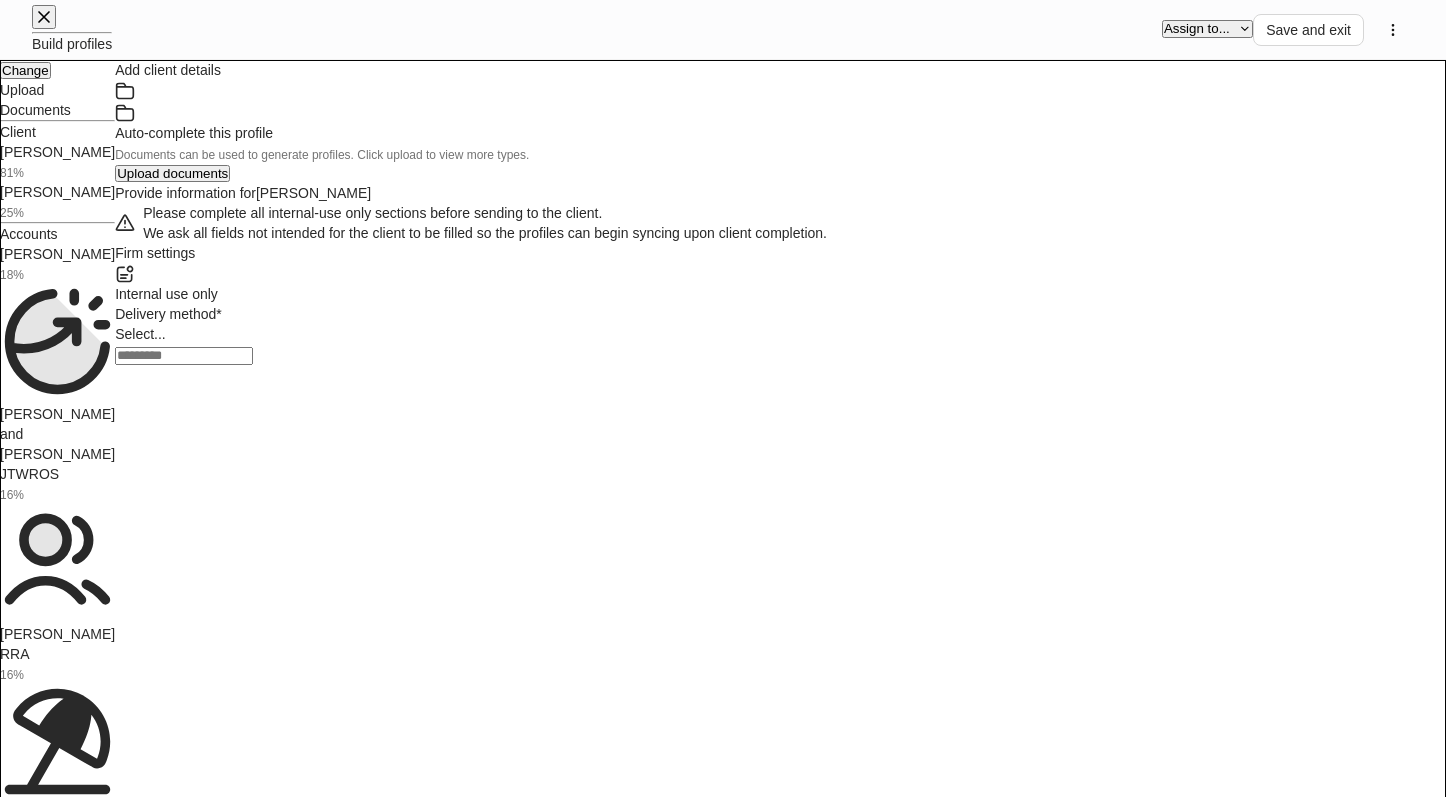 click on "DocuSign" at bounding box center (723, 22441) 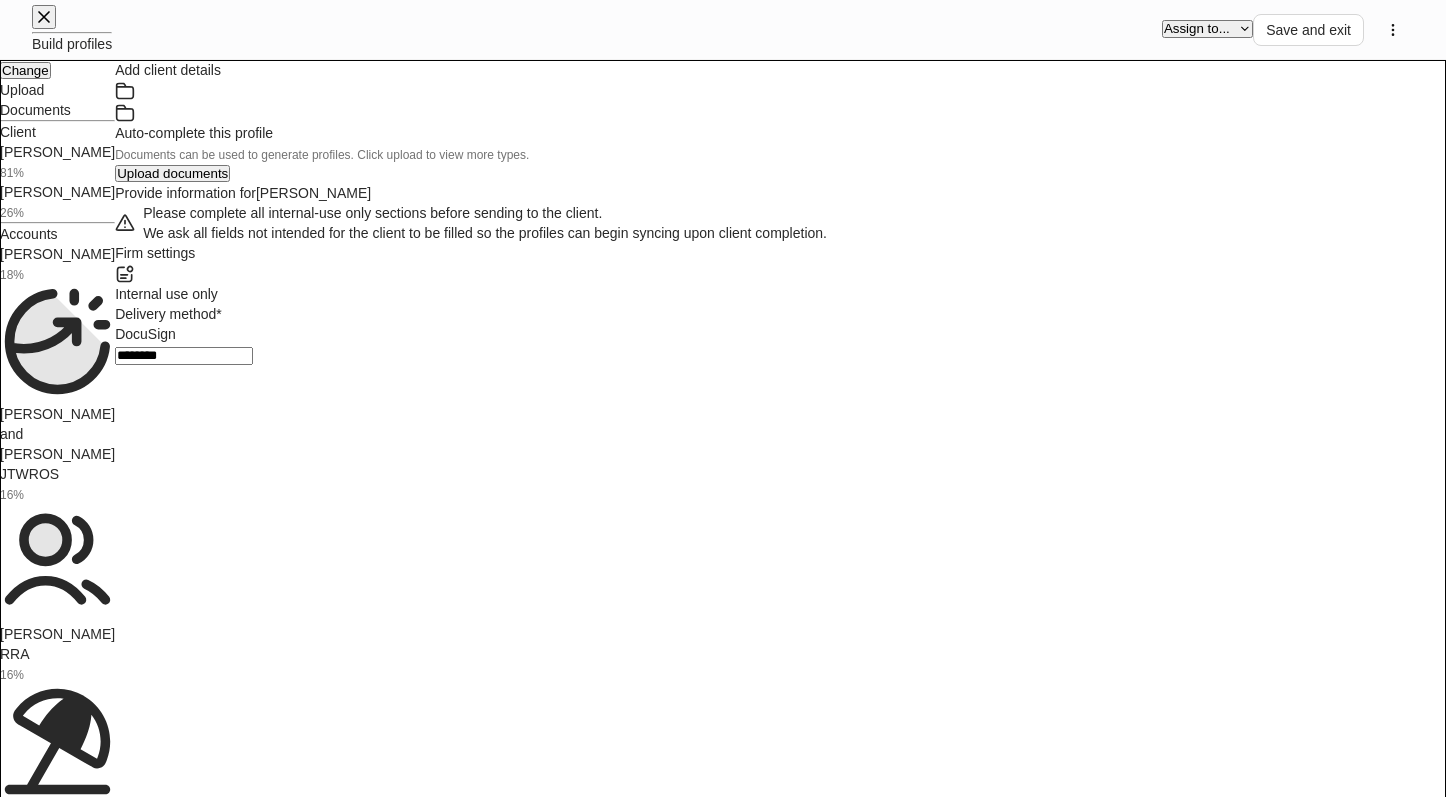 scroll, scrollTop: 600, scrollLeft: 0, axis: vertical 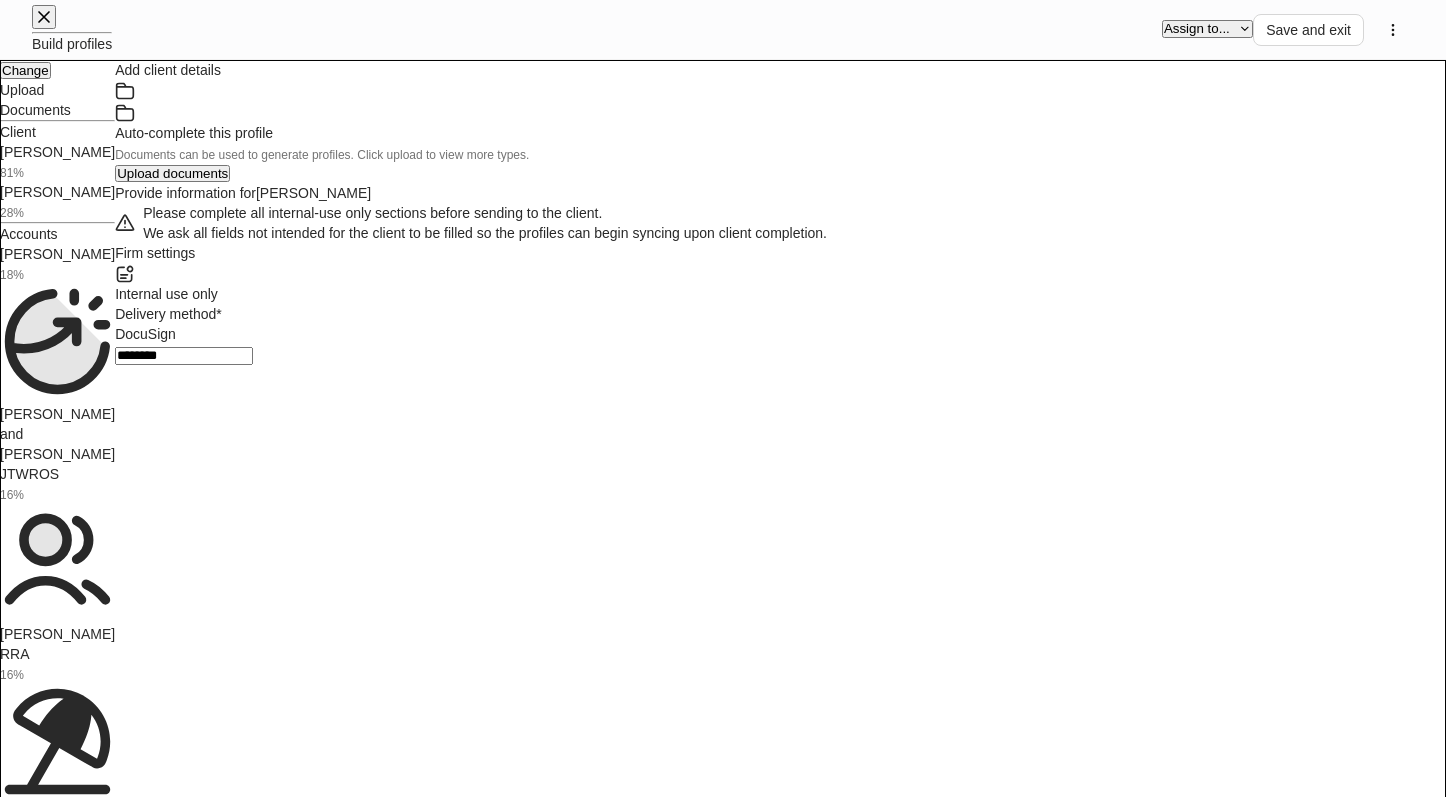 click on "**********" at bounding box center [780, 5552] 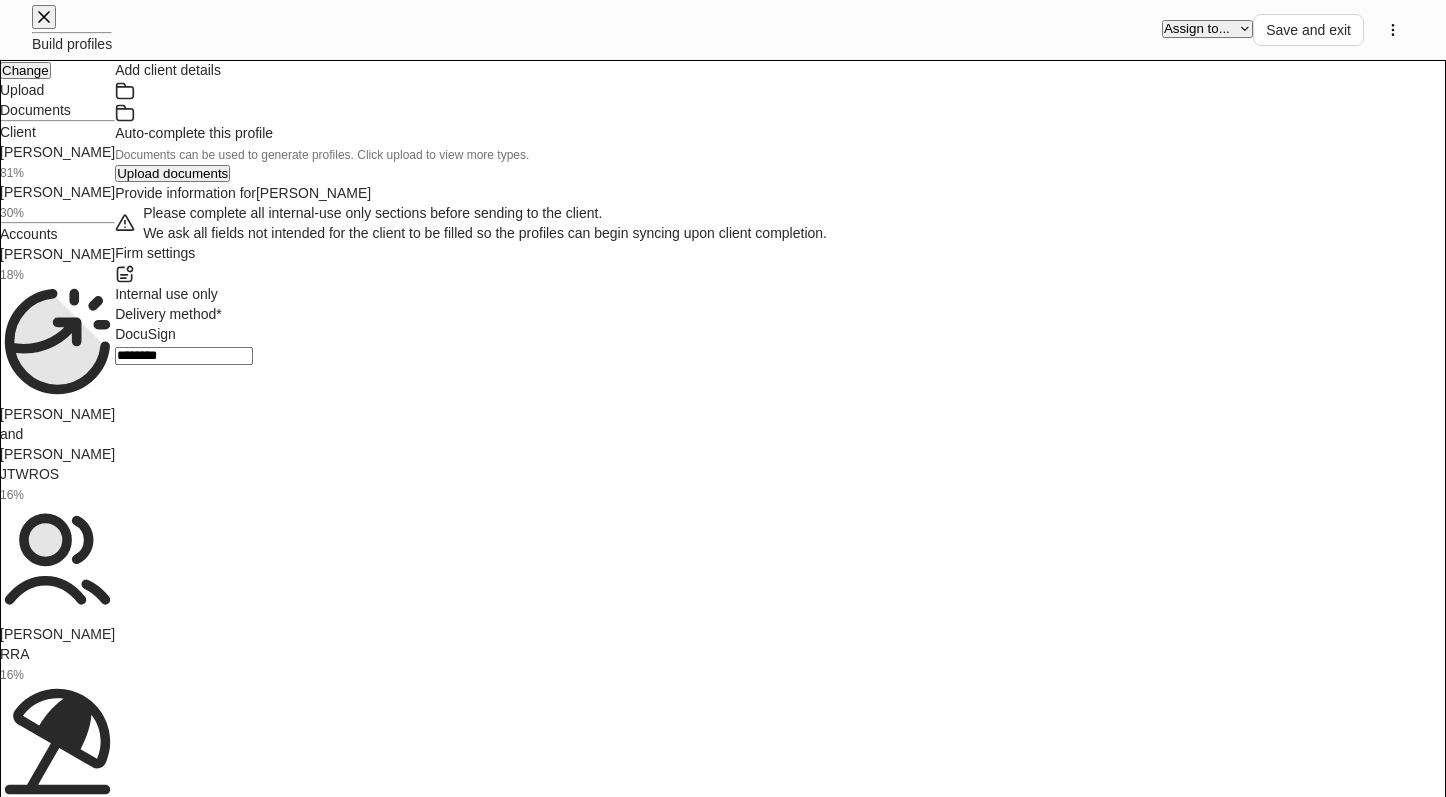 scroll, scrollTop: 800, scrollLeft: 0, axis: vertical 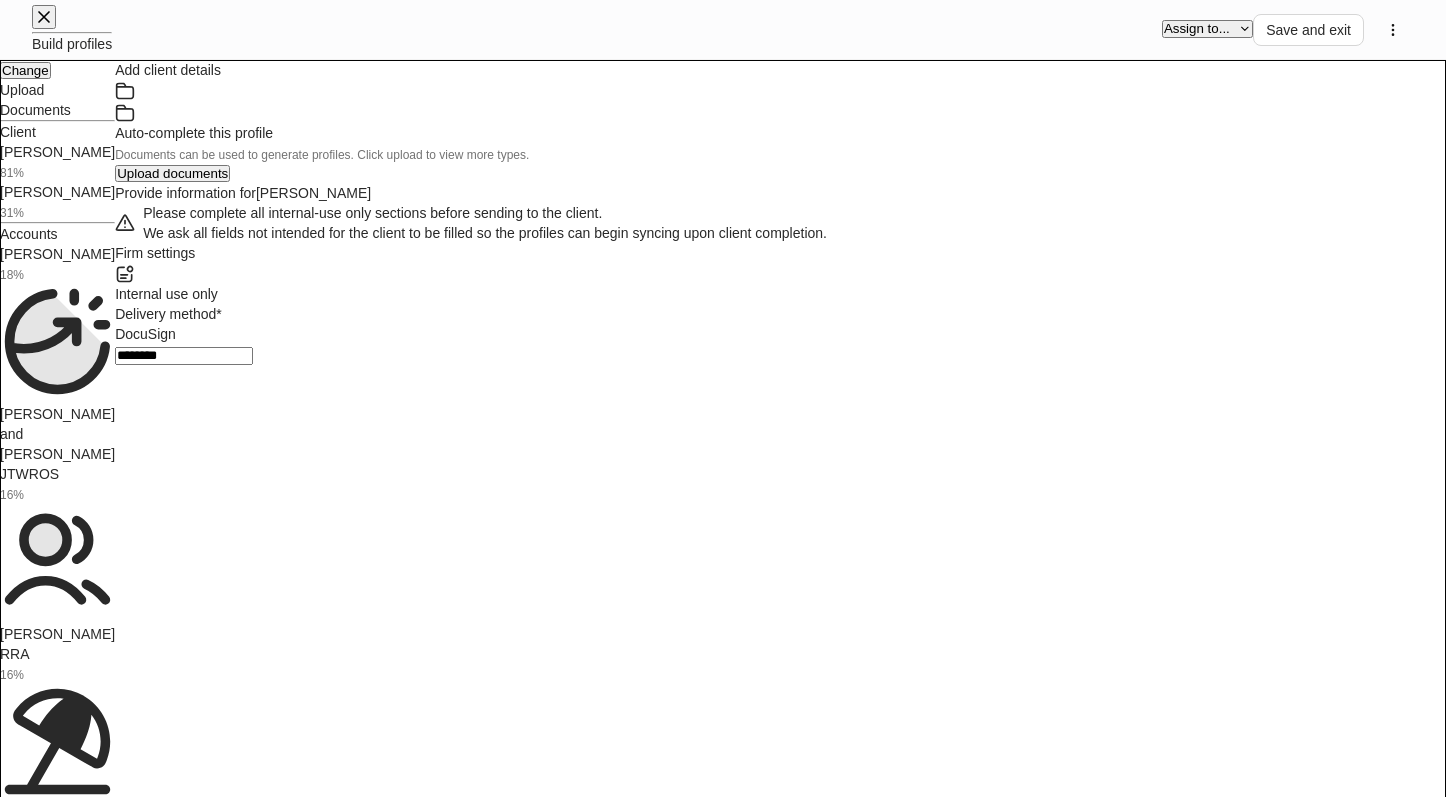 click at bounding box center [184, 7730] 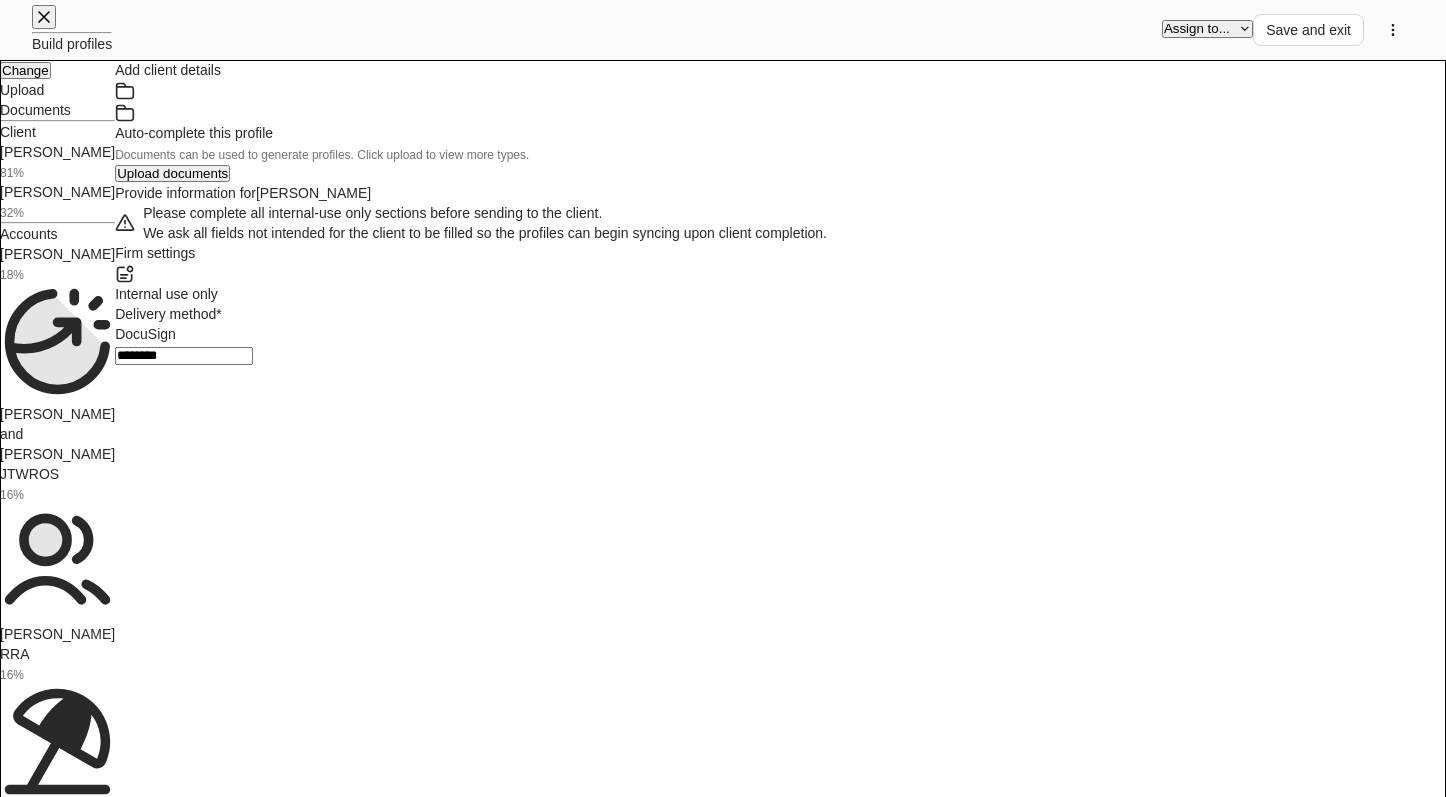 scroll, scrollTop: 2000, scrollLeft: 0, axis: vertical 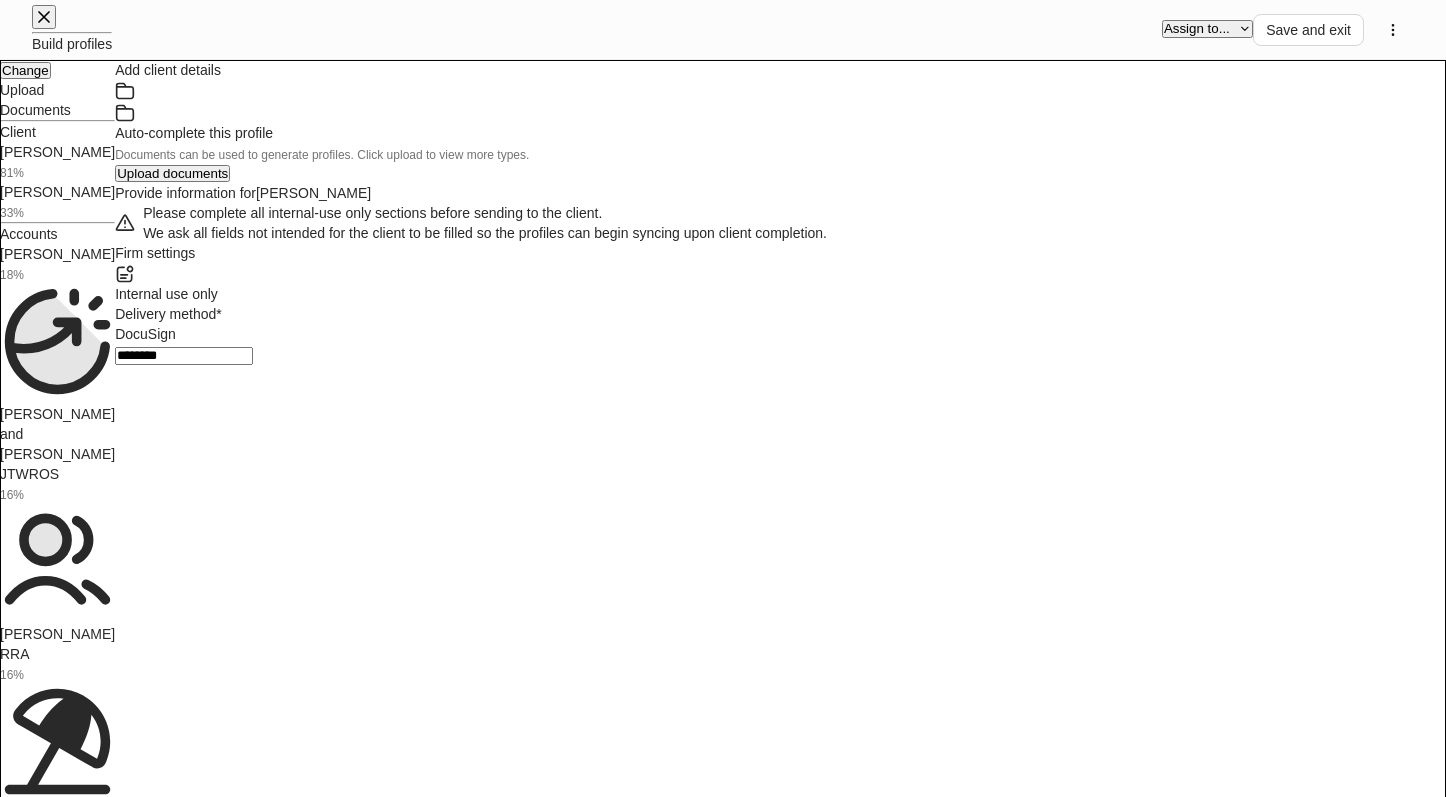 click on "**********" at bounding box center (723, 13448) 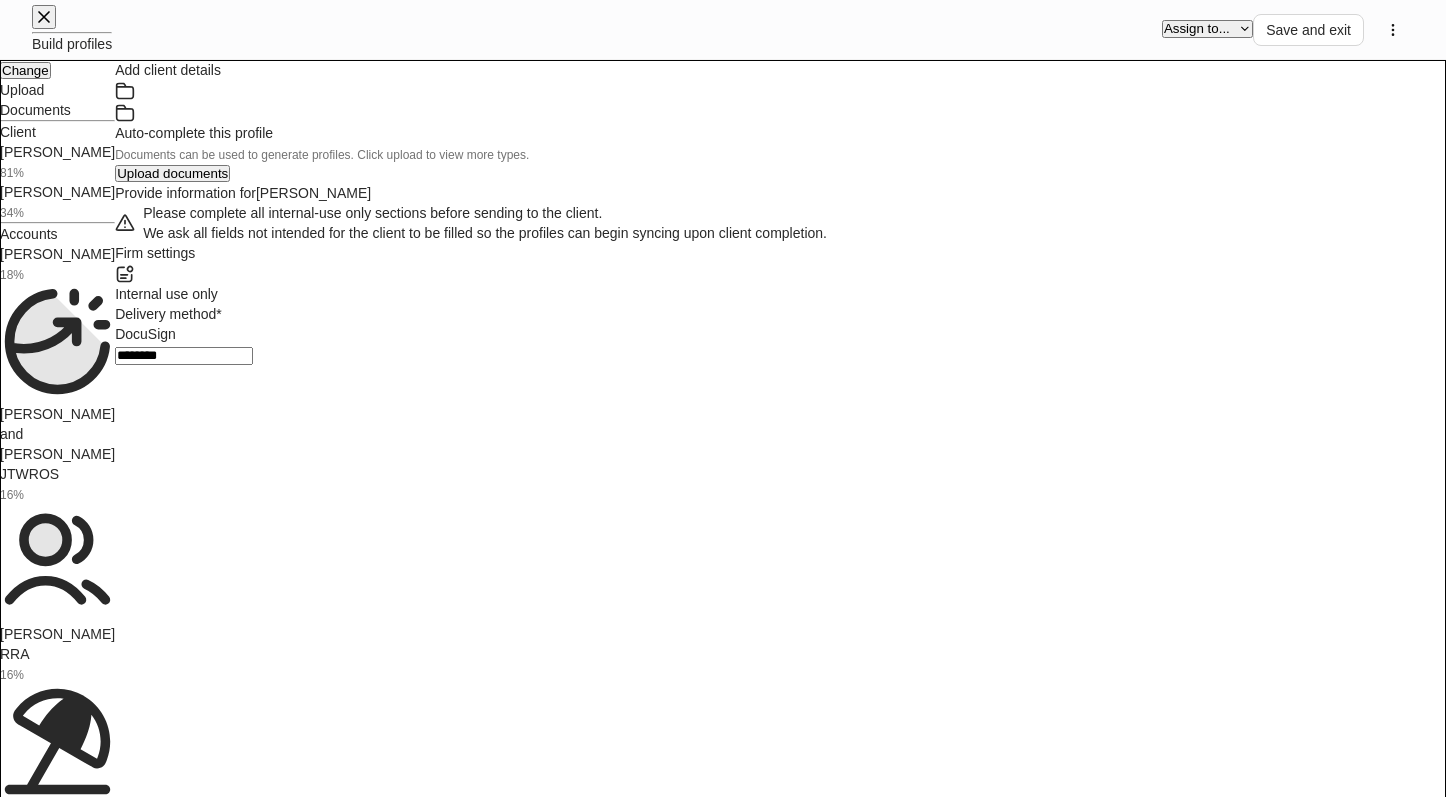 click on "**********" at bounding box center [723, 13448] 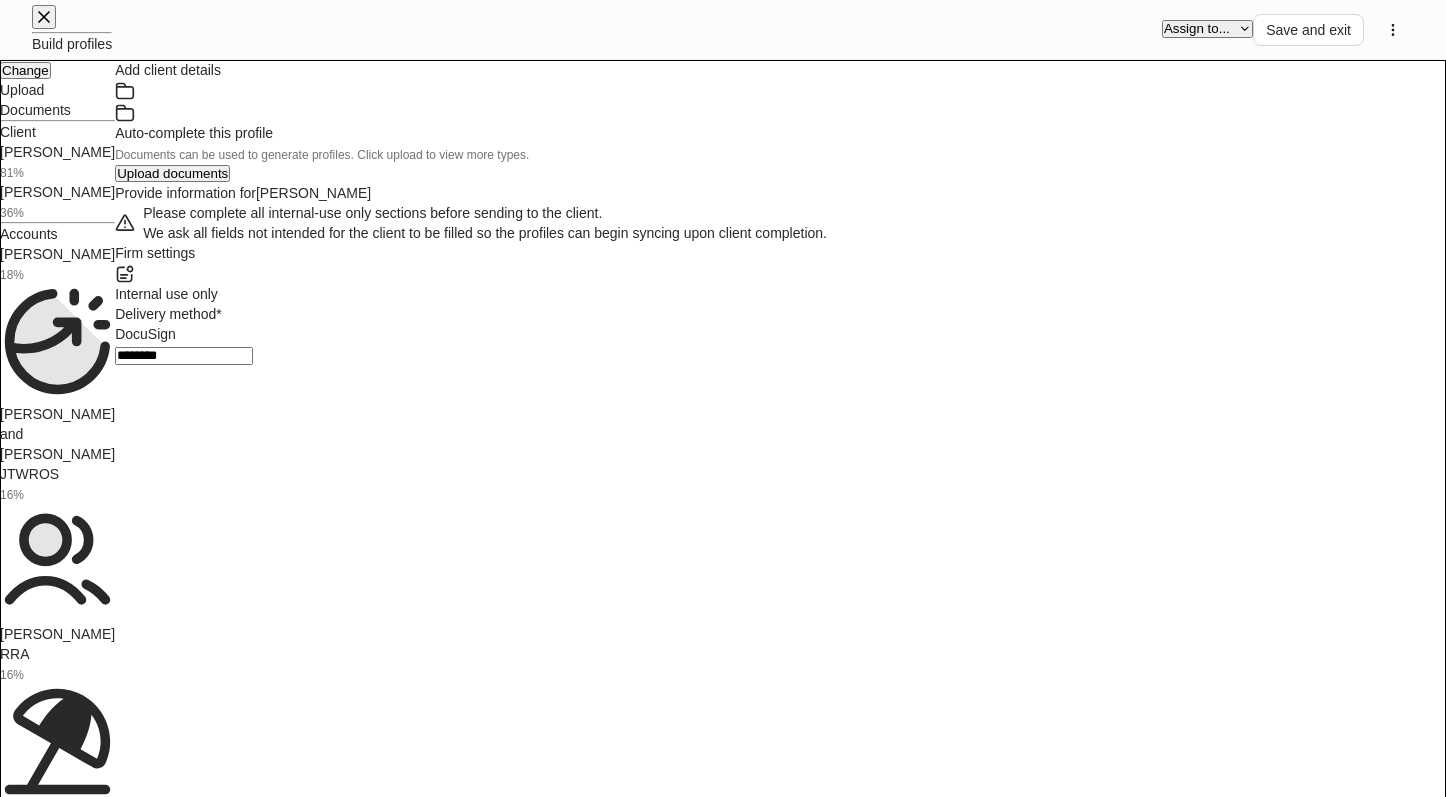 click at bounding box center (192, 21596) 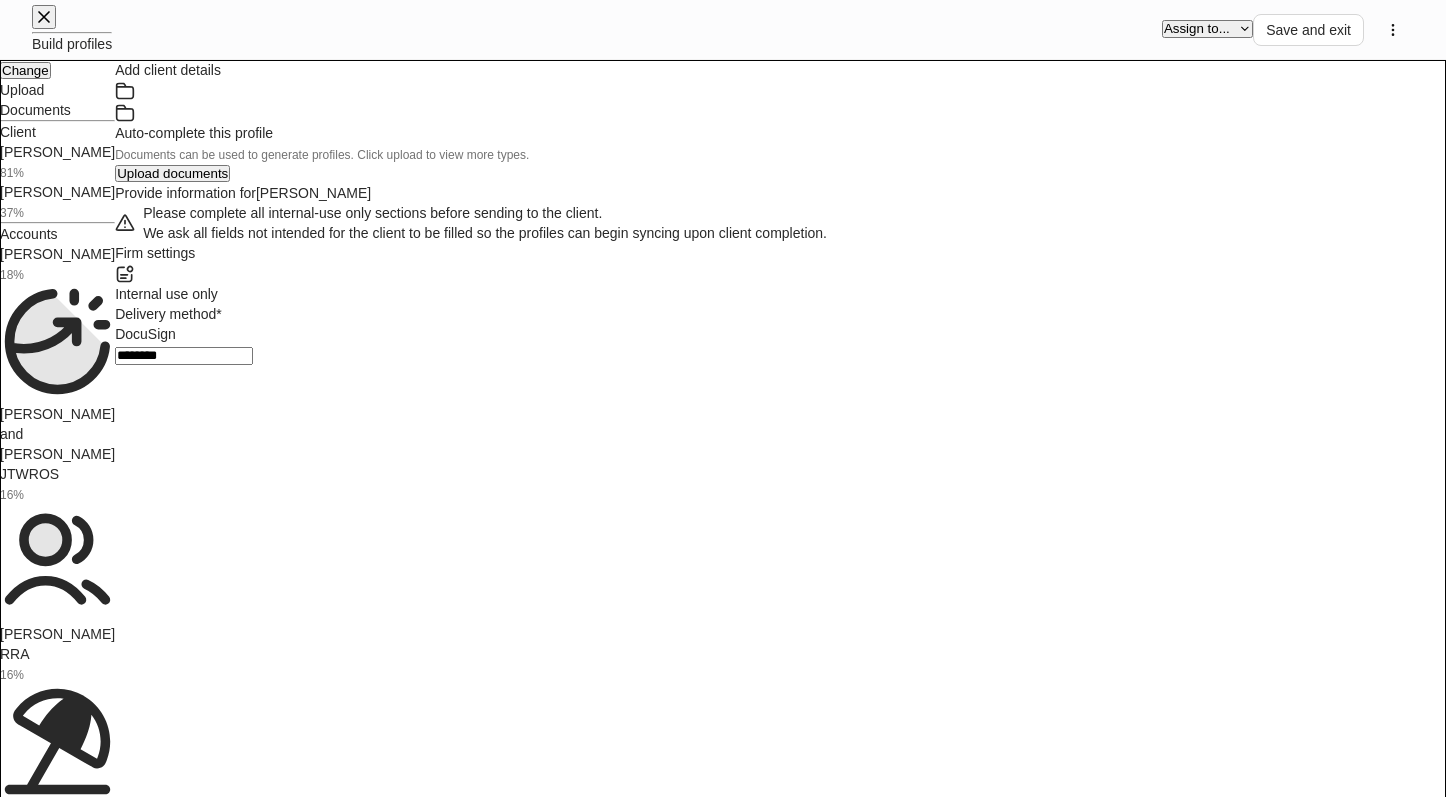 type 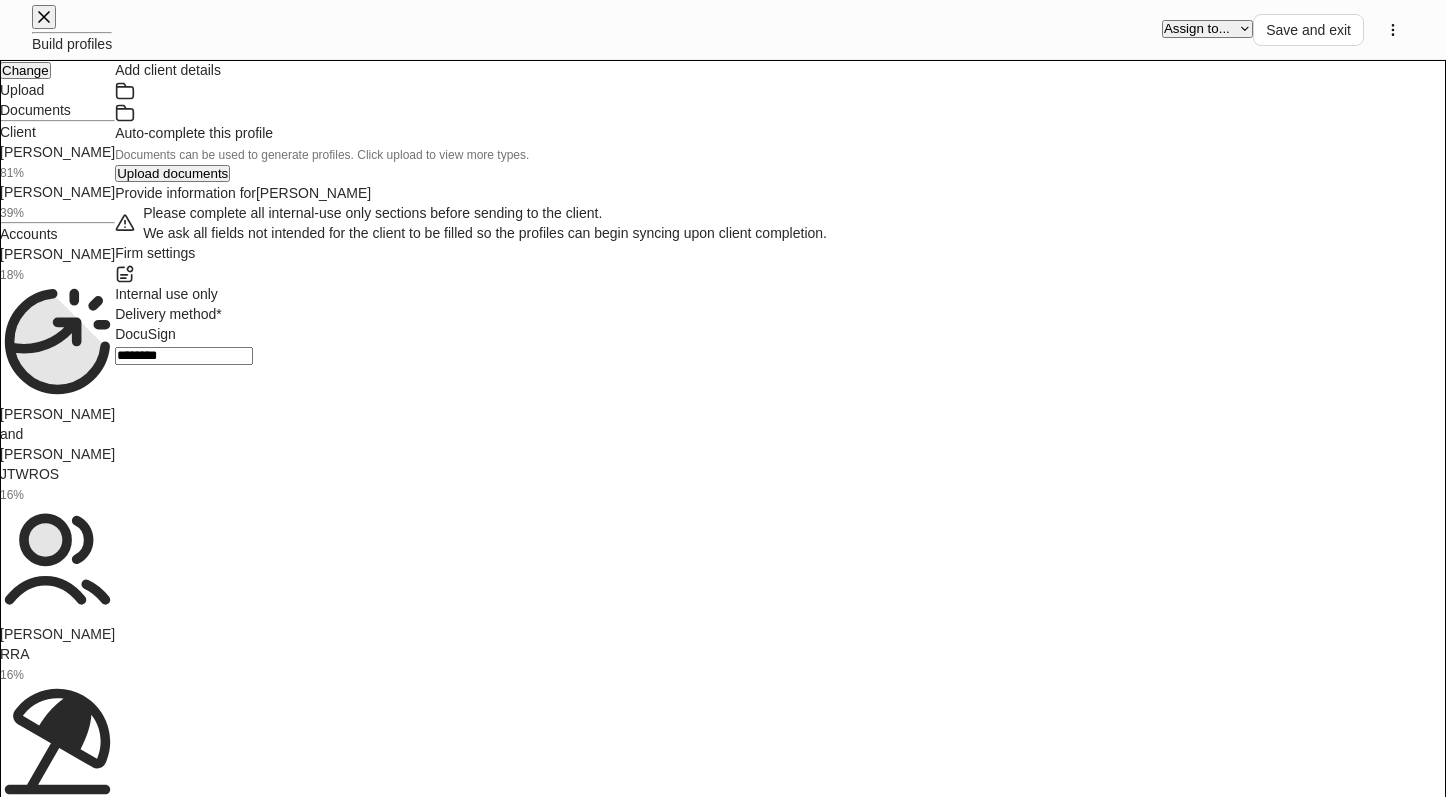 click at bounding box center [184, 23060] 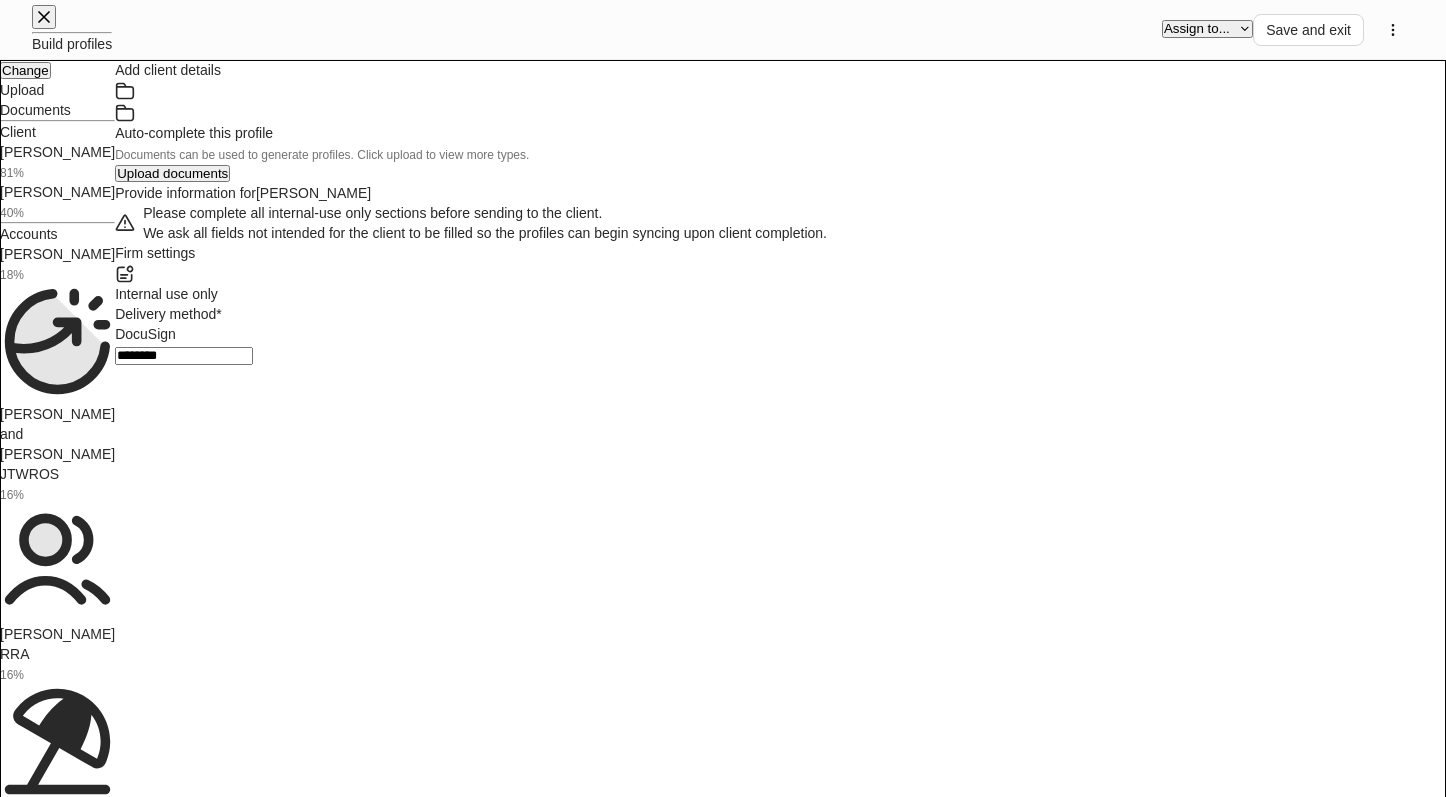 click on "None Limited Moderate Extensive" at bounding box center (780, 23116) 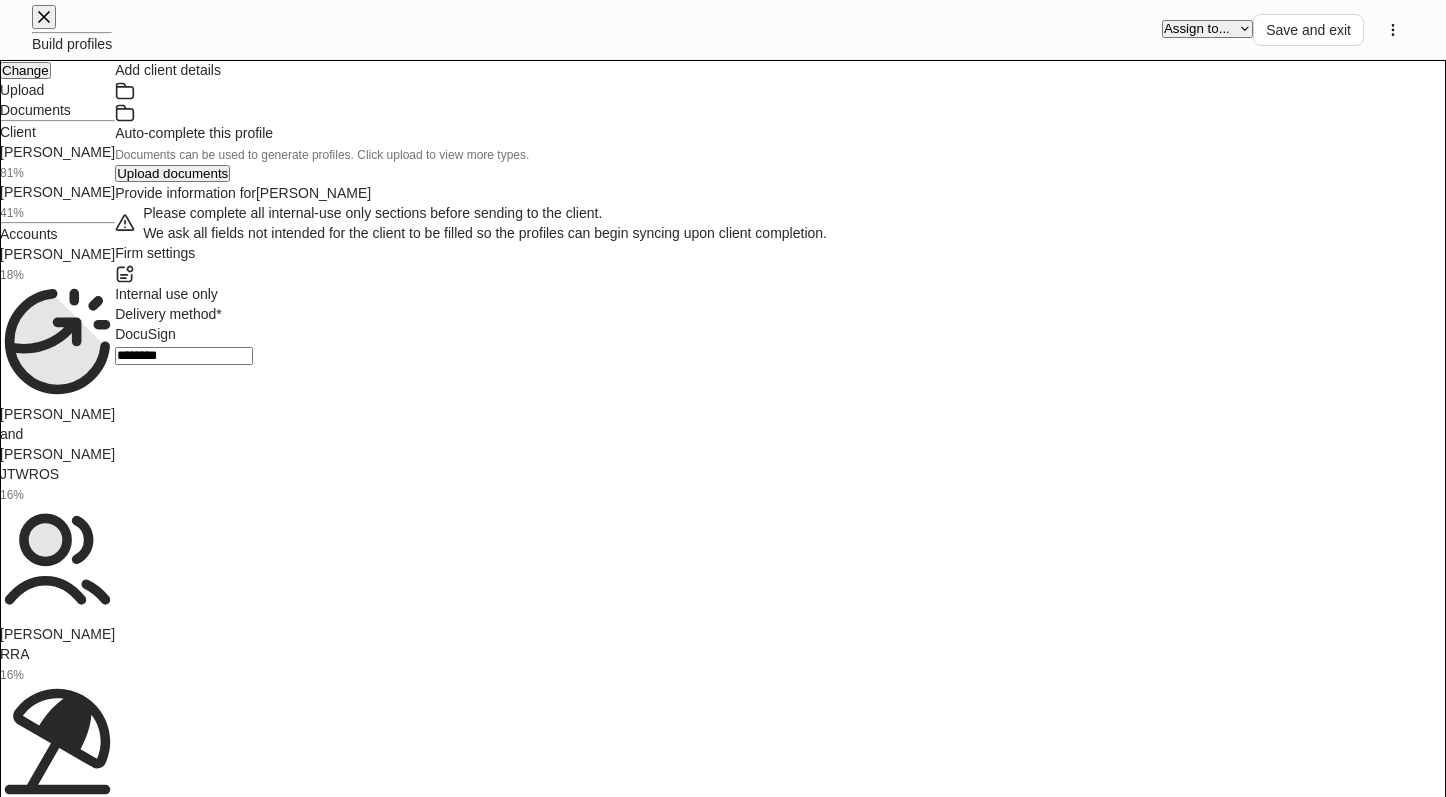 scroll, scrollTop: 3400, scrollLeft: 0, axis: vertical 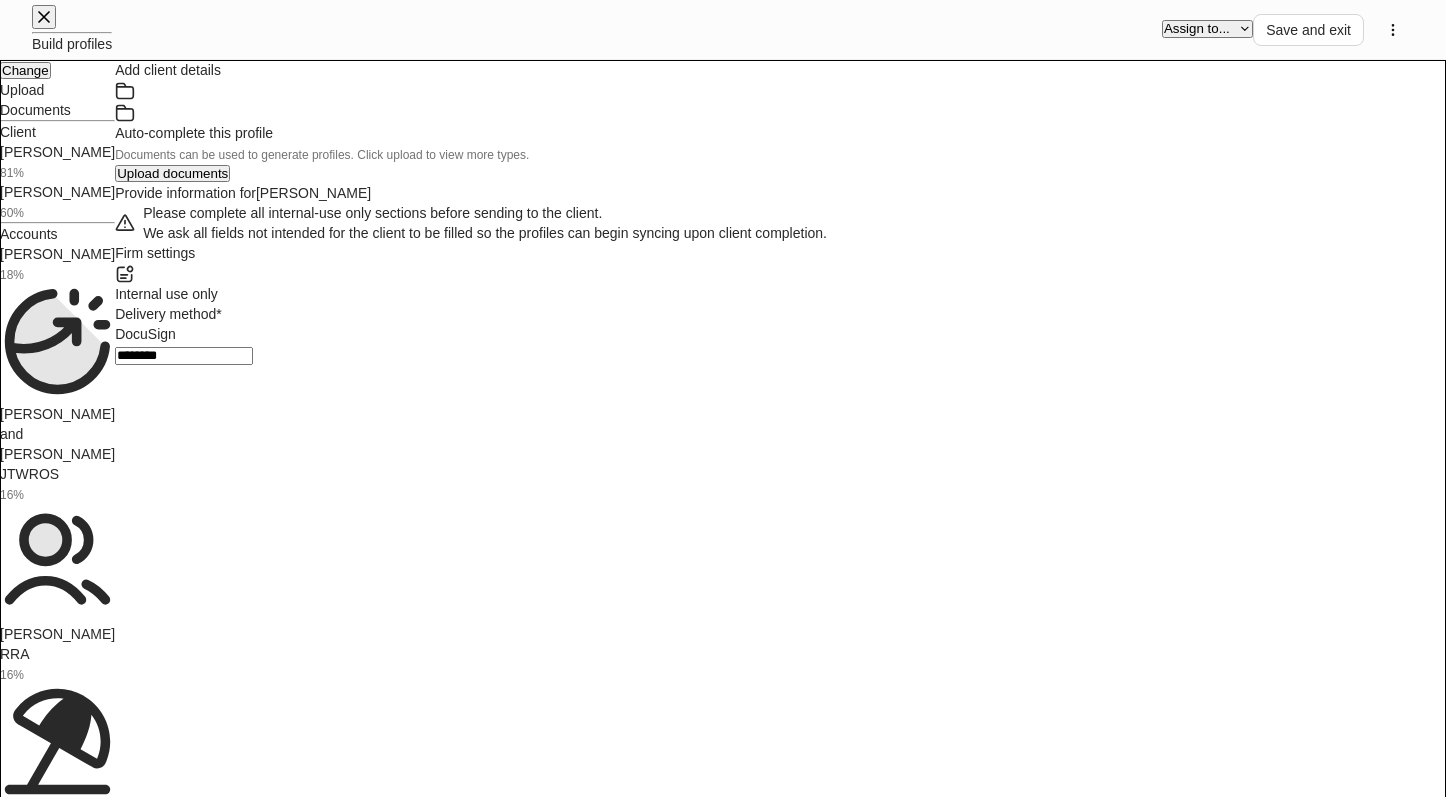 click on "**********" at bounding box center [780, 13516] 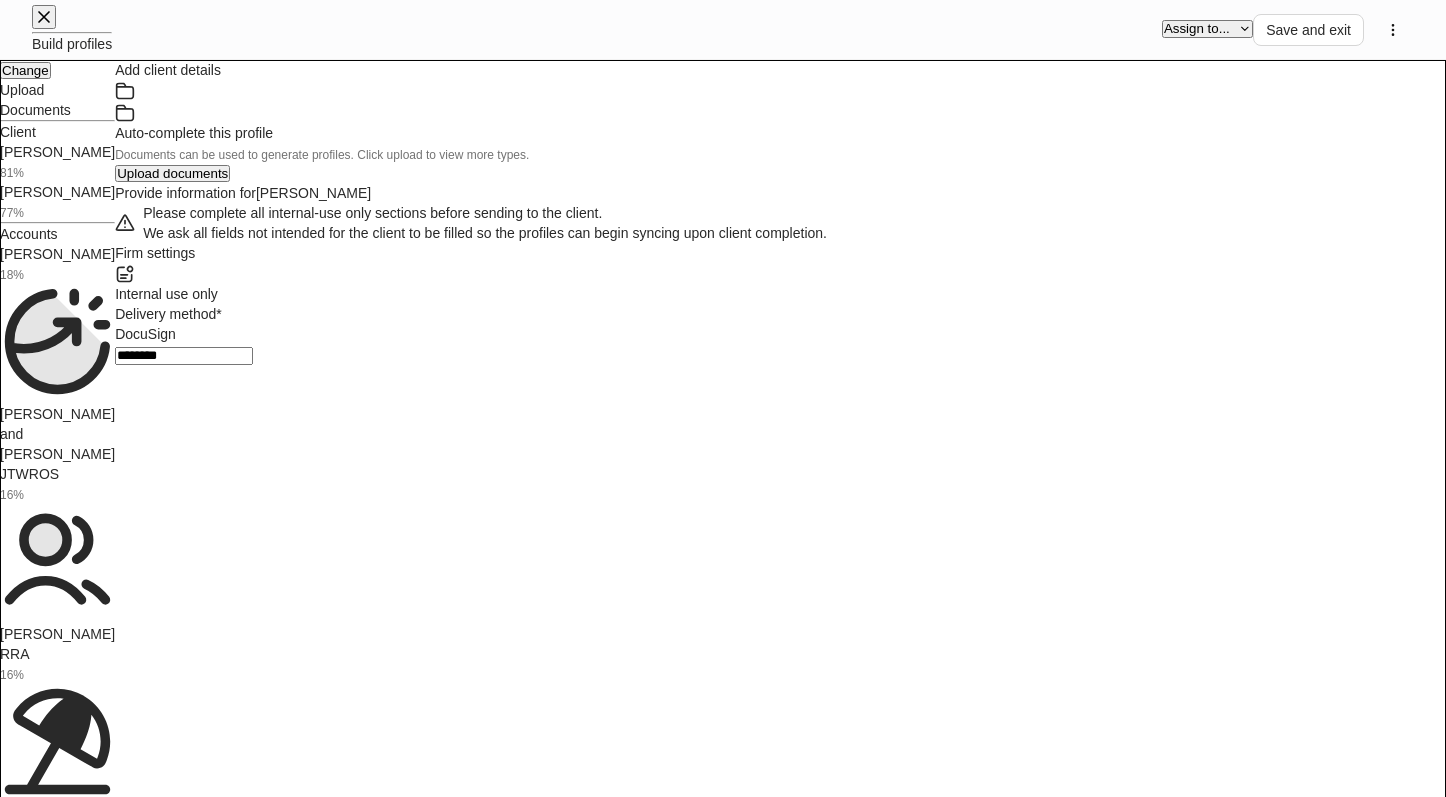 scroll, scrollTop: 6100, scrollLeft: 0, axis: vertical 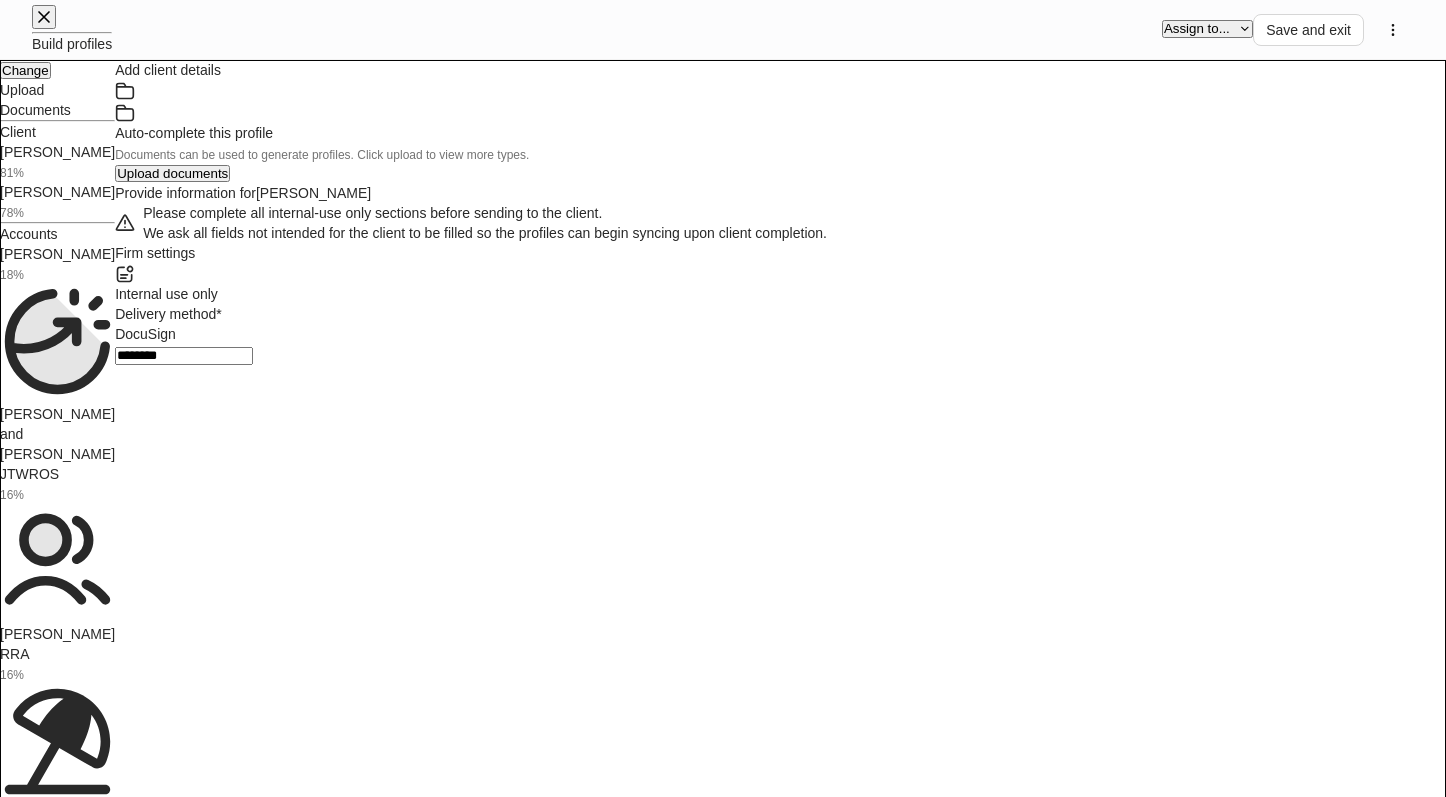 click at bounding box center (184, 26632) 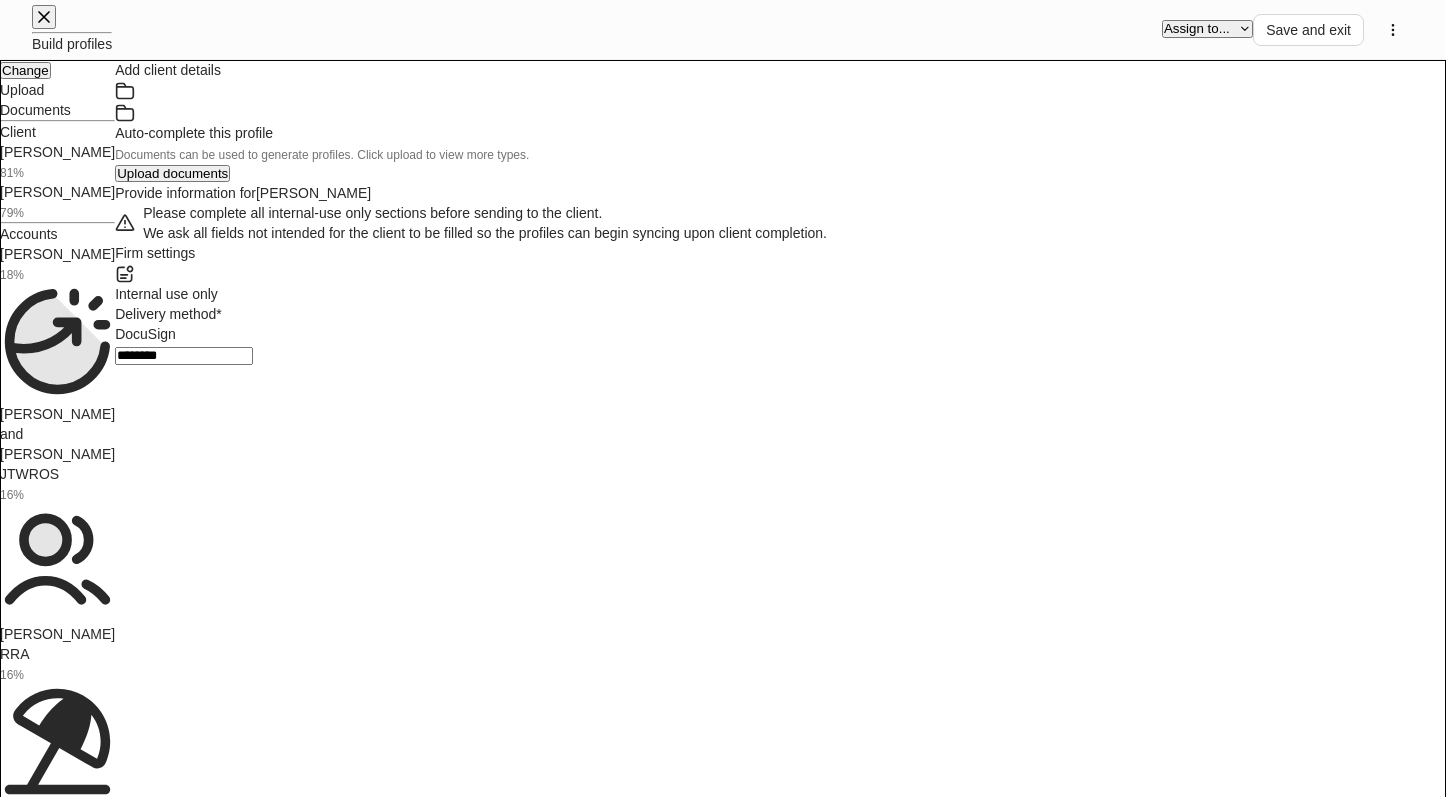 scroll, scrollTop: 6535, scrollLeft: 0, axis: vertical 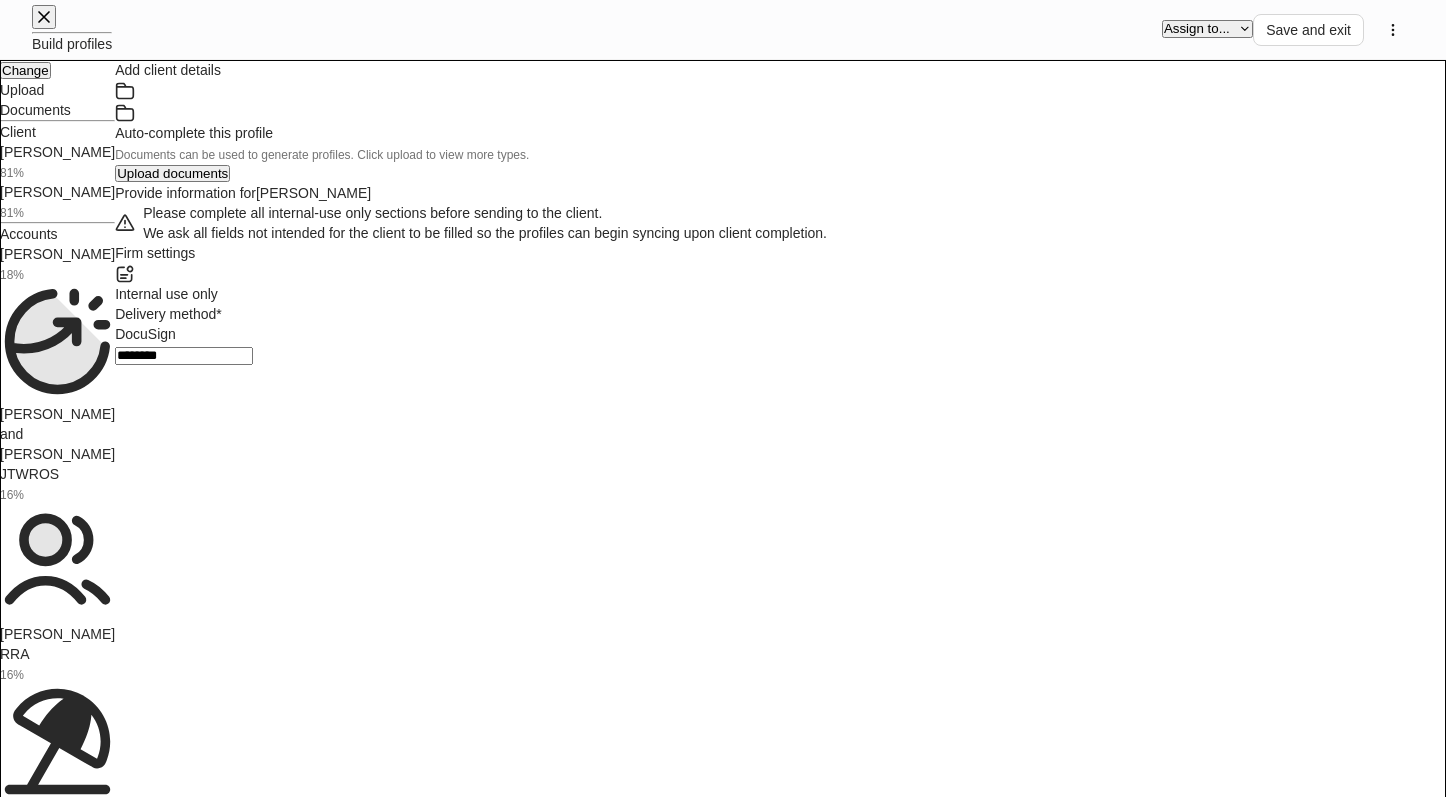 click on "[PERSON_NAME]" at bounding box center (57, 254) 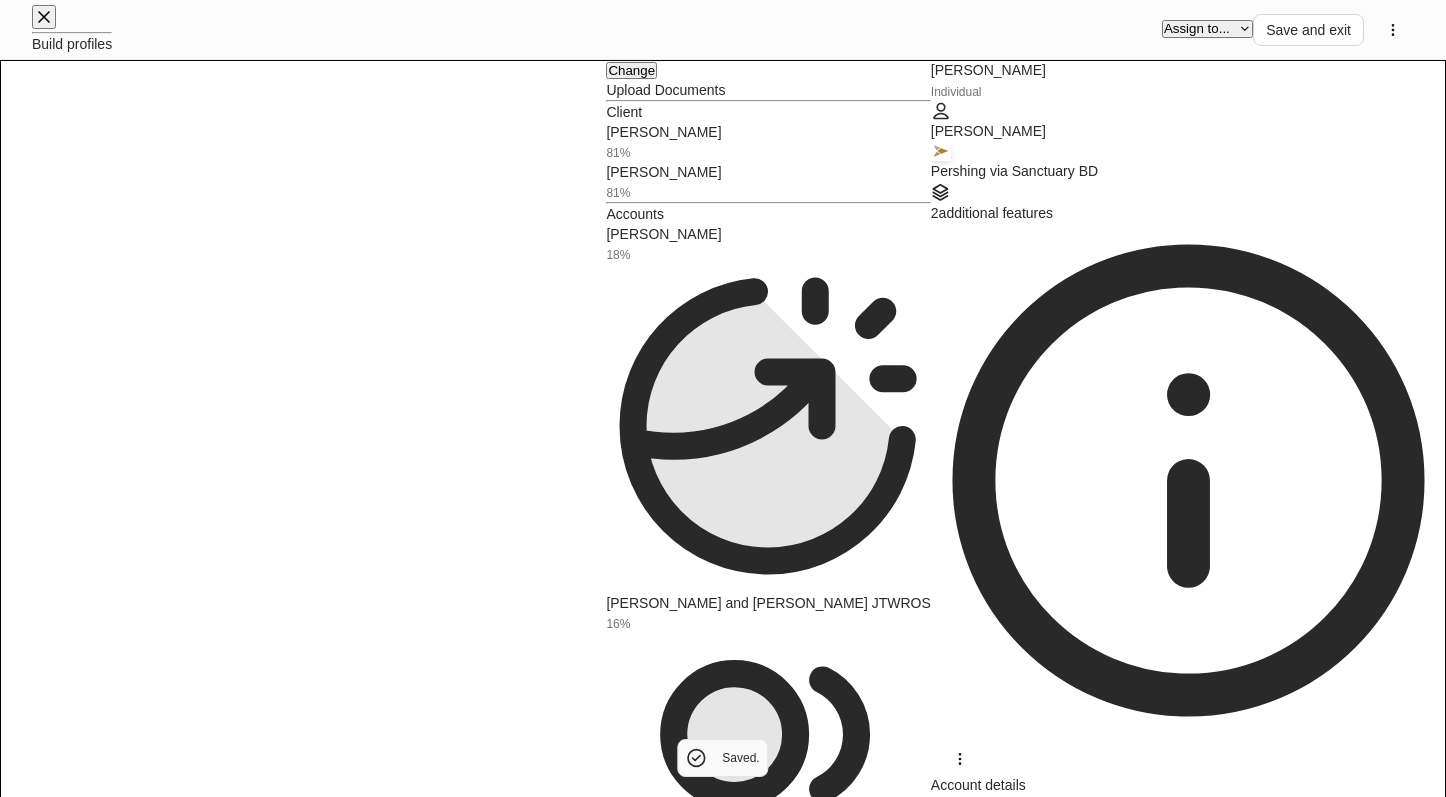 click at bounding box center (1000, 868) 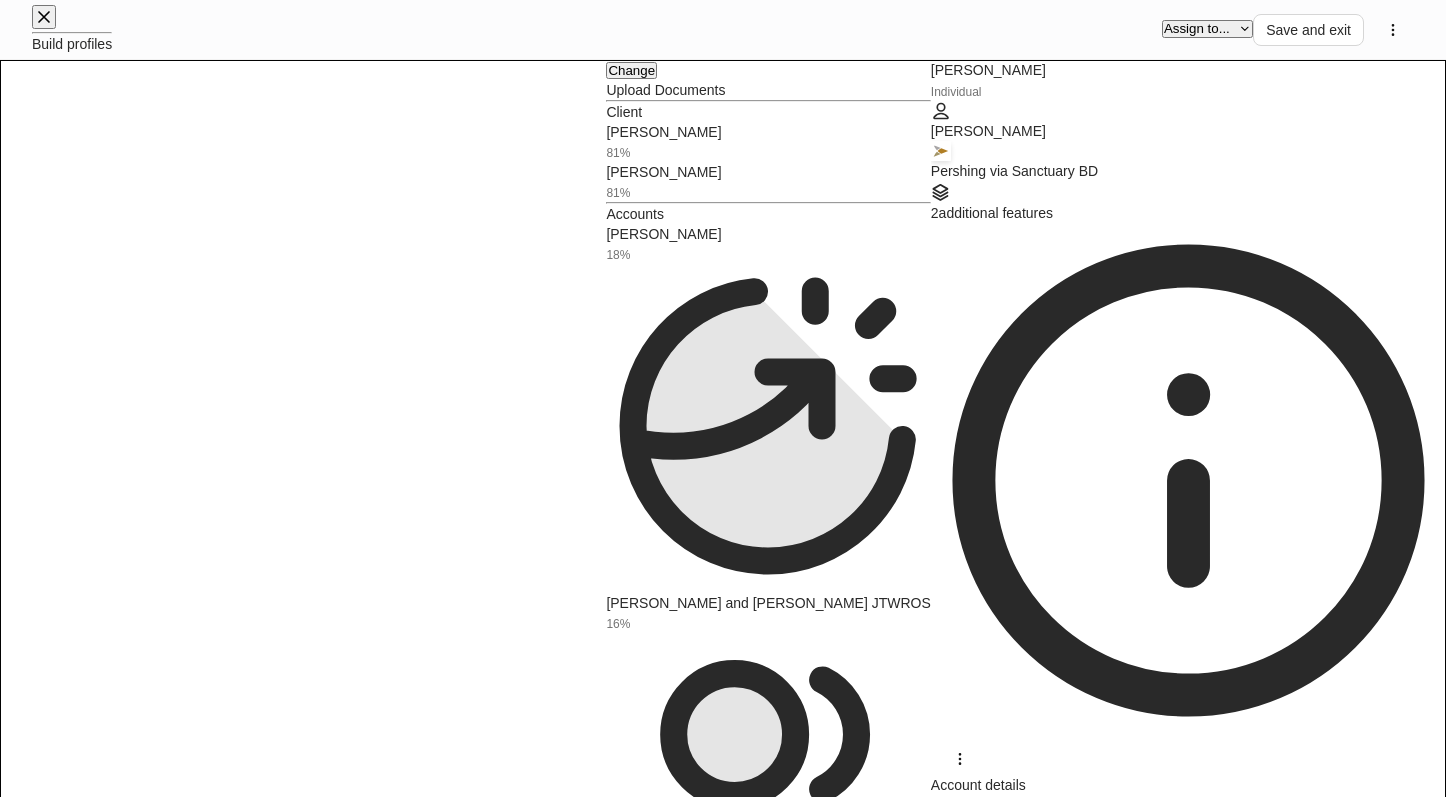 click at bounding box center [1000, 868] 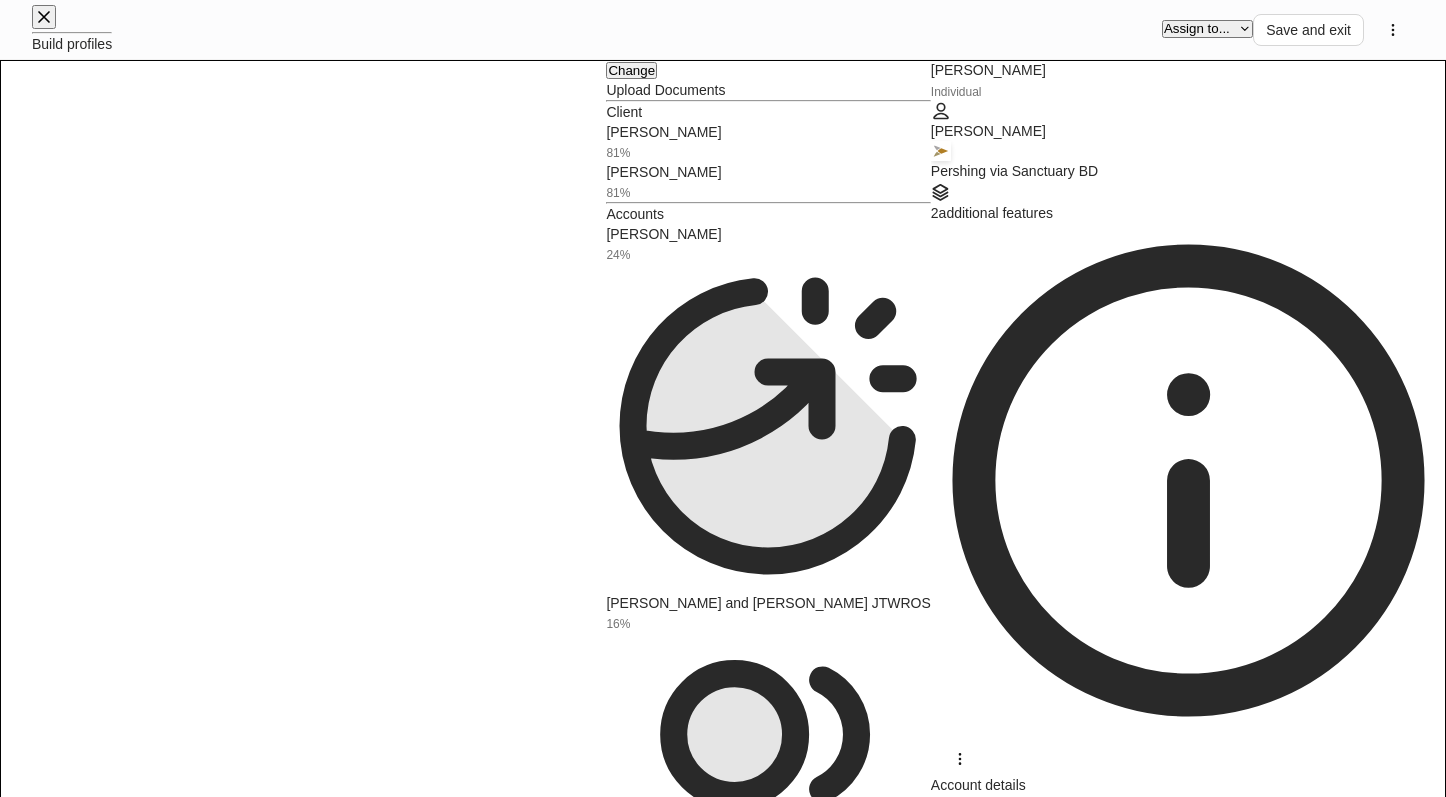 type on "***" 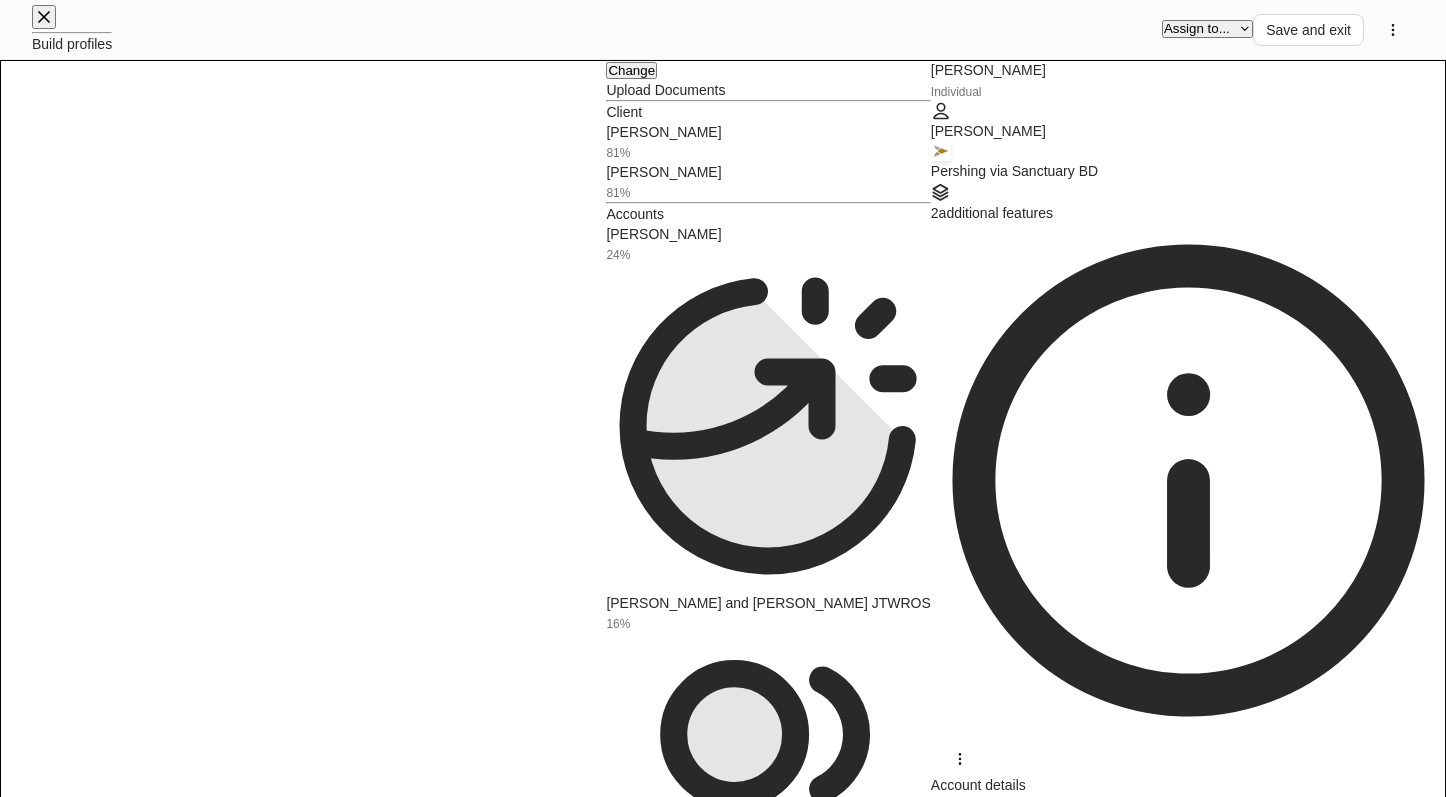 click on "**********" at bounding box center [723, 4112] 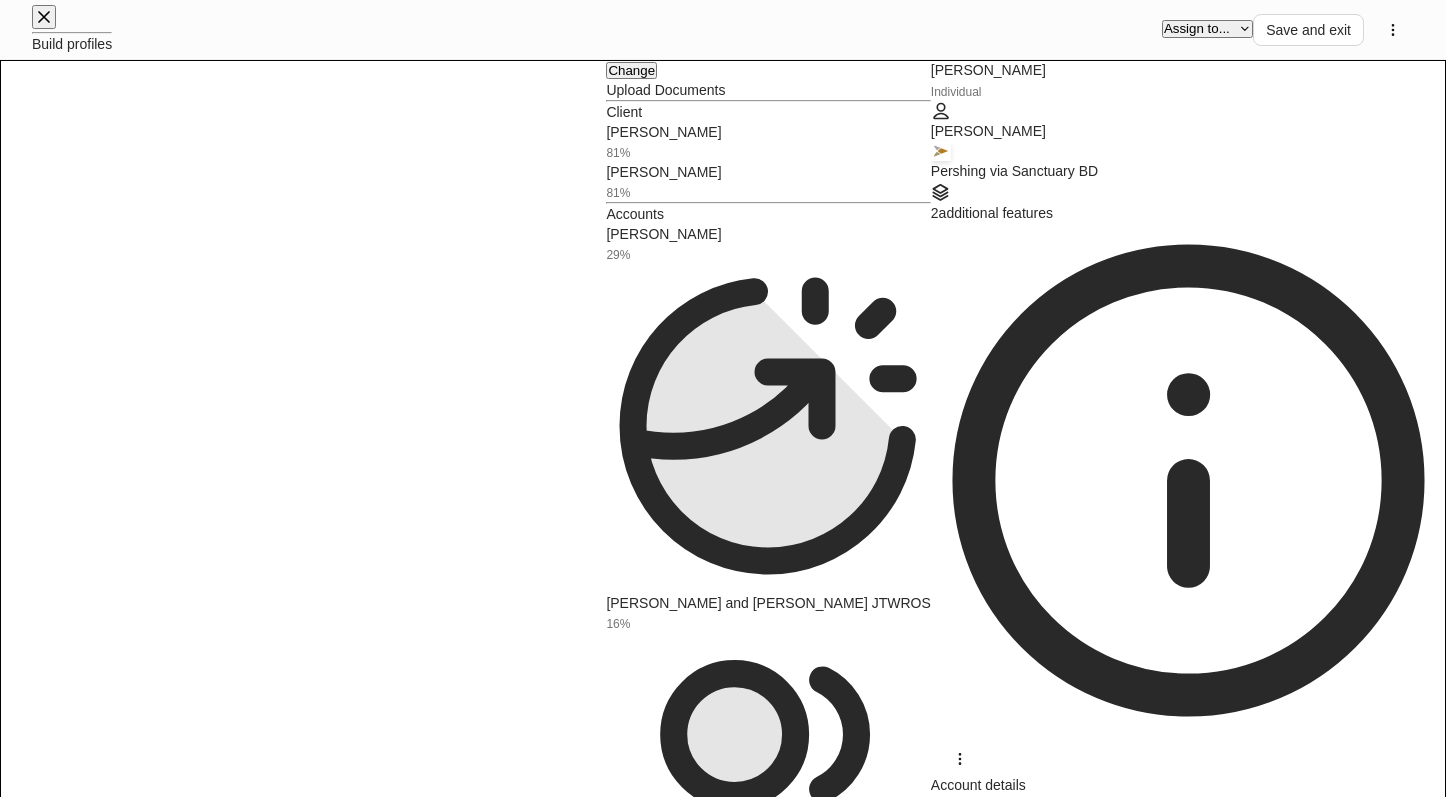 click on "**********" at bounding box center (723, 4052) 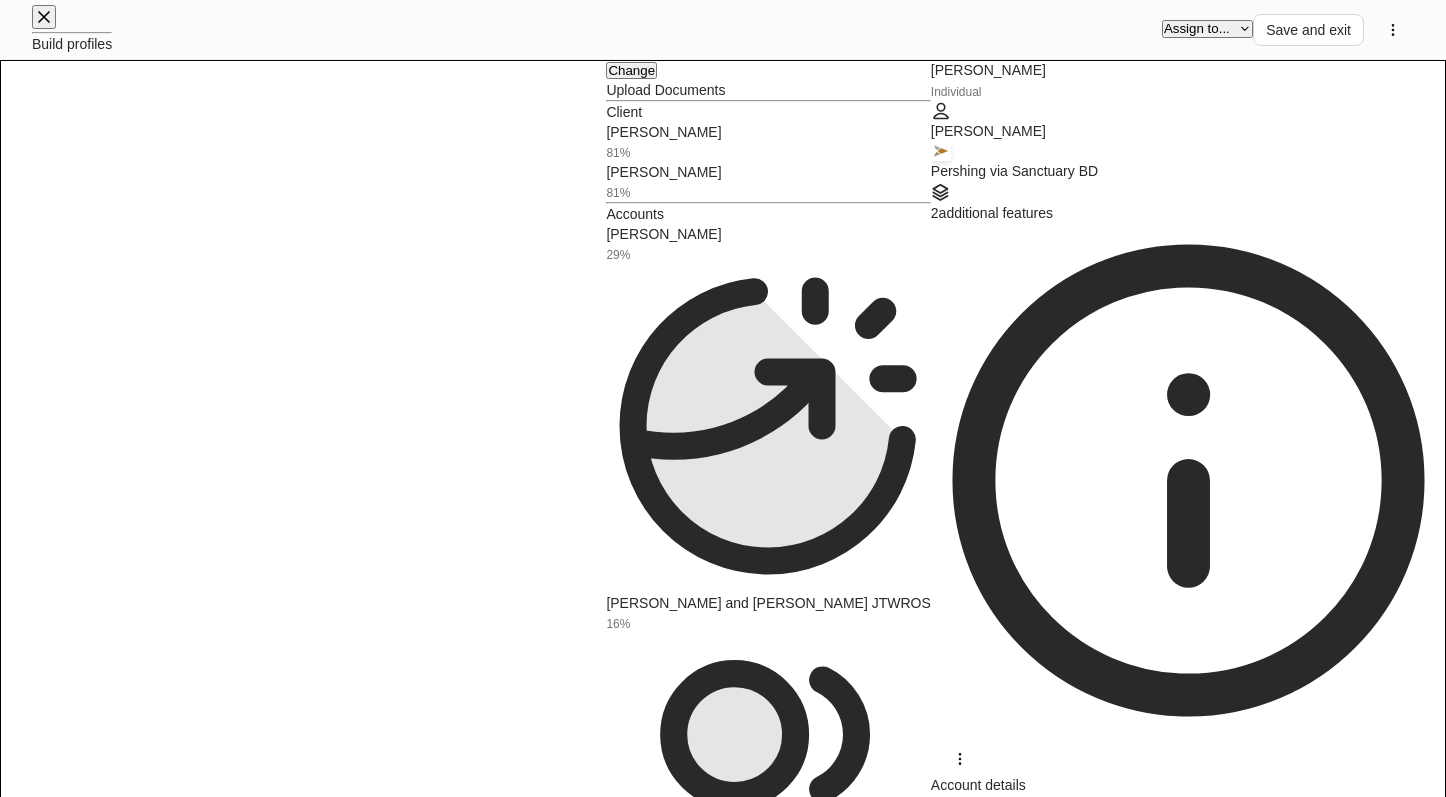click on "None" at bounding box center [723, 8195] 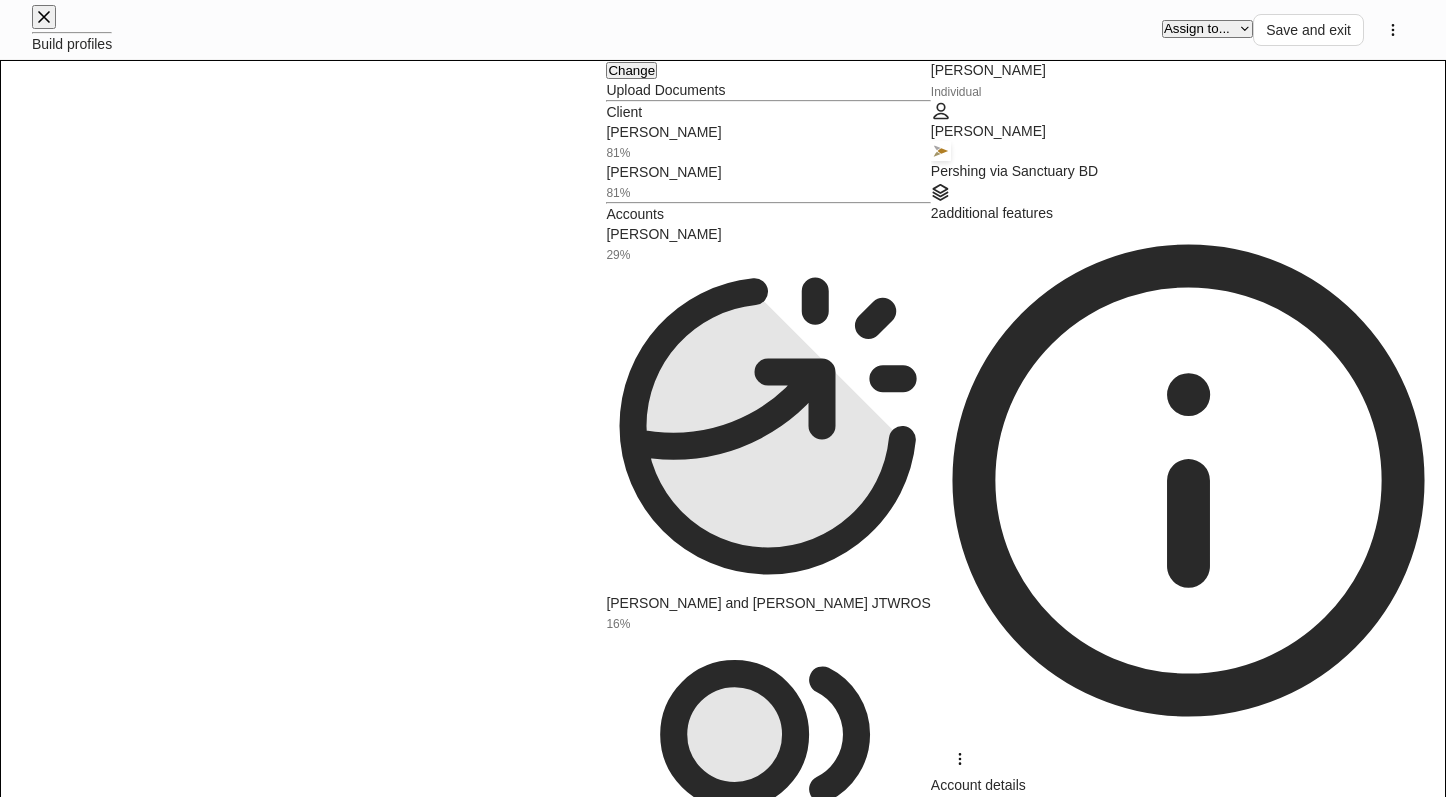 click on "**********" at bounding box center (1188, 2739) 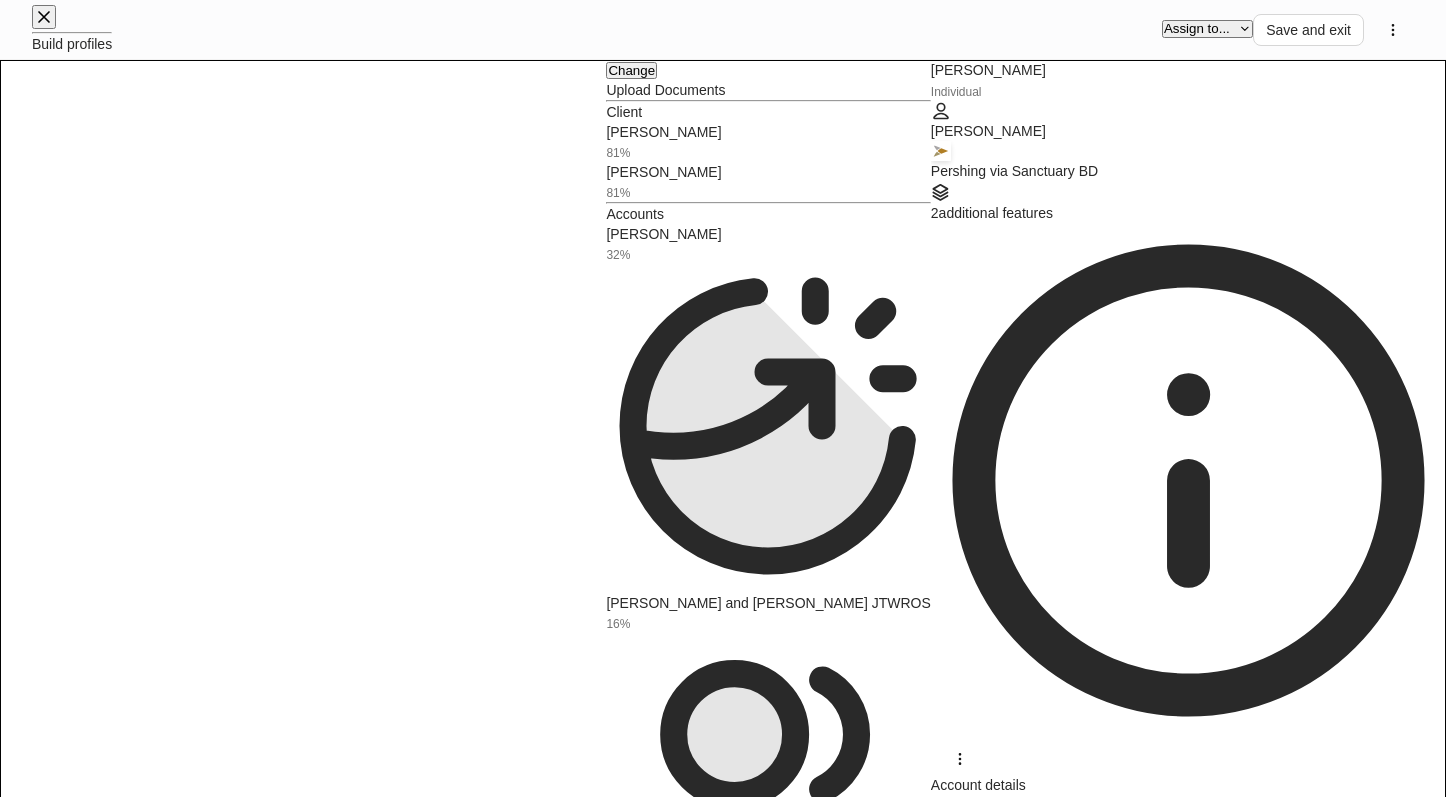click on "Full" at bounding box center (966, 1697) 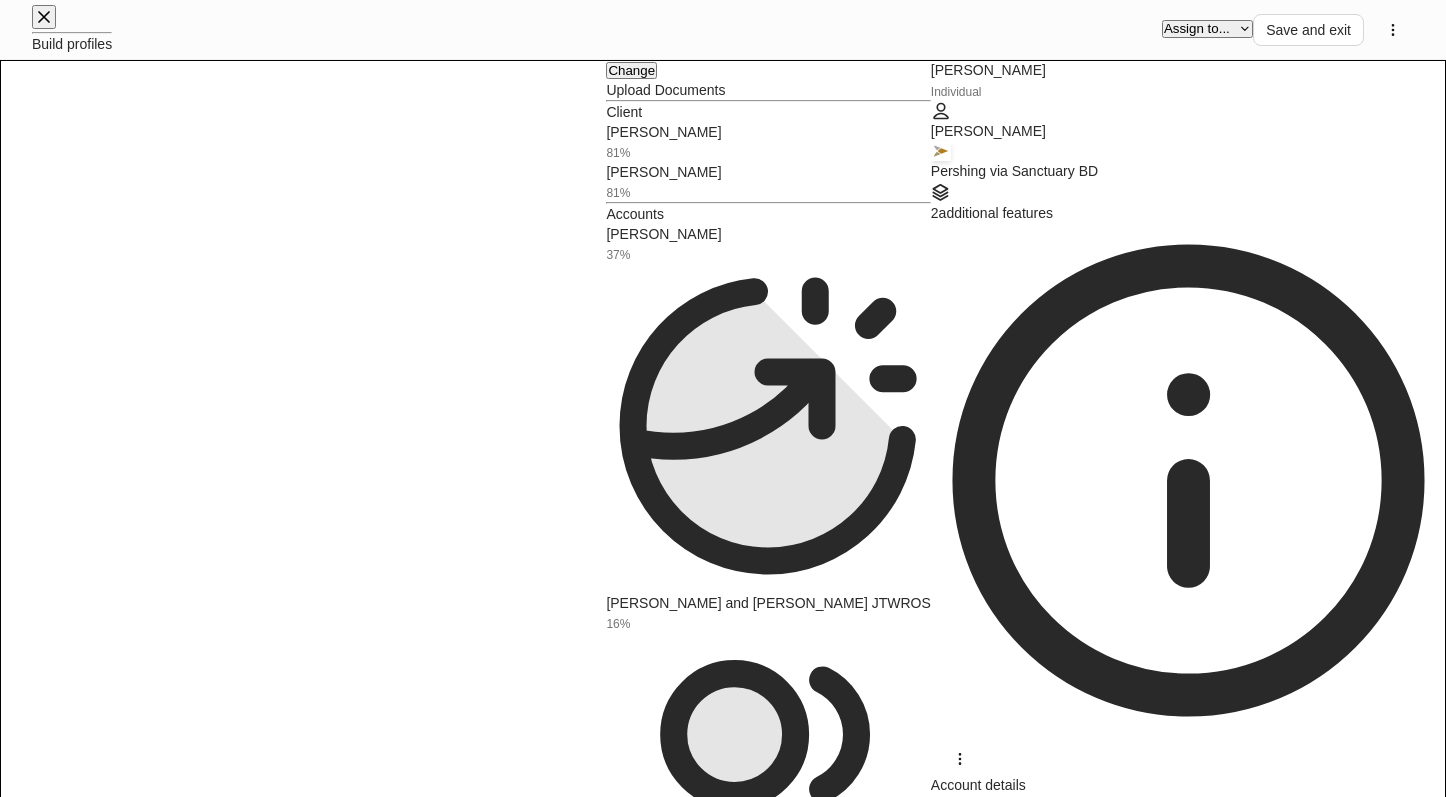 scroll, scrollTop: 600, scrollLeft: 0, axis: vertical 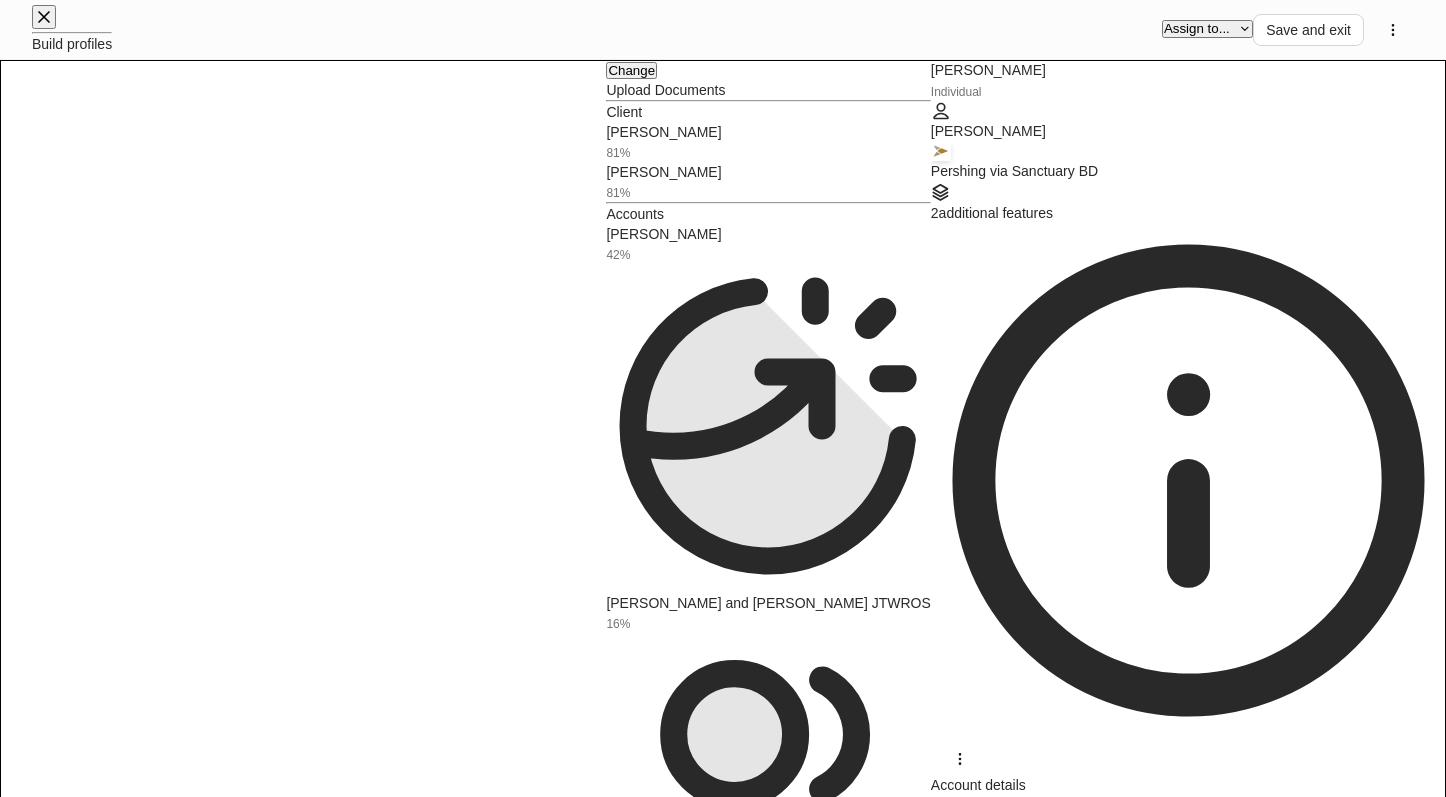 click on "**********" at bounding box center (723, 4171) 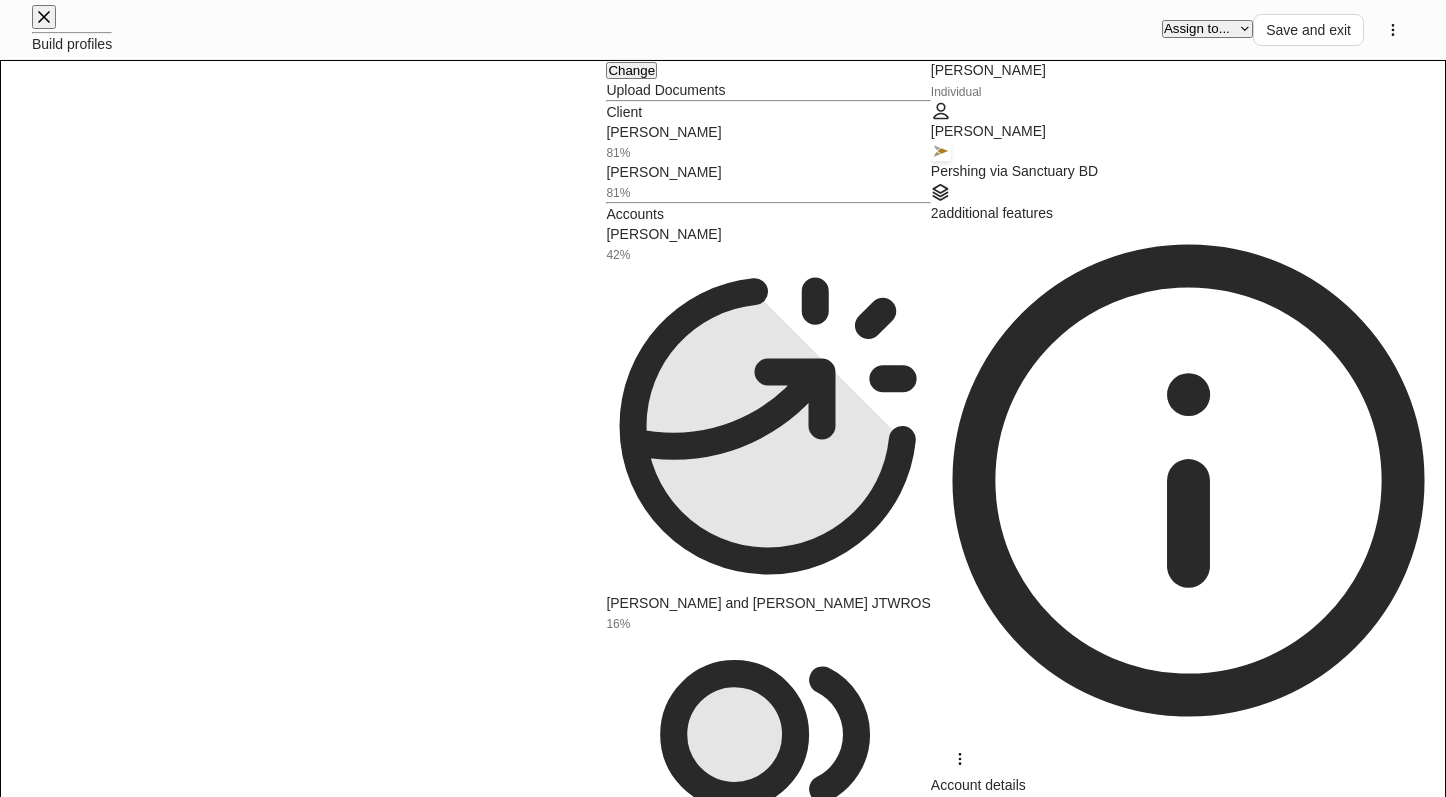 click on "PZG - Yes" at bounding box center [723, 8372] 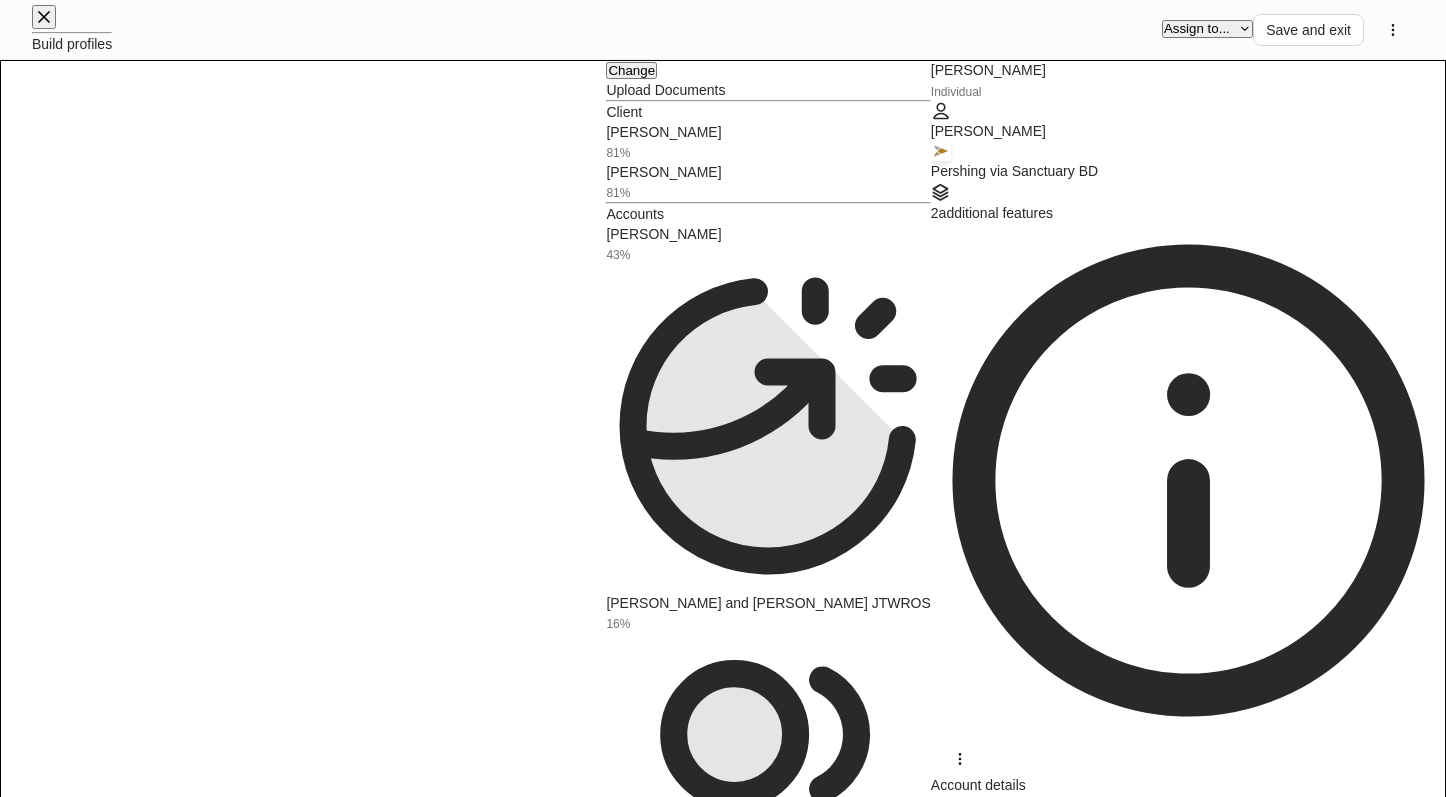 scroll, scrollTop: 800, scrollLeft: 0, axis: vertical 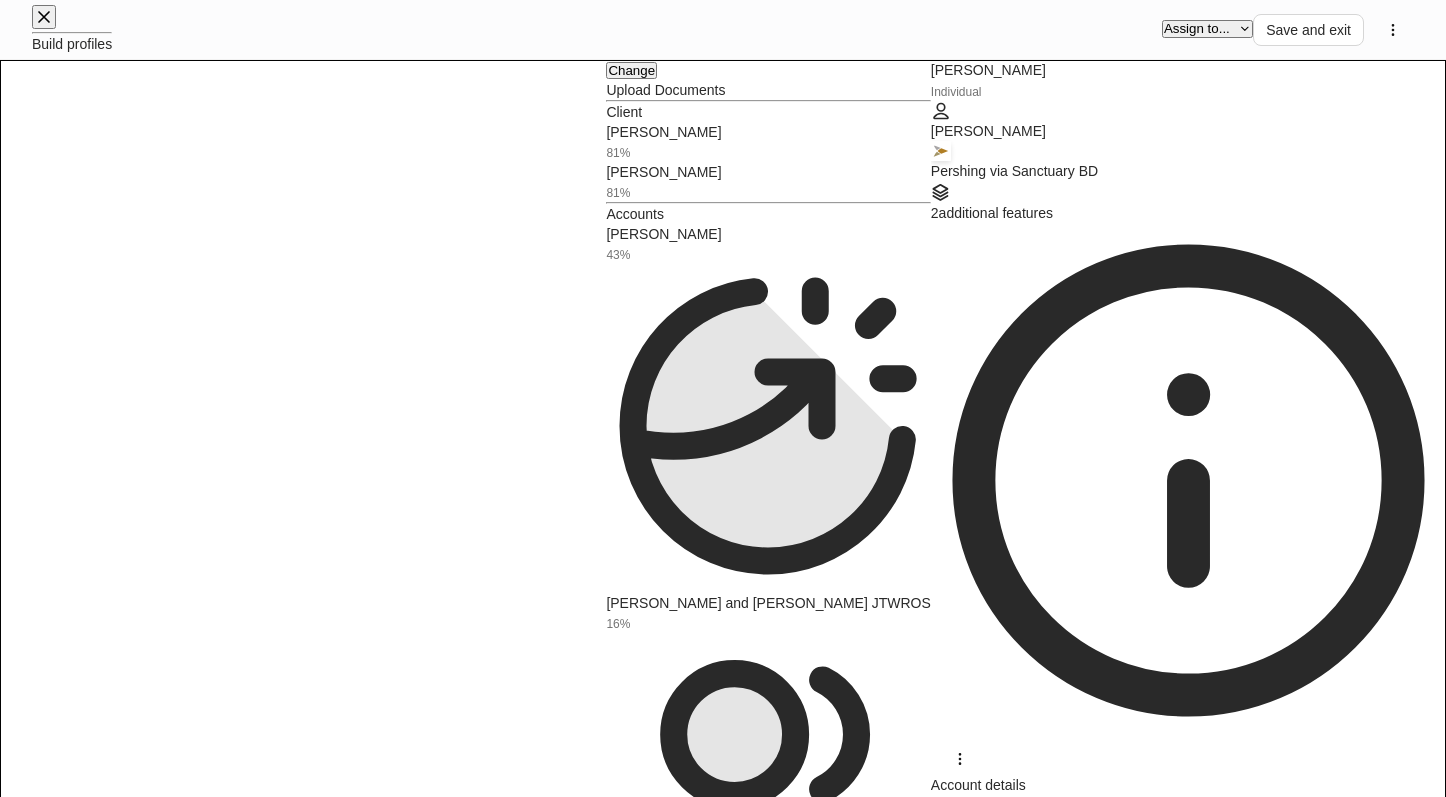 click on "PT8 - No" at bounding box center [723, 9670] 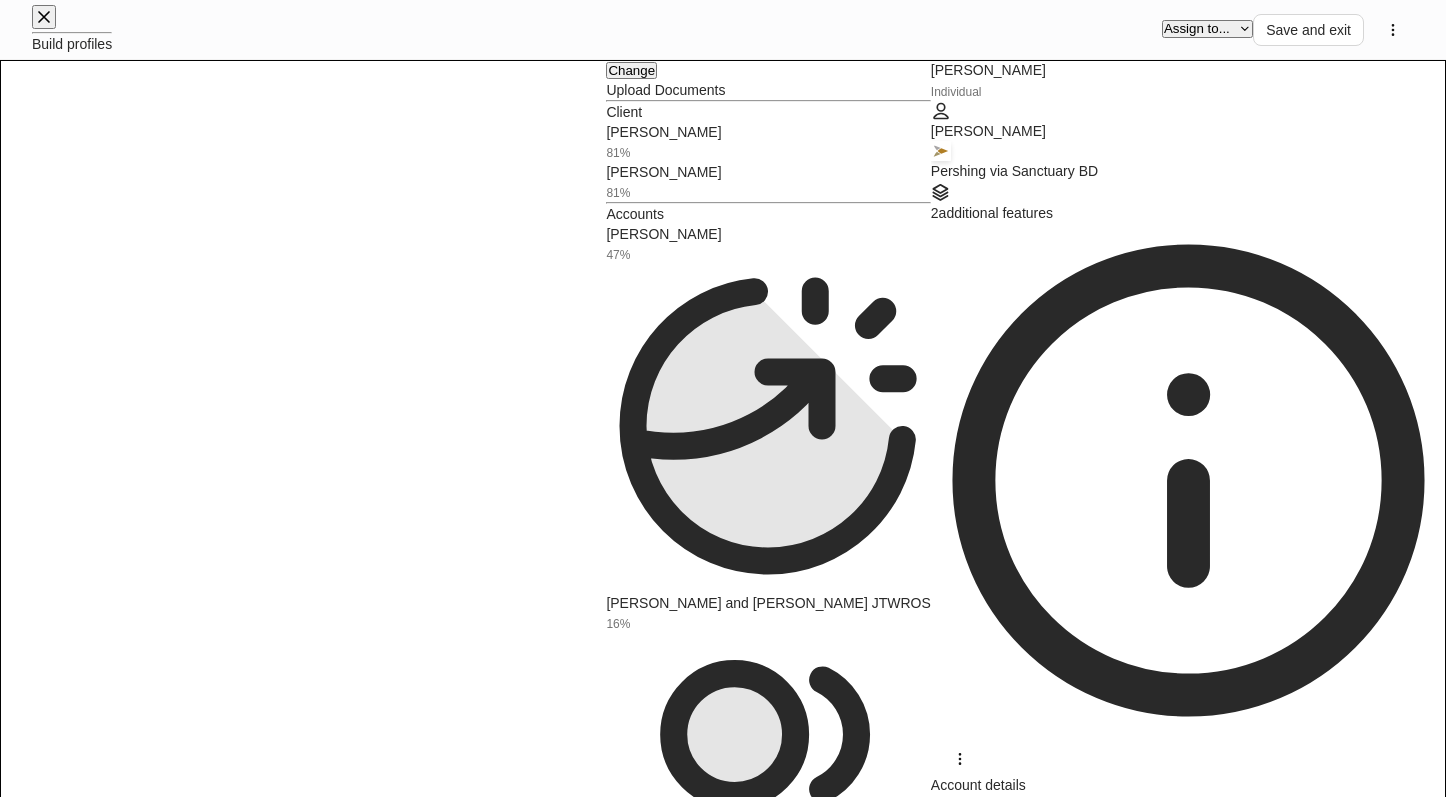 scroll, scrollTop: 900, scrollLeft: 0, axis: vertical 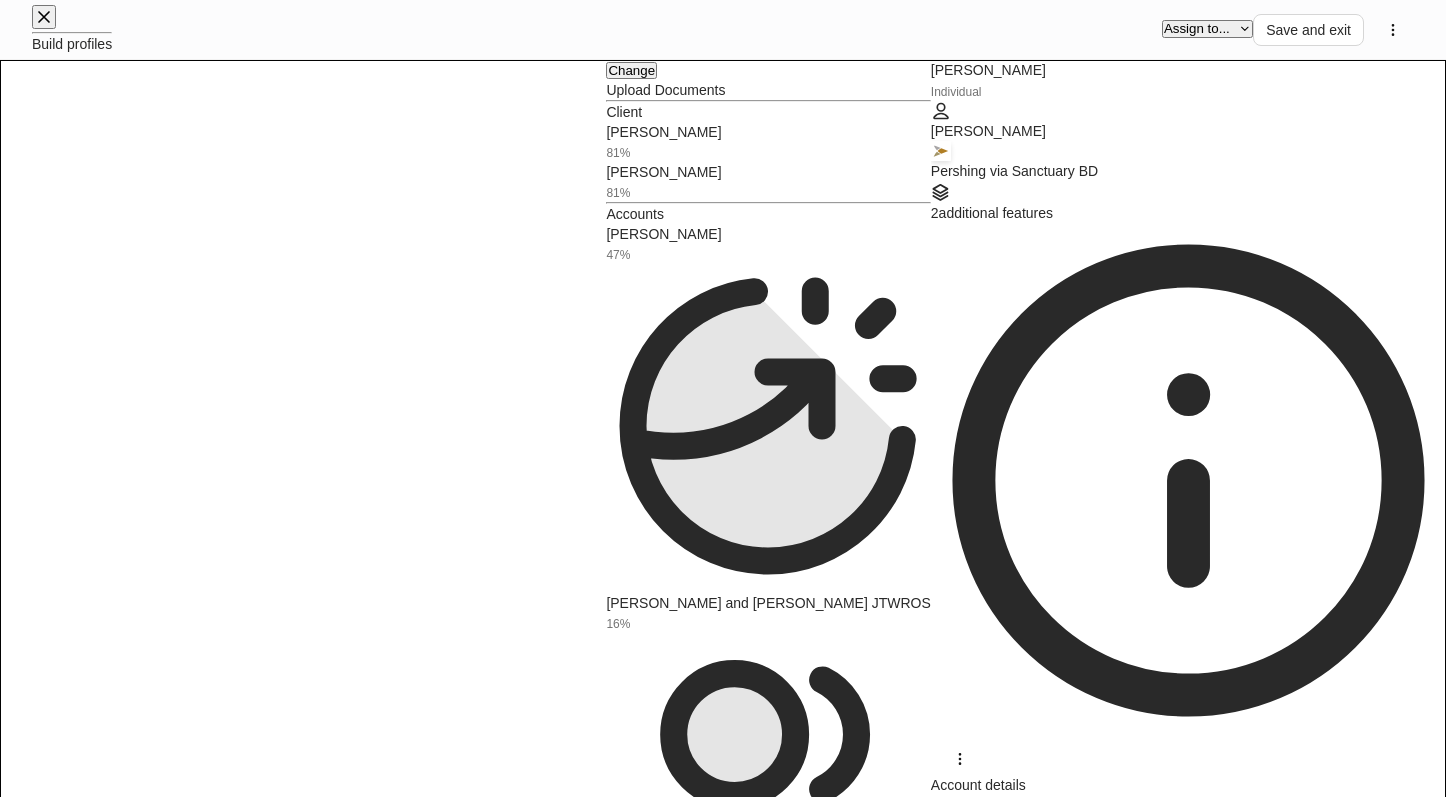 click on "High cost long term" at bounding box center (723, 8412) 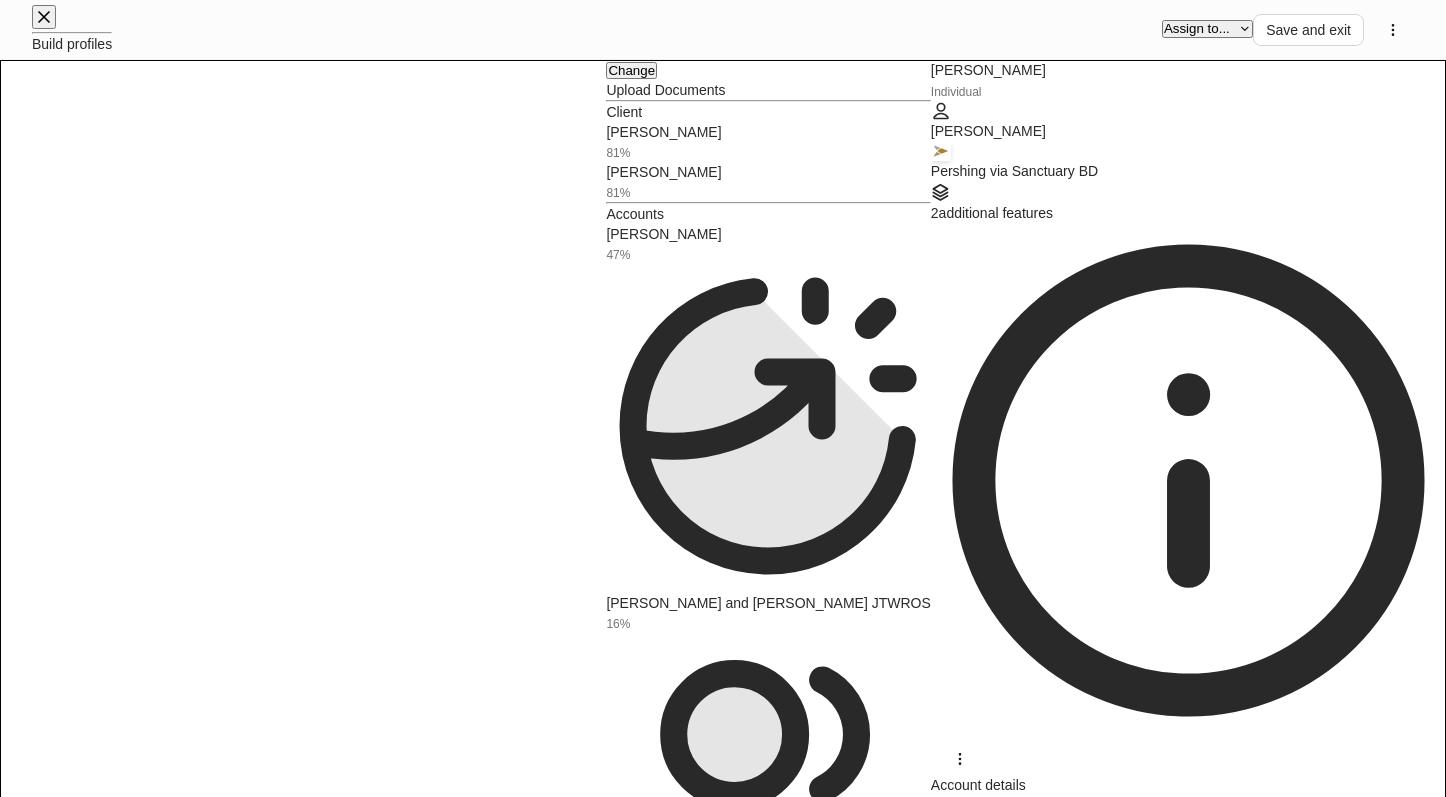 drag, startPoint x: 1041, startPoint y: 519, endPoint x: 1111, endPoint y: 506, distance: 71.19691 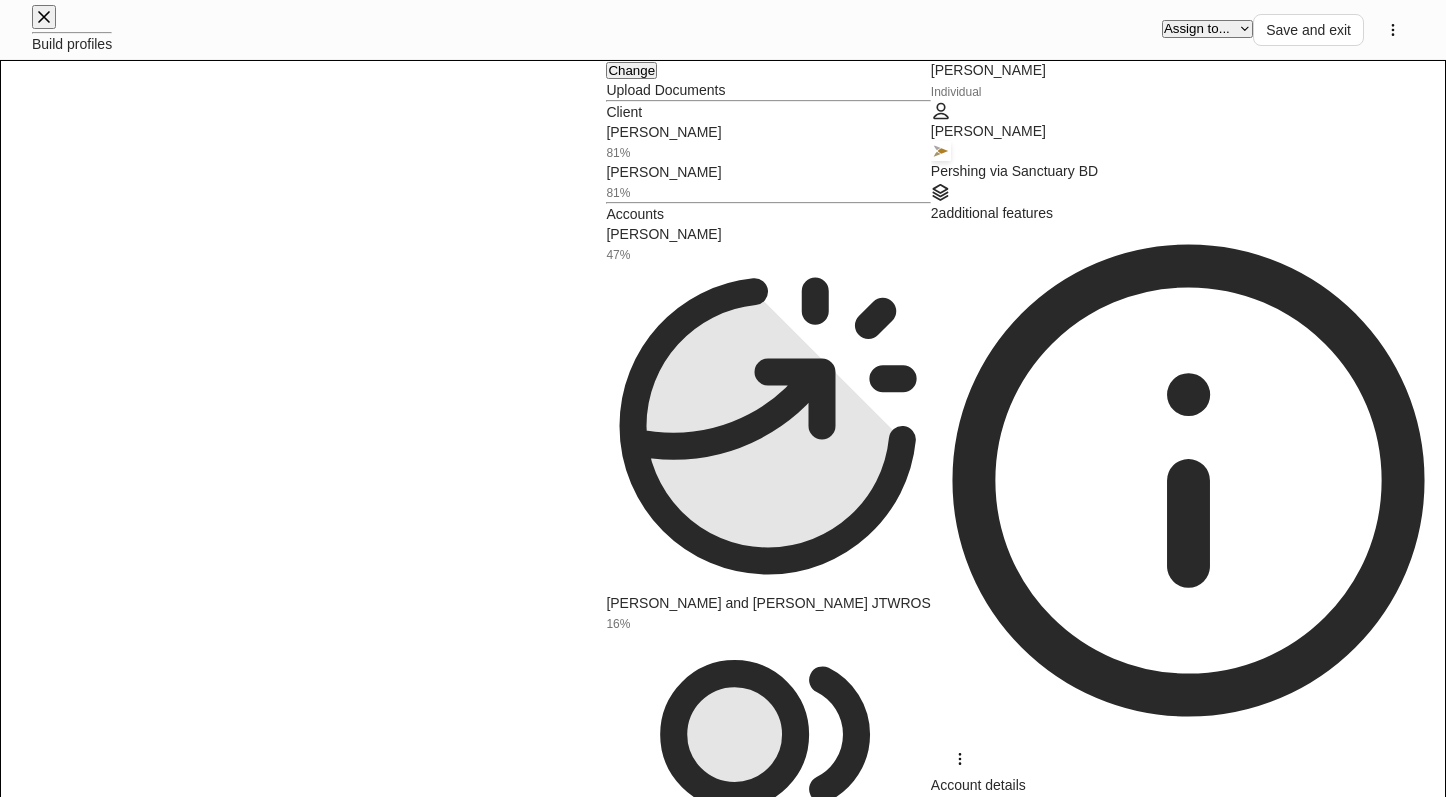 click on "**********" at bounding box center [723, 4271] 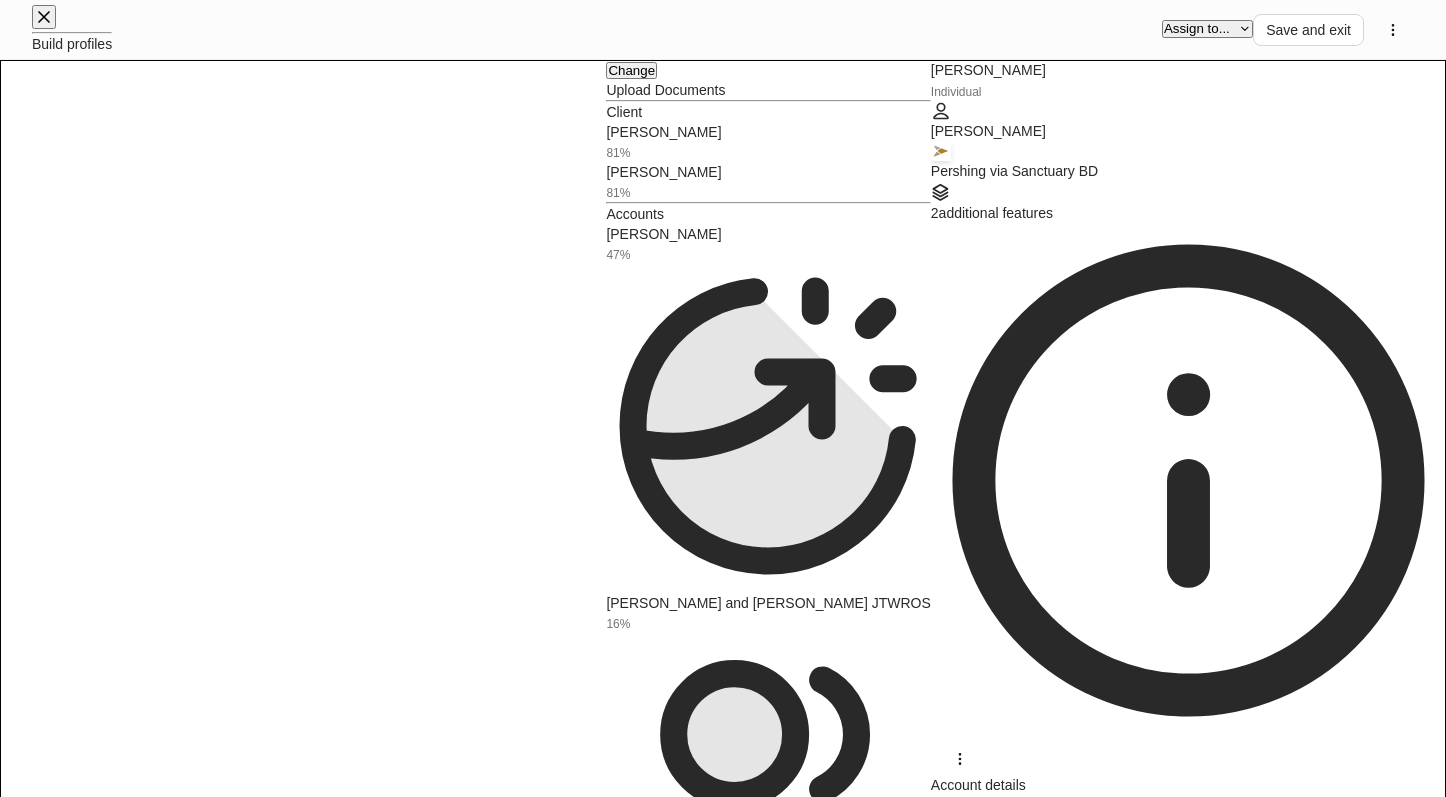 click on "**********" at bounding box center [723, 4171] 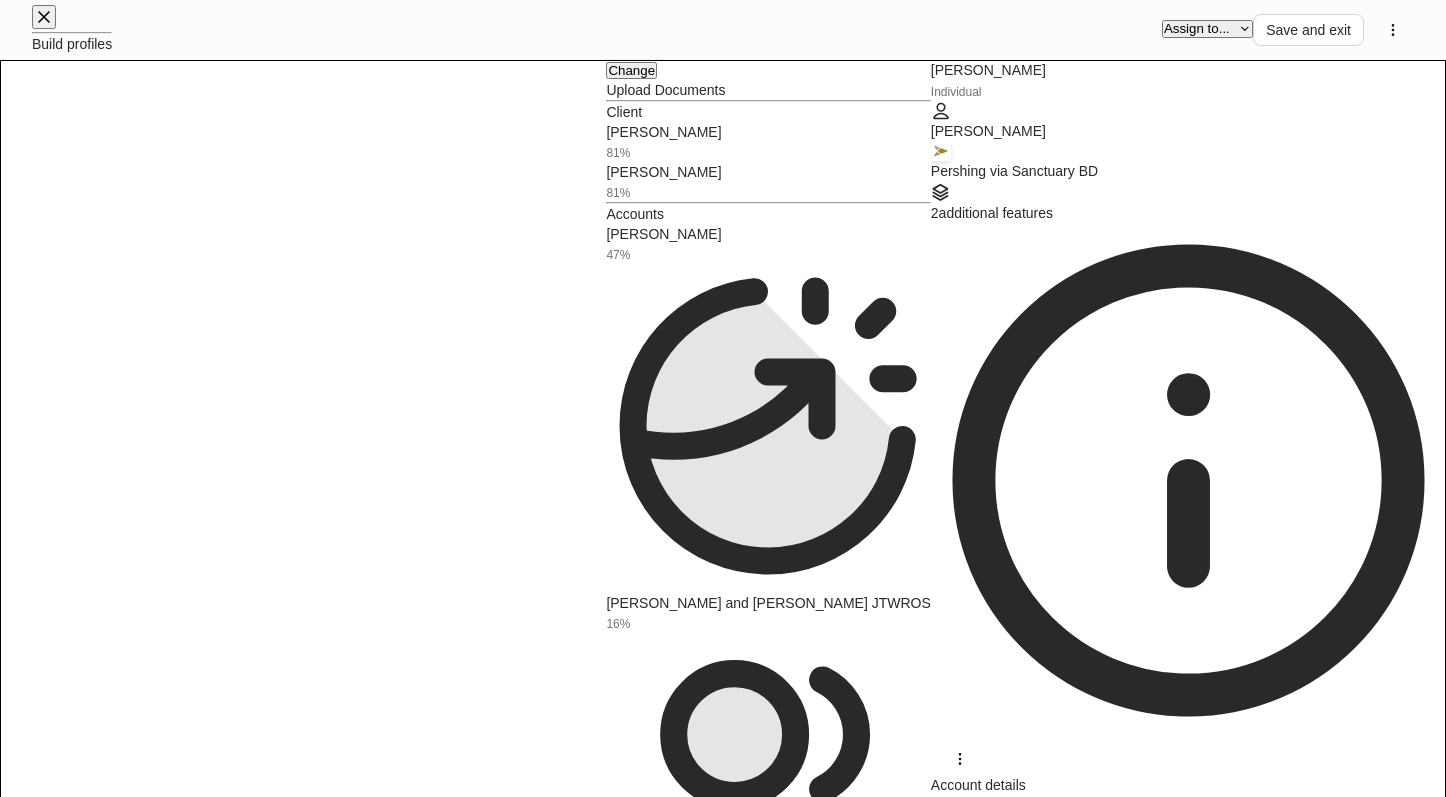 click on "High cost long term" at bounding box center (723, 8392) 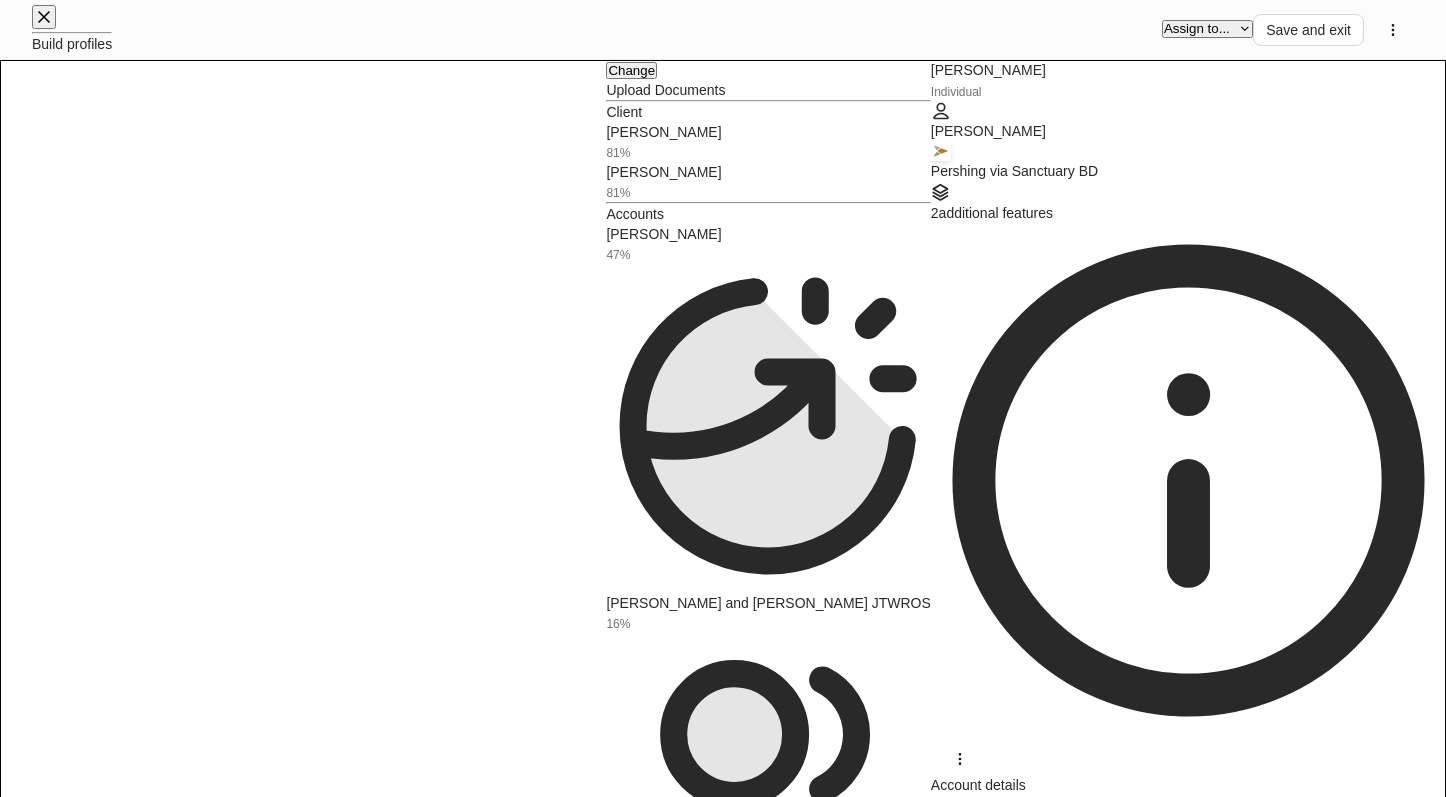 click on "**********" at bounding box center [1188, 2858] 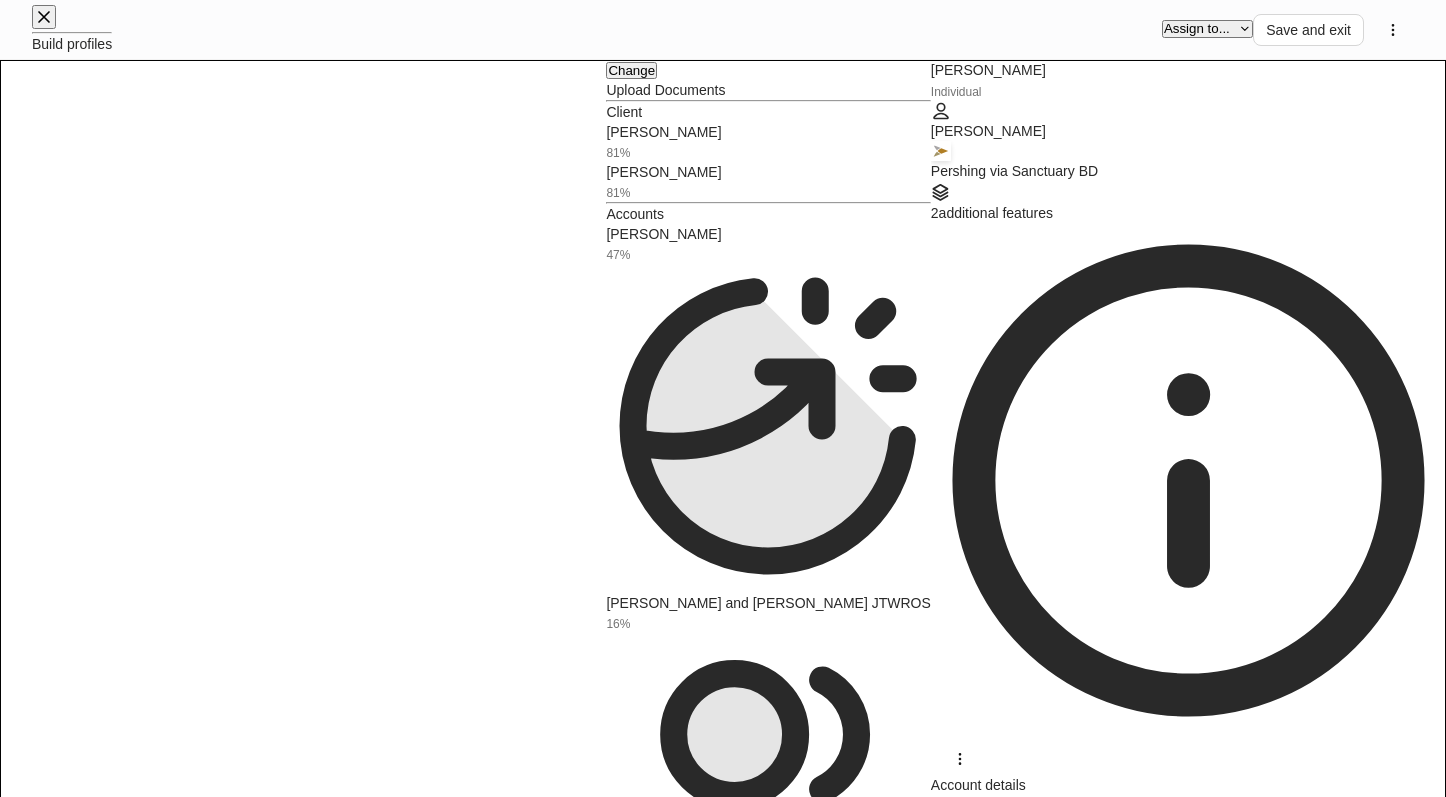 click on "Moderate risk" at bounding box center (723, 8392) 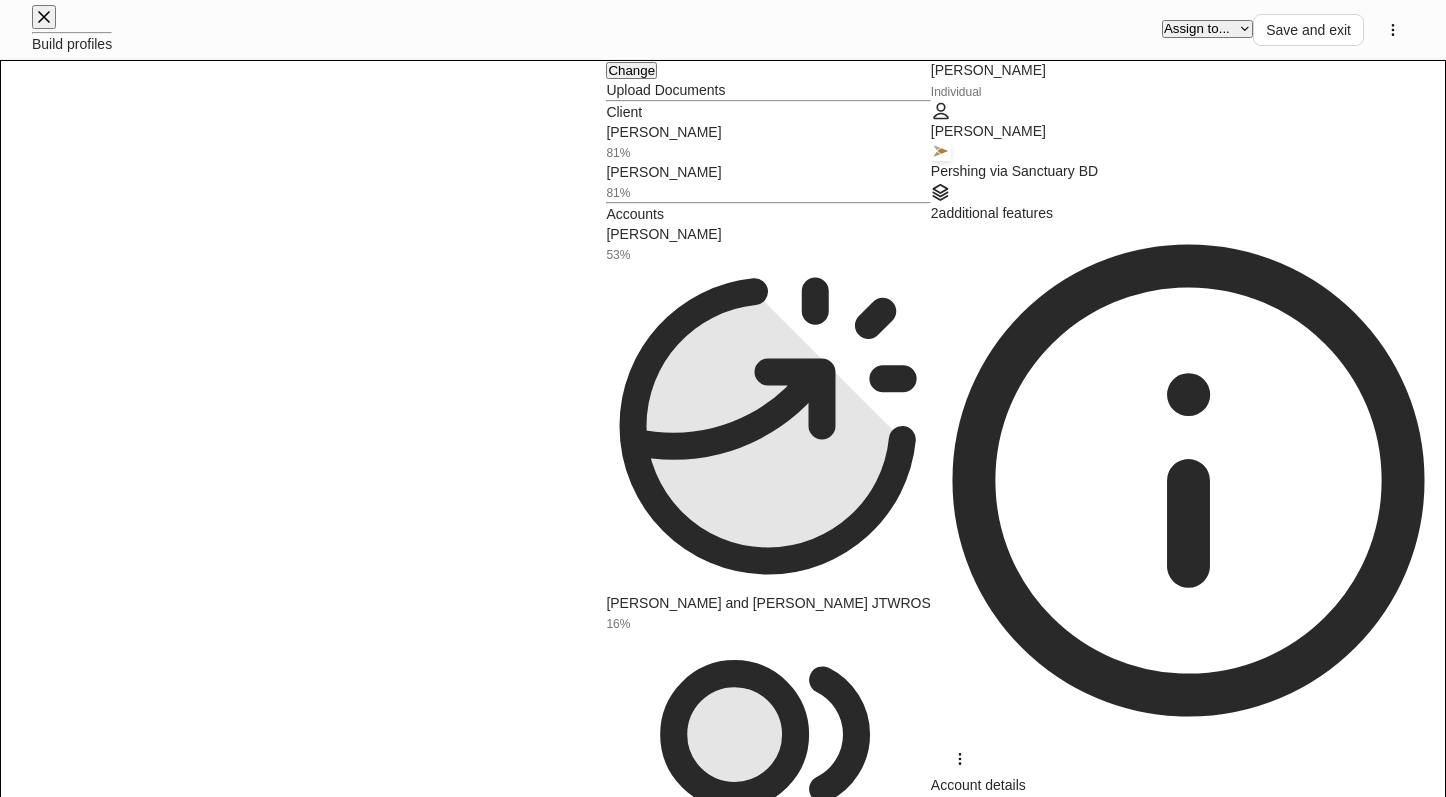 click on "**********" at bounding box center (723, 4171) 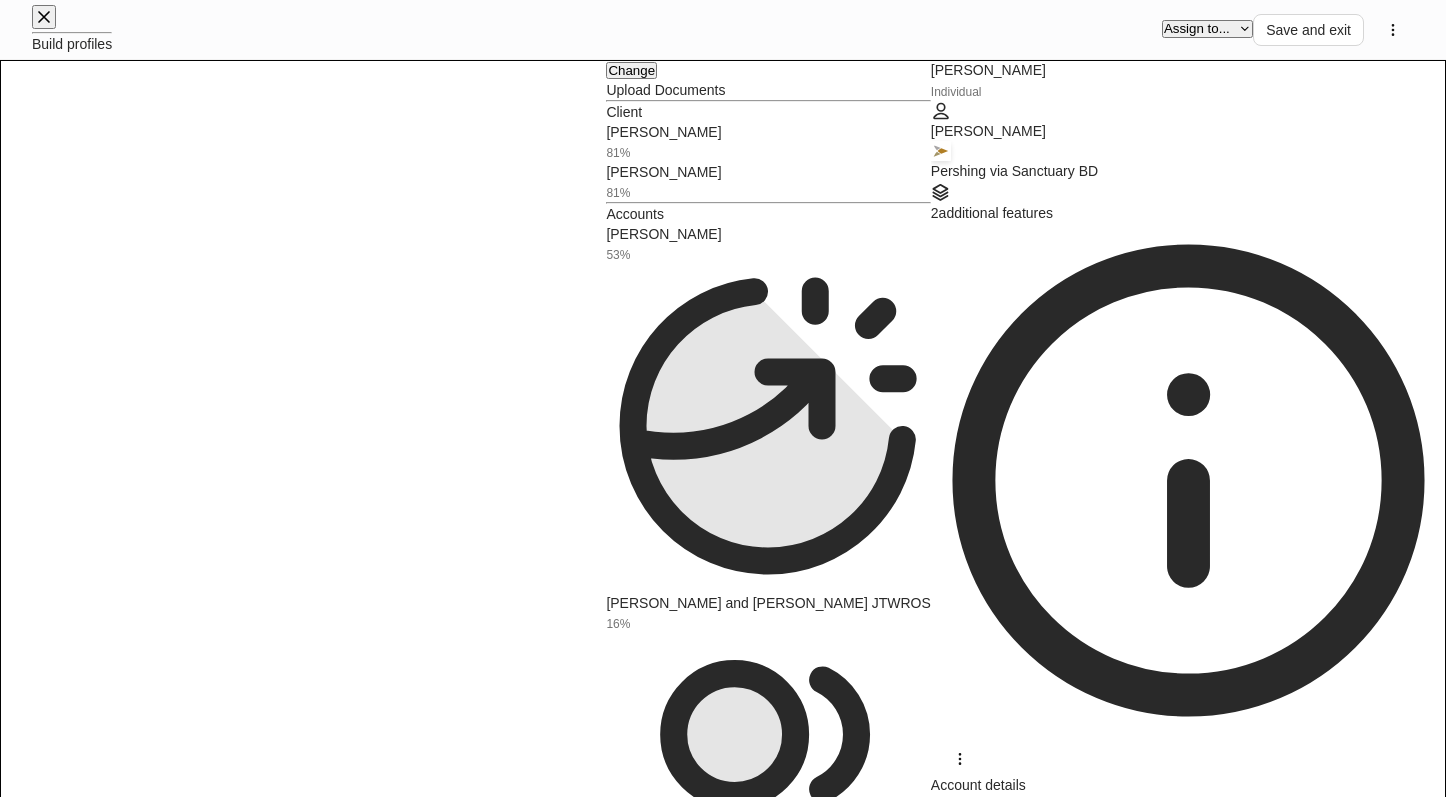 click on "Capital appreciation" at bounding box center (723, 8412) 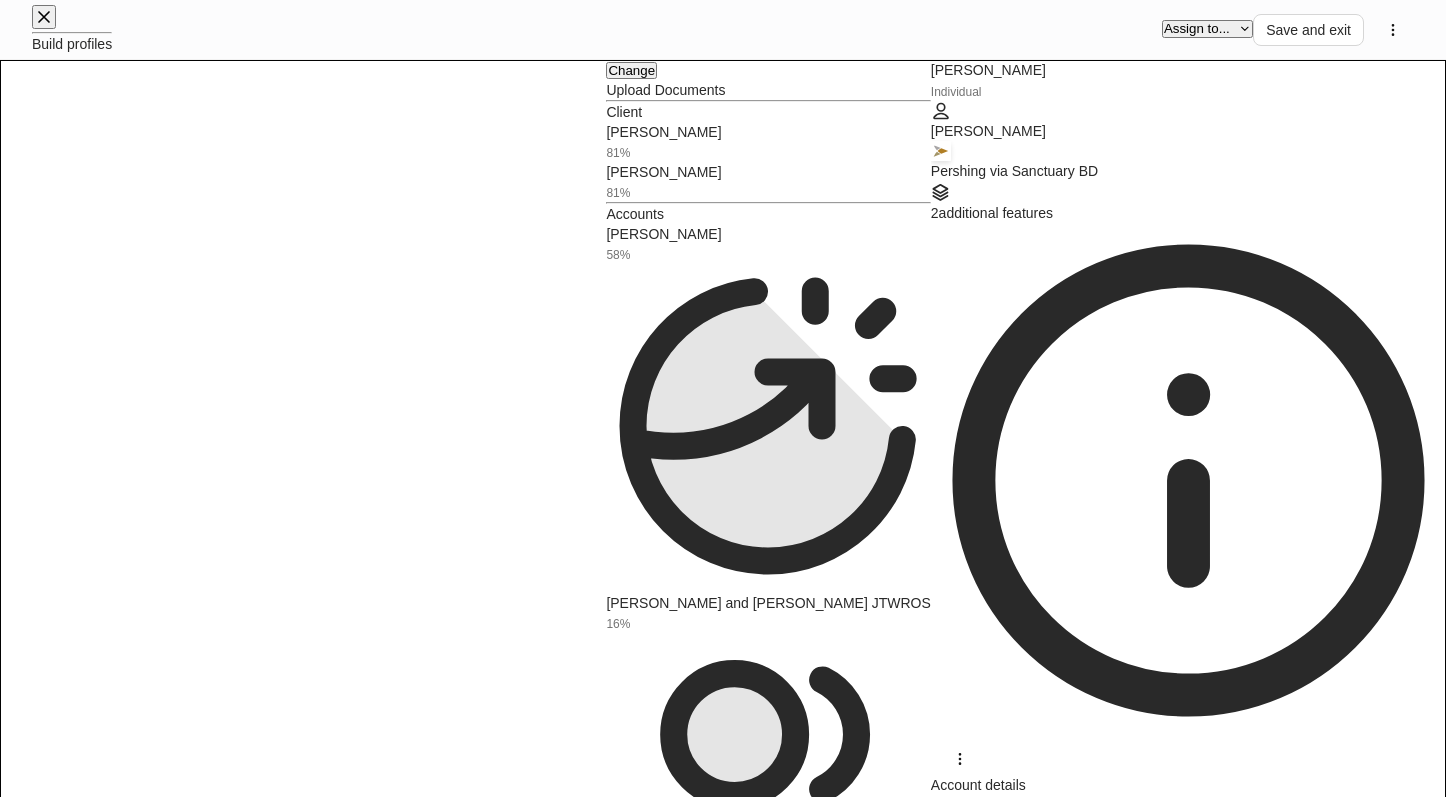click at bounding box center (1195, 6115) 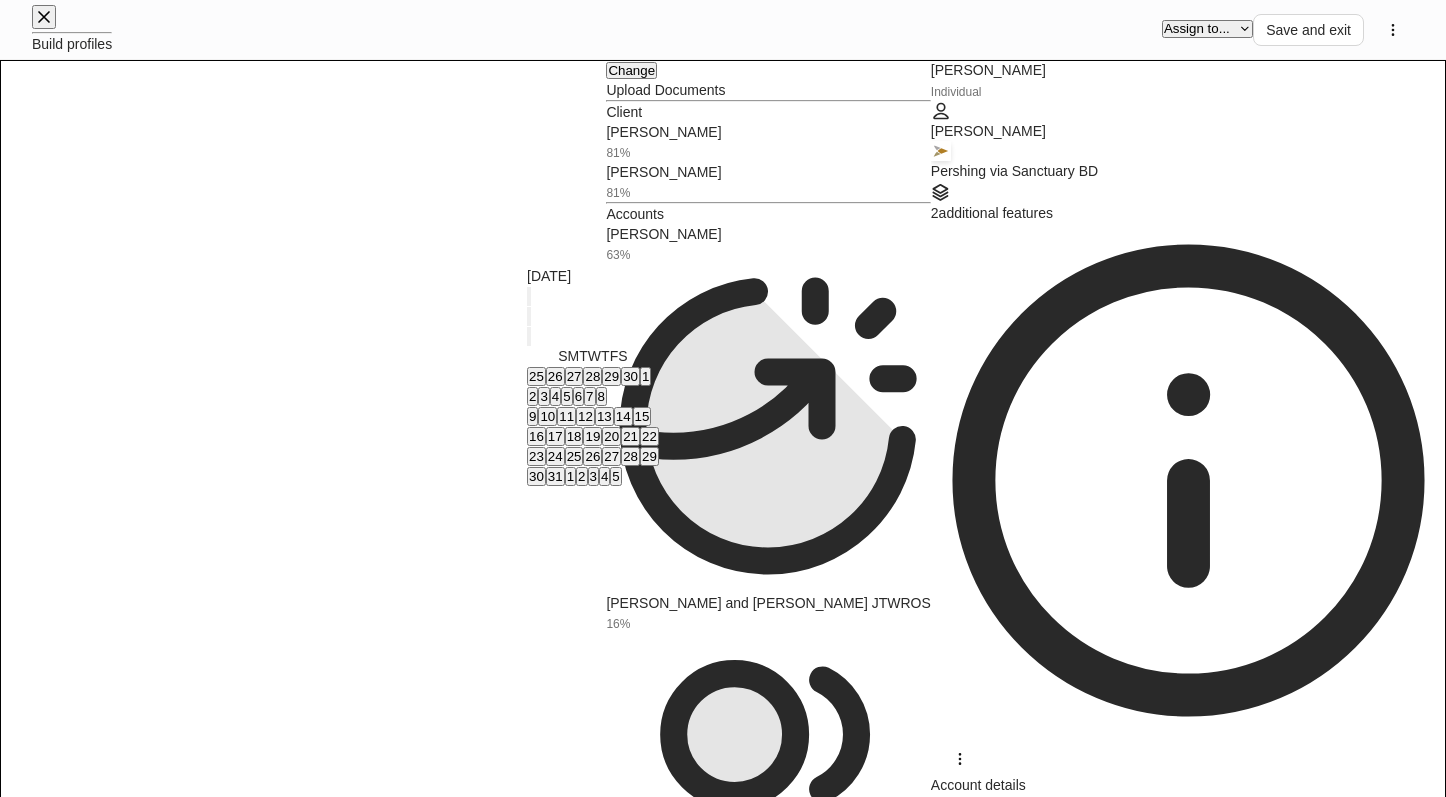 type on "**********" 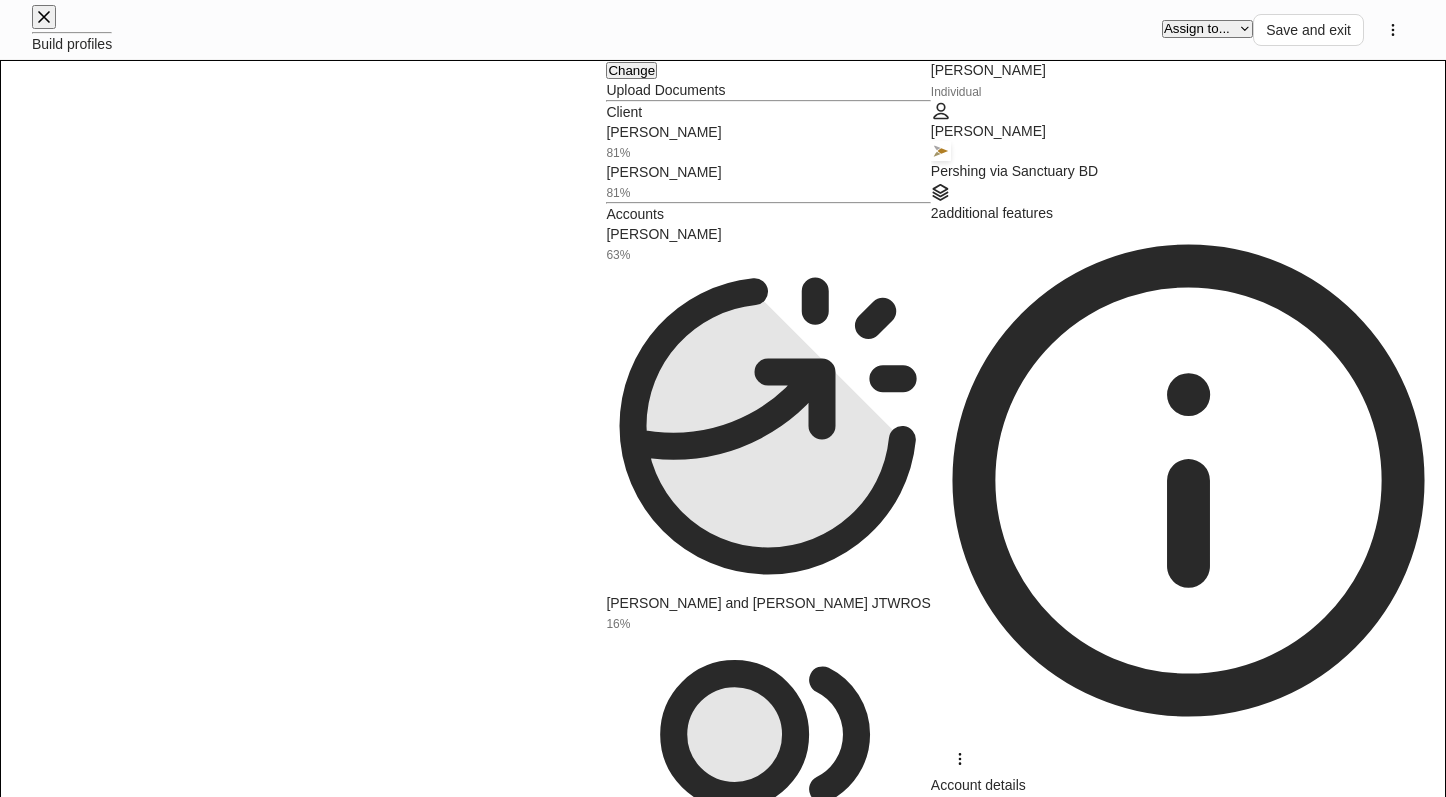 click on "Low (<2%)" at bounding box center [723, 8372] 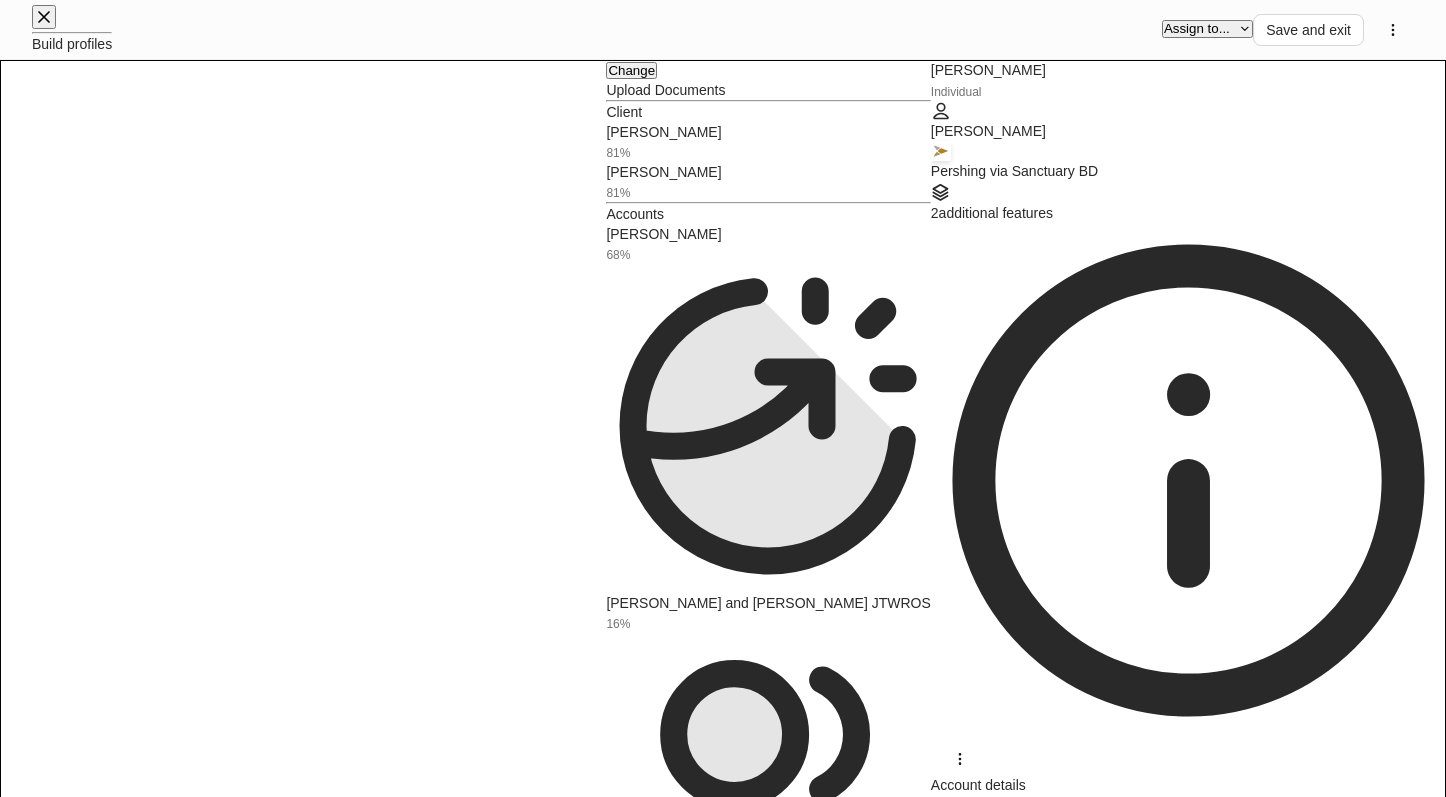 click on "**********" at bounding box center [723, 4171] 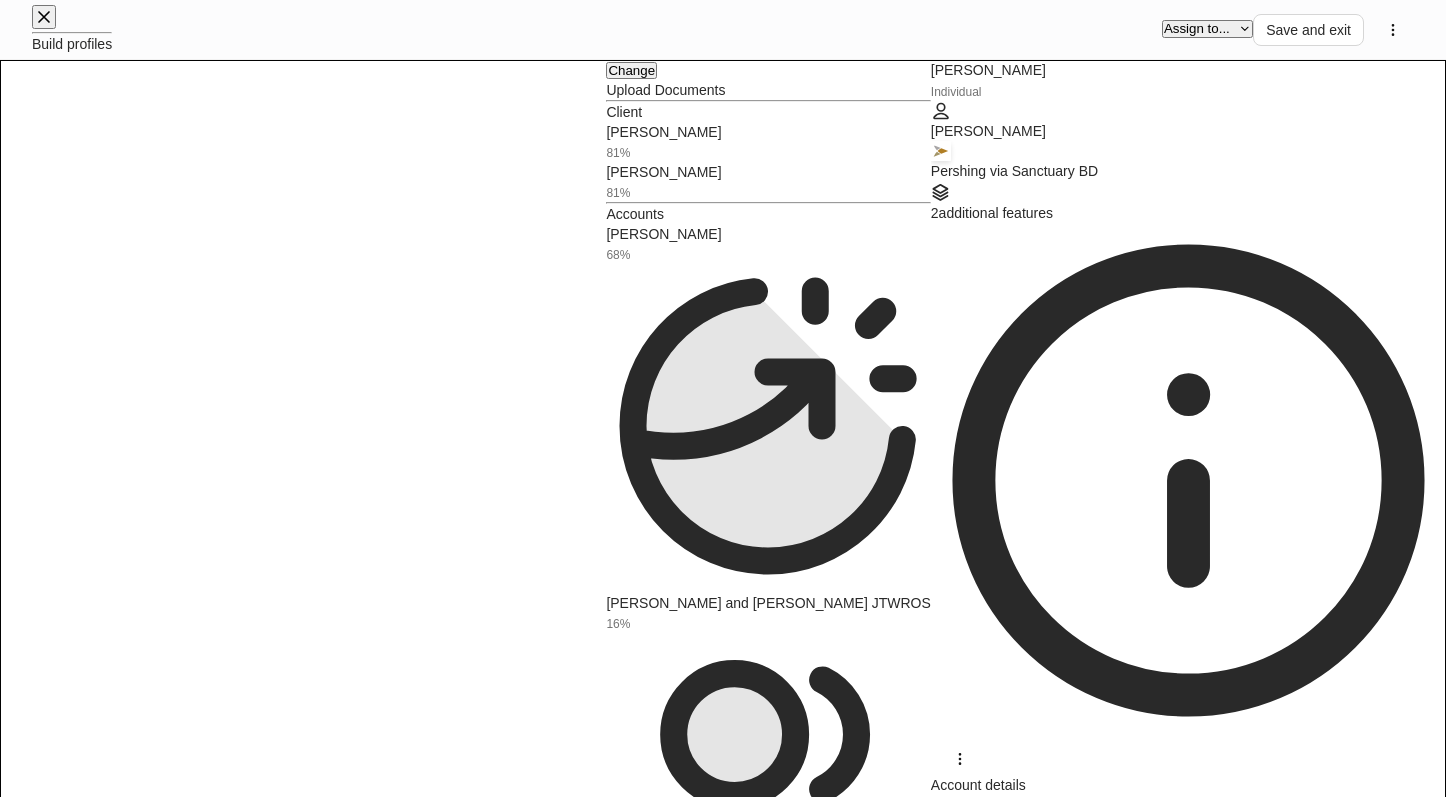 click on "No" at bounding box center [723, 8392] 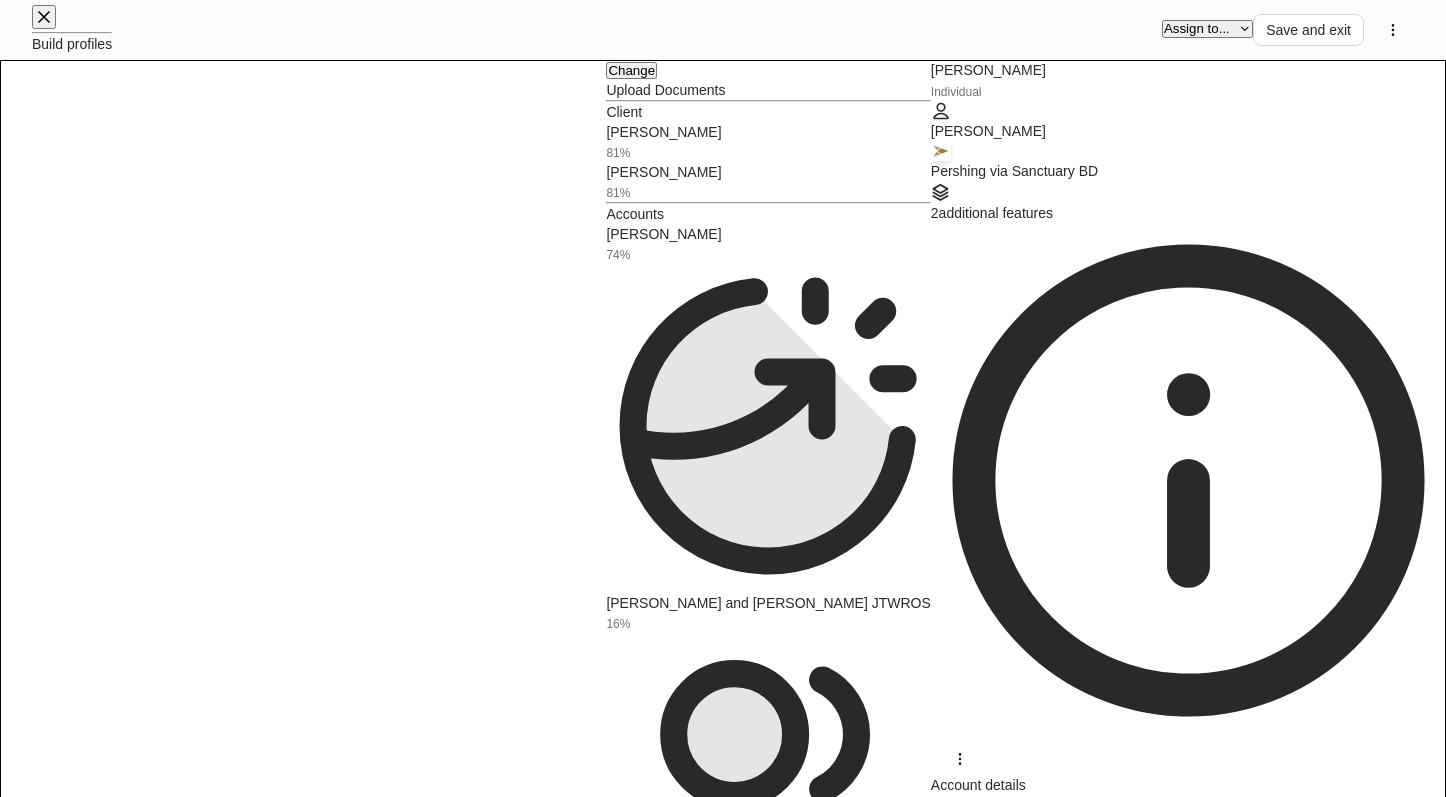 scroll, scrollTop: 1800, scrollLeft: 0, axis: vertical 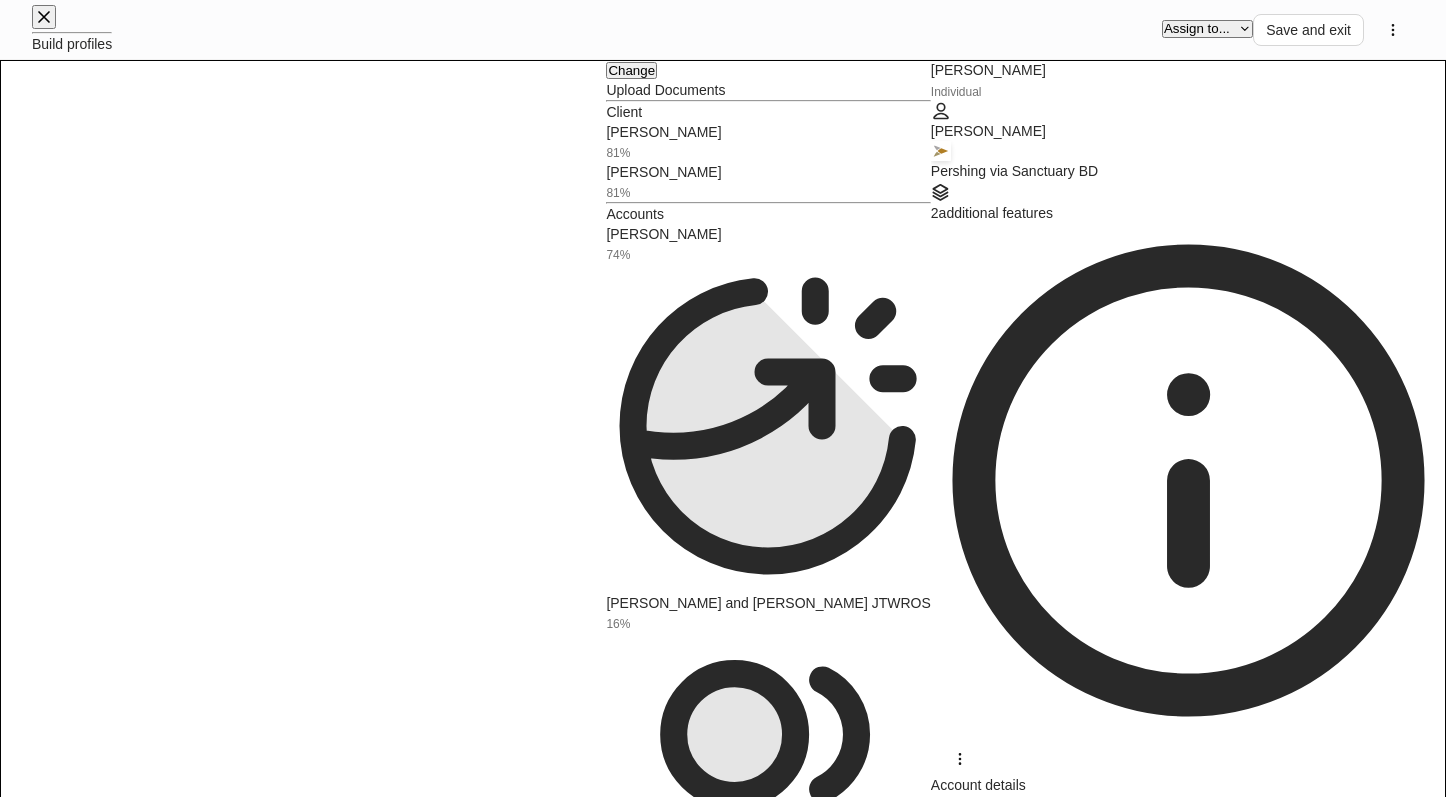 click on "Income from earnings" at bounding box center [723, 8492] 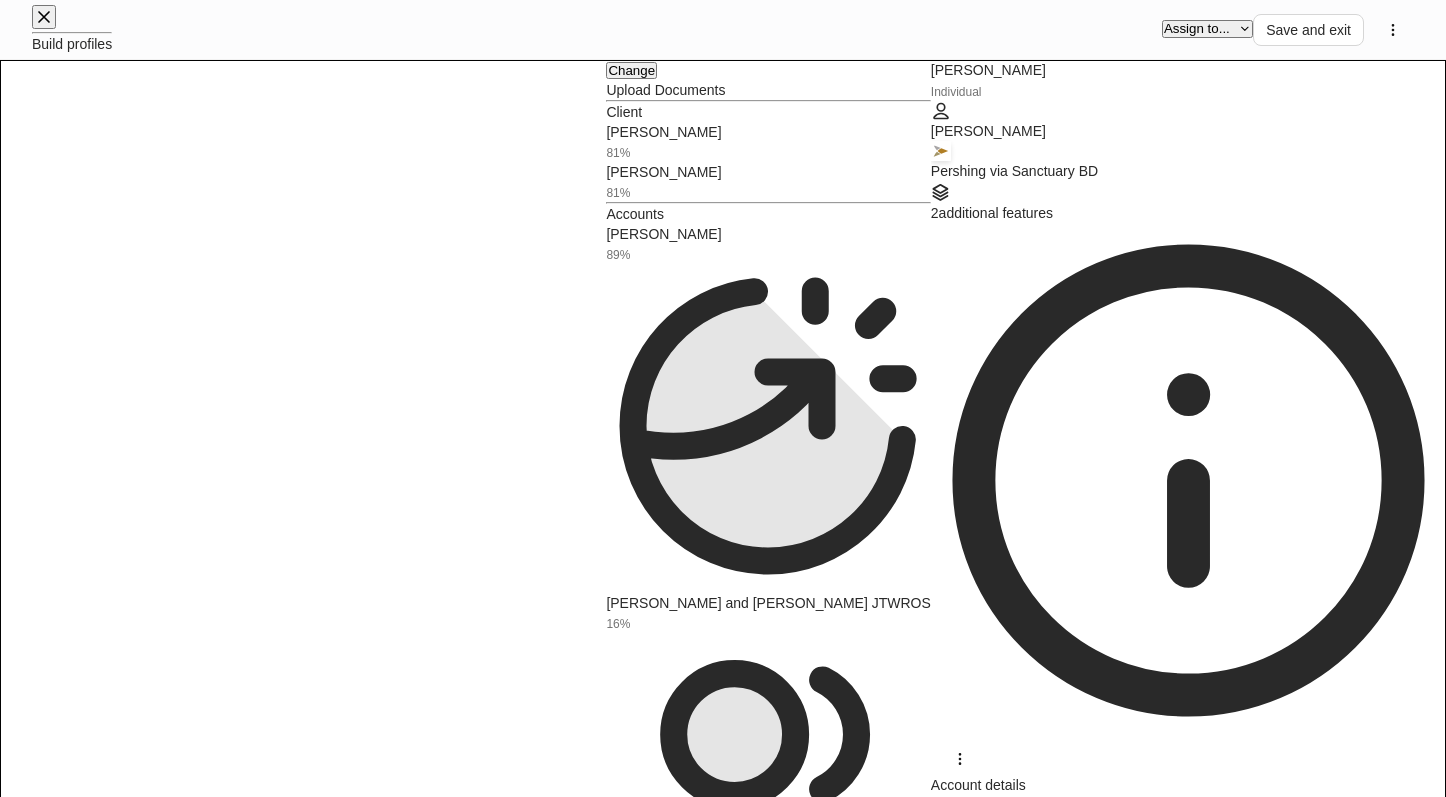 scroll, scrollTop: 2062, scrollLeft: 0, axis: vertical 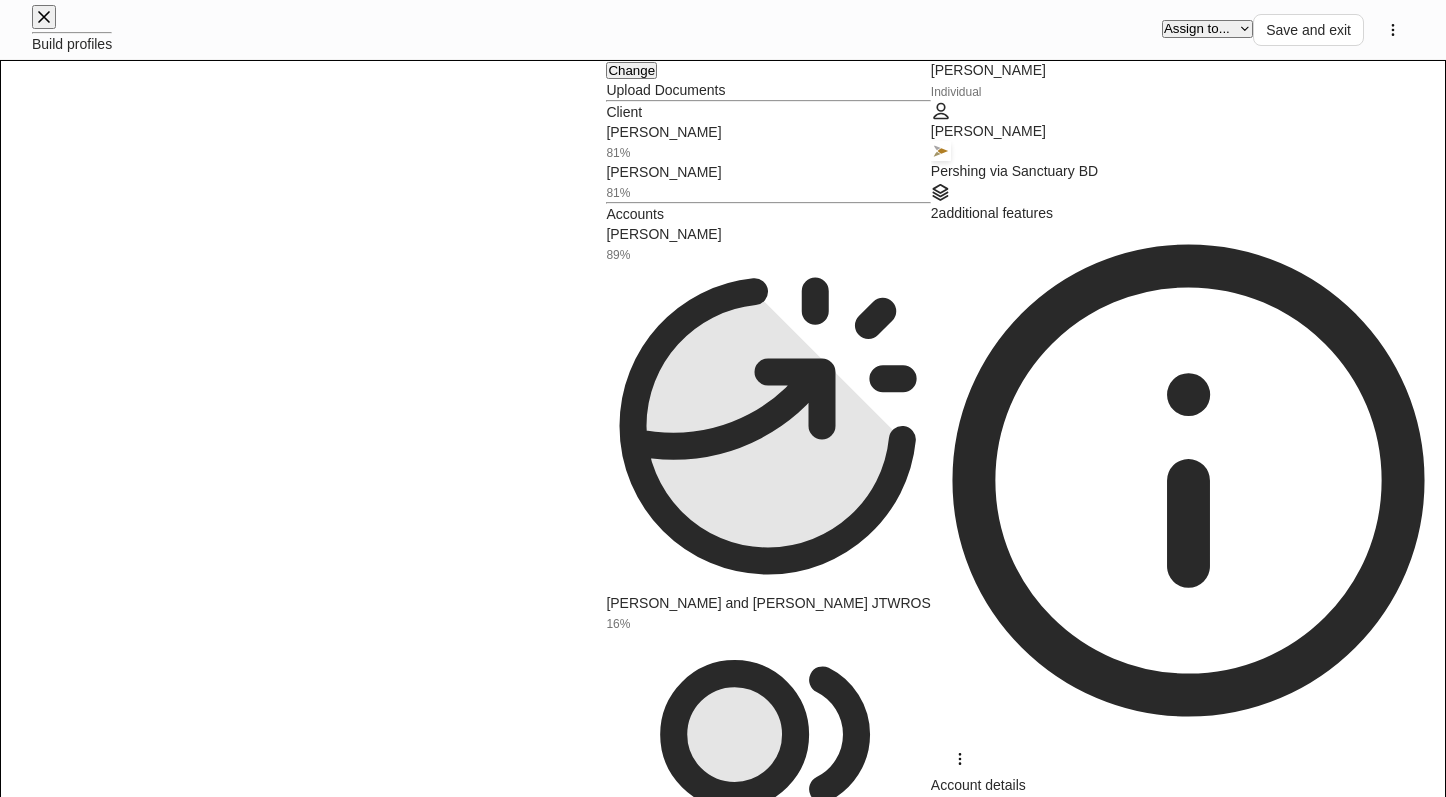 click on "Add new ACH bank details" at bounding box center (723, 8352) 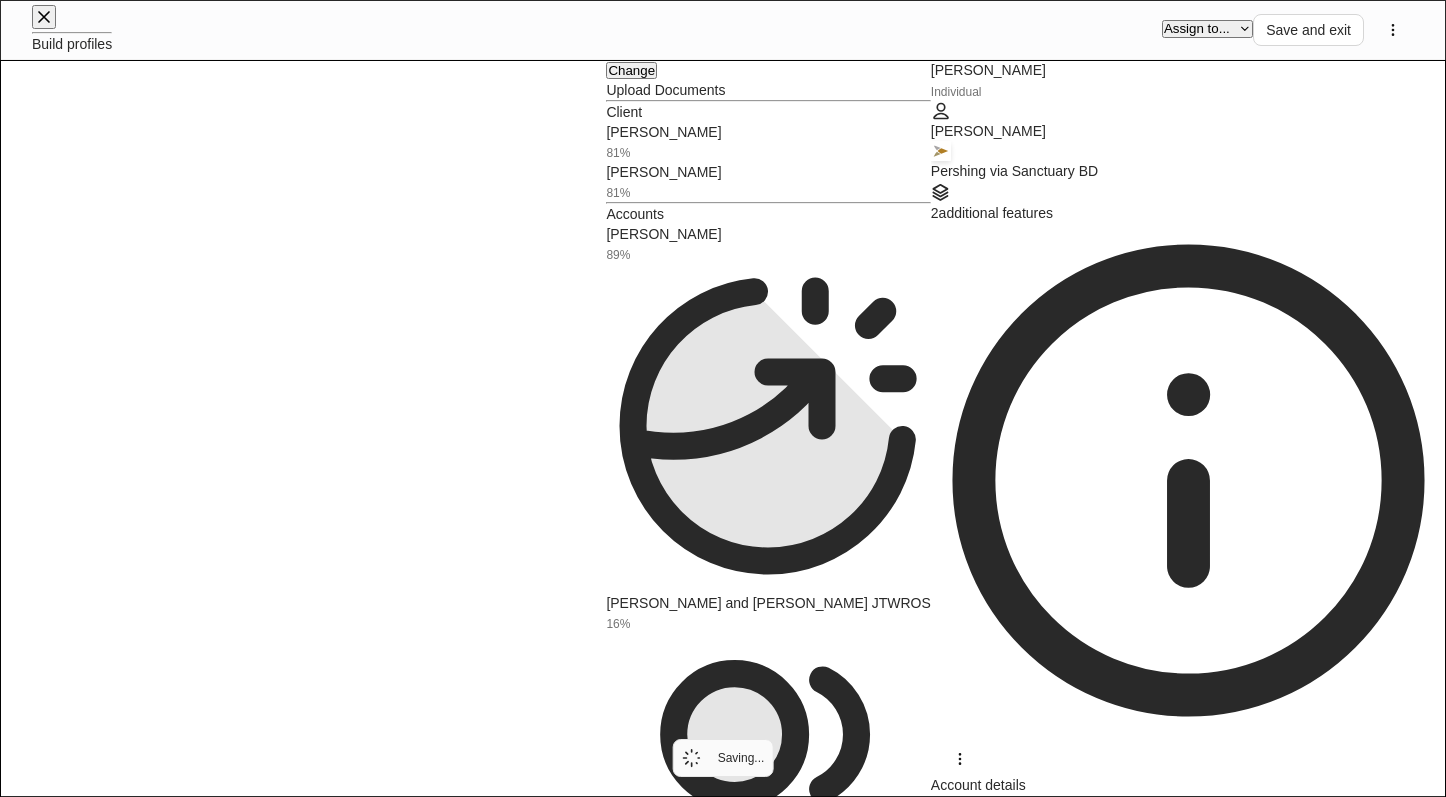 click on "**********" at bounding box center [723, 5883] 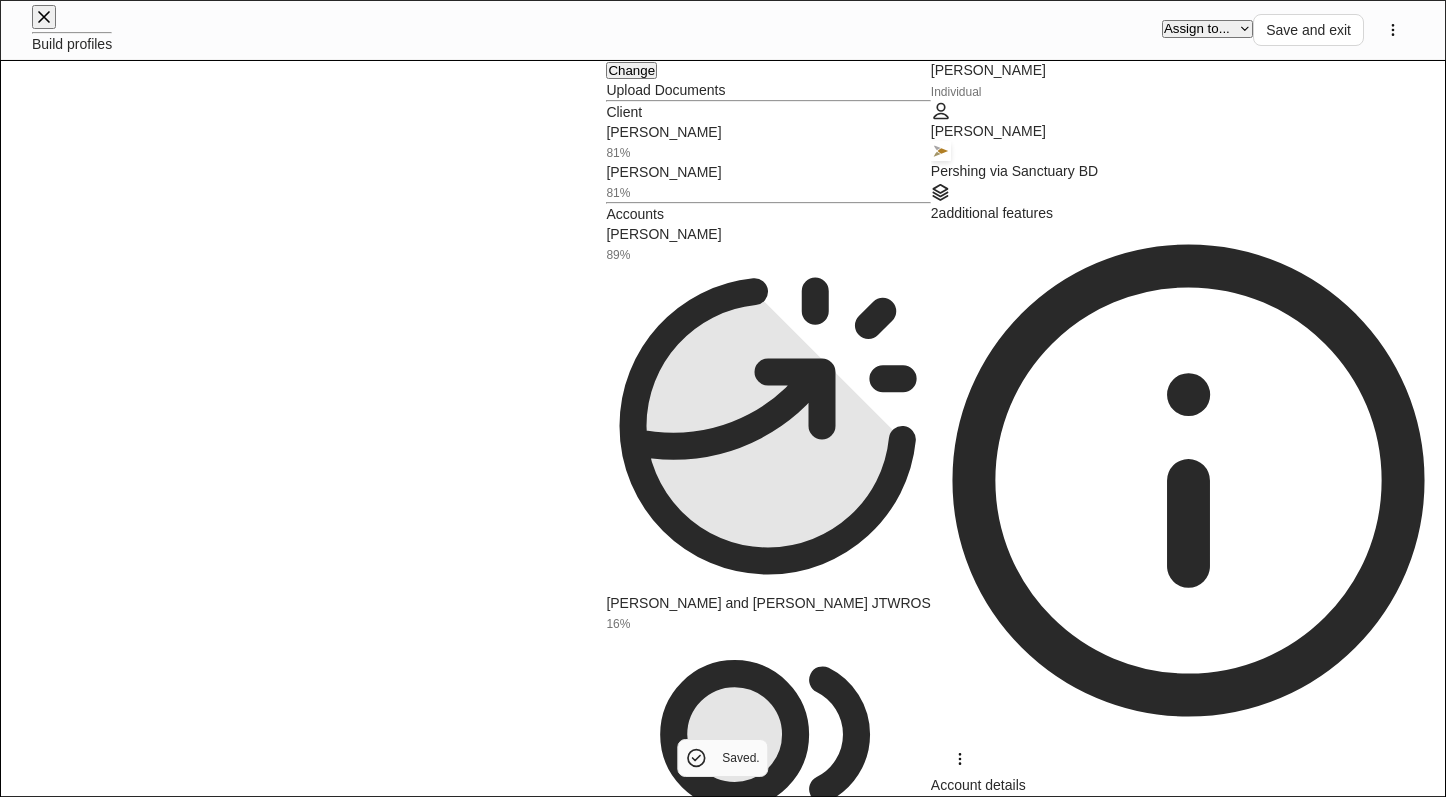 click on "Into/out of your brokerage account" at bounding box center (723, 11796) 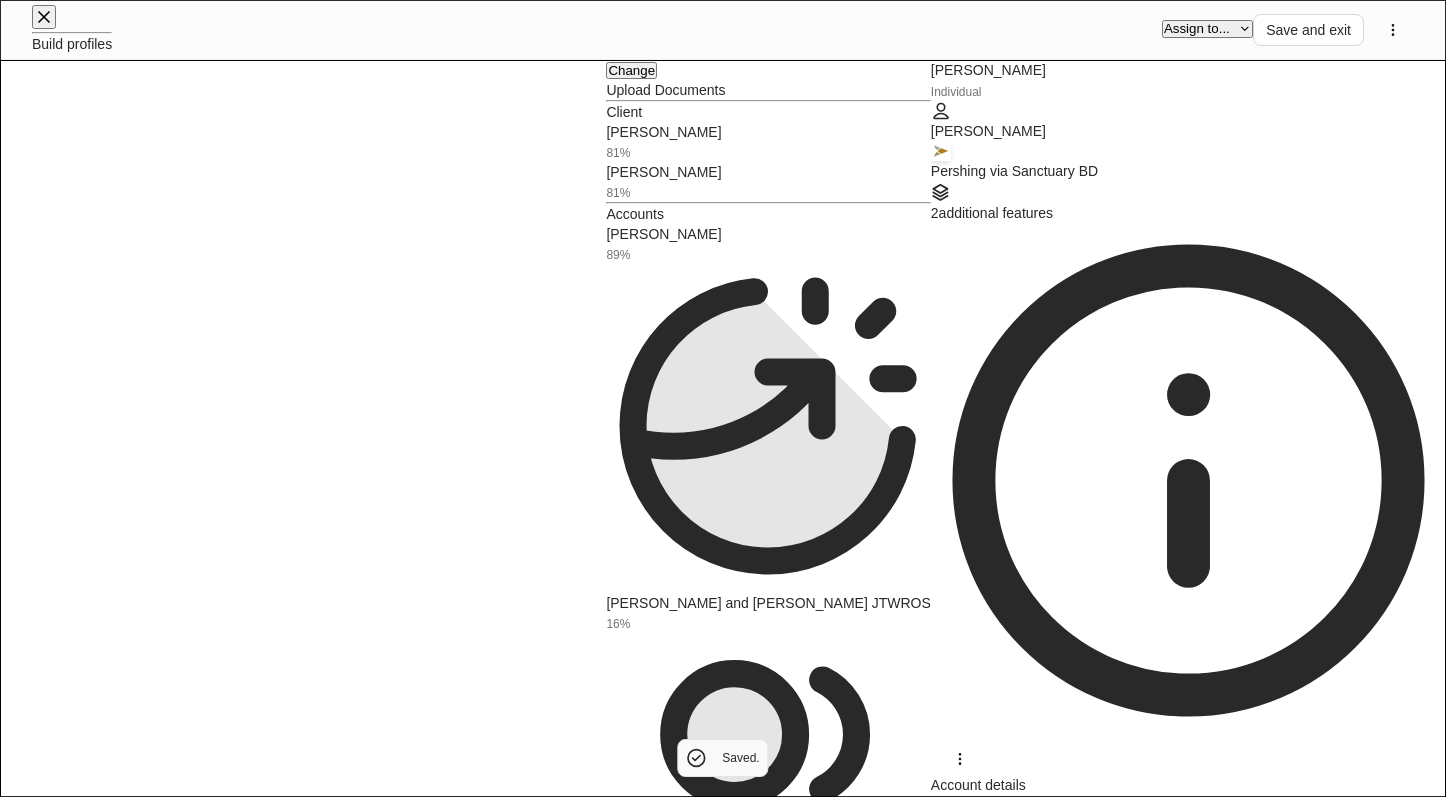 click on "Collect from the client" at bounding box center [184, 11851] 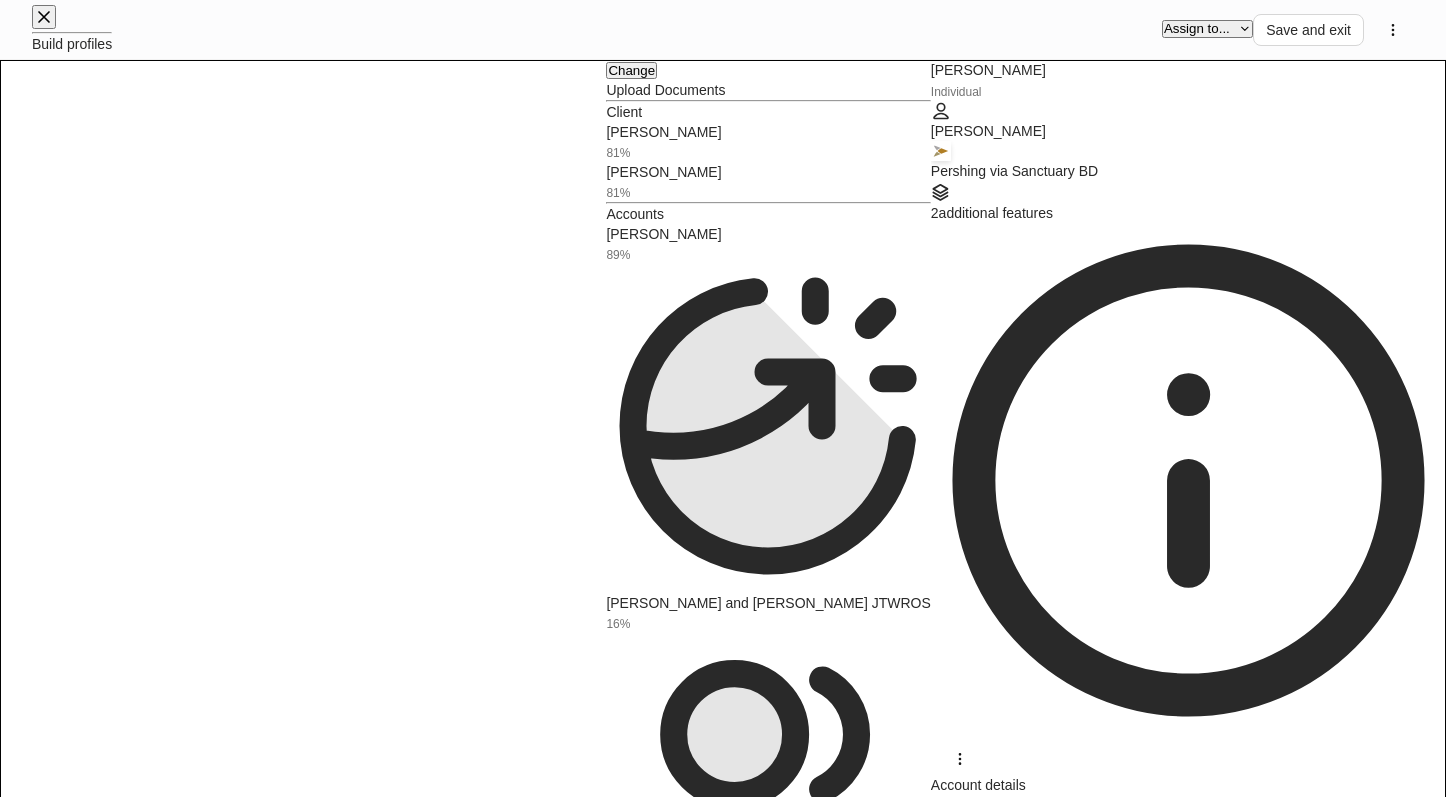 scroll, scrollTop: 764, scrollLeft: 0, axis: vertical 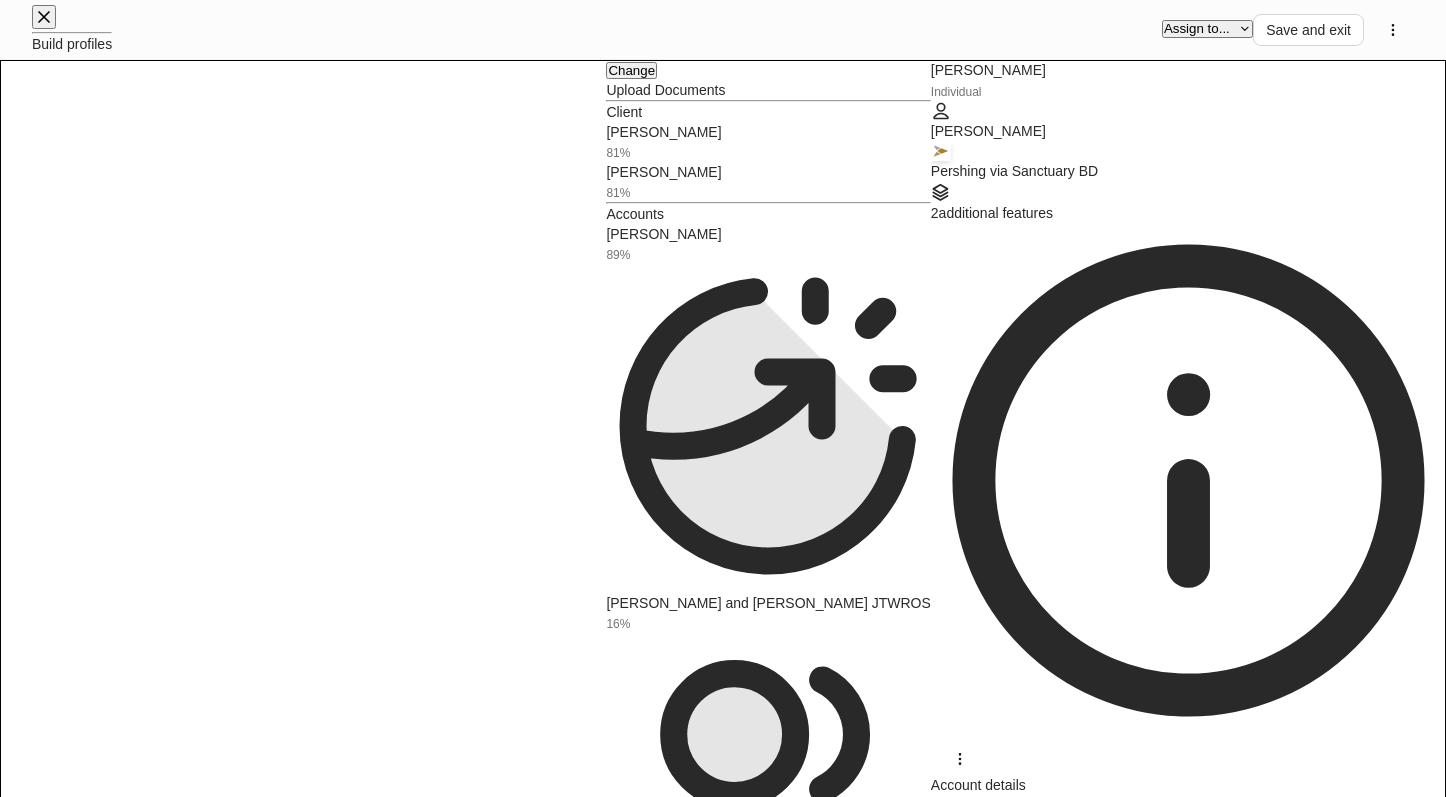 click on "MBE" at bounding box center [723, 8404] 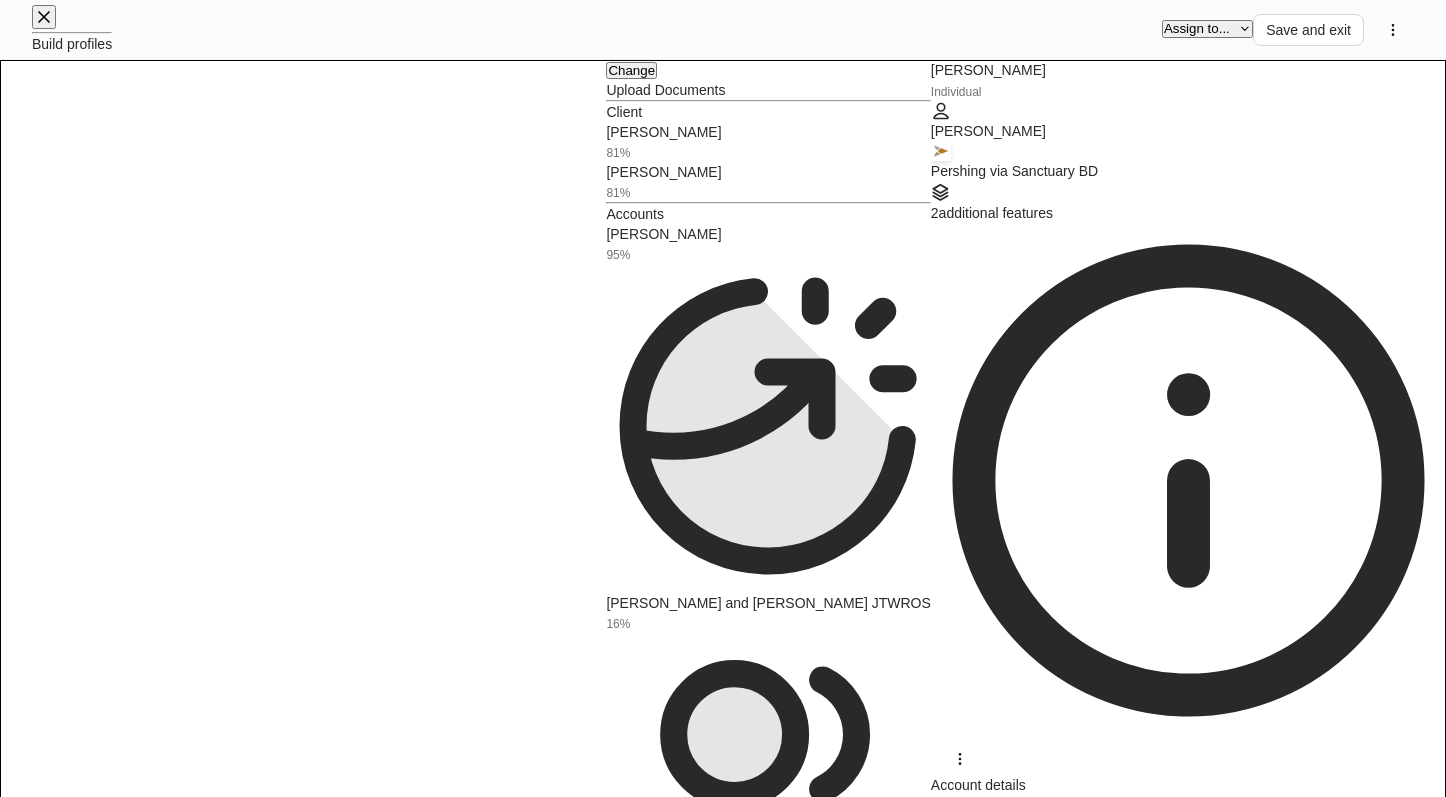 click on "**********" at bounding box center [1188, 4193] 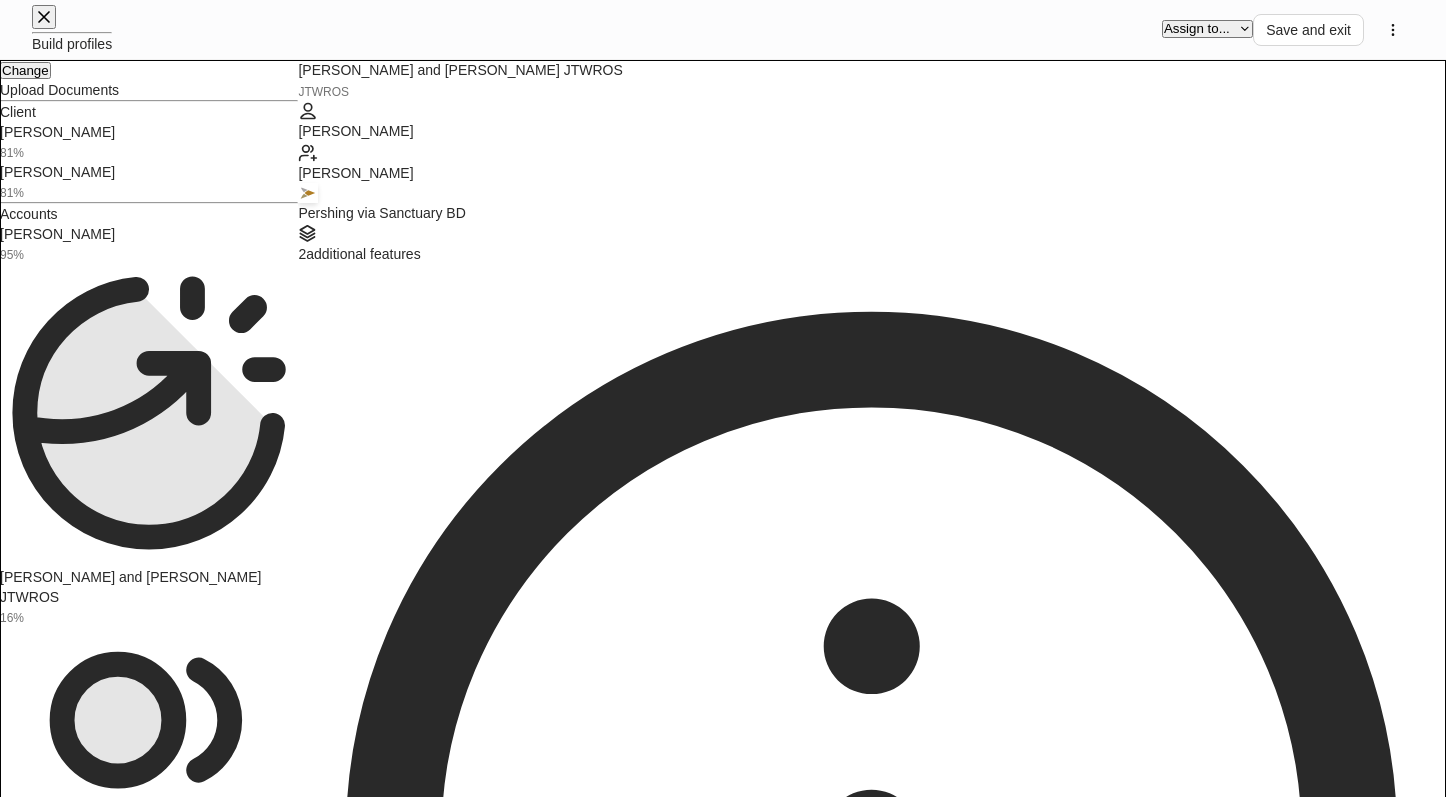 click at bounding box center (367, 1542) 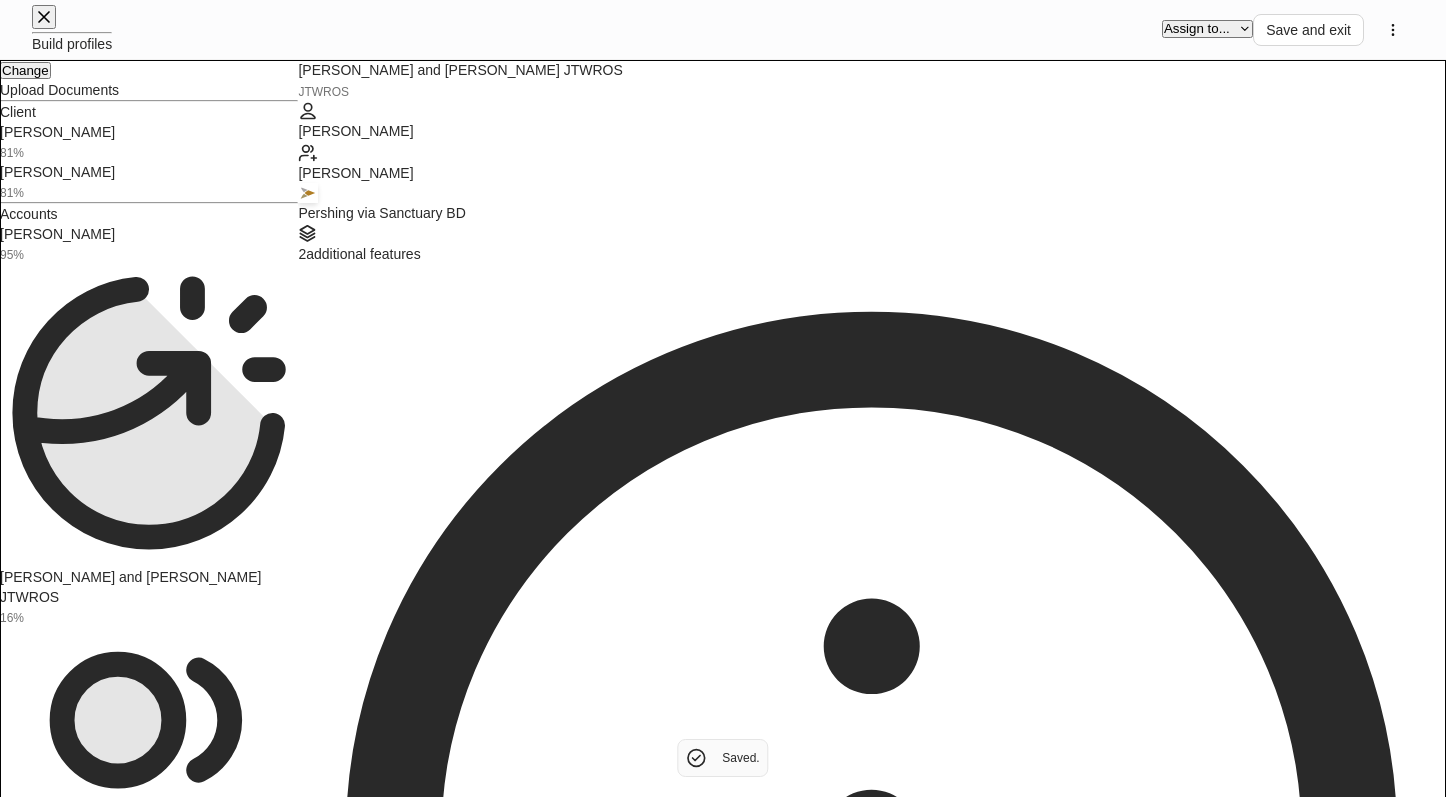type on "*********" 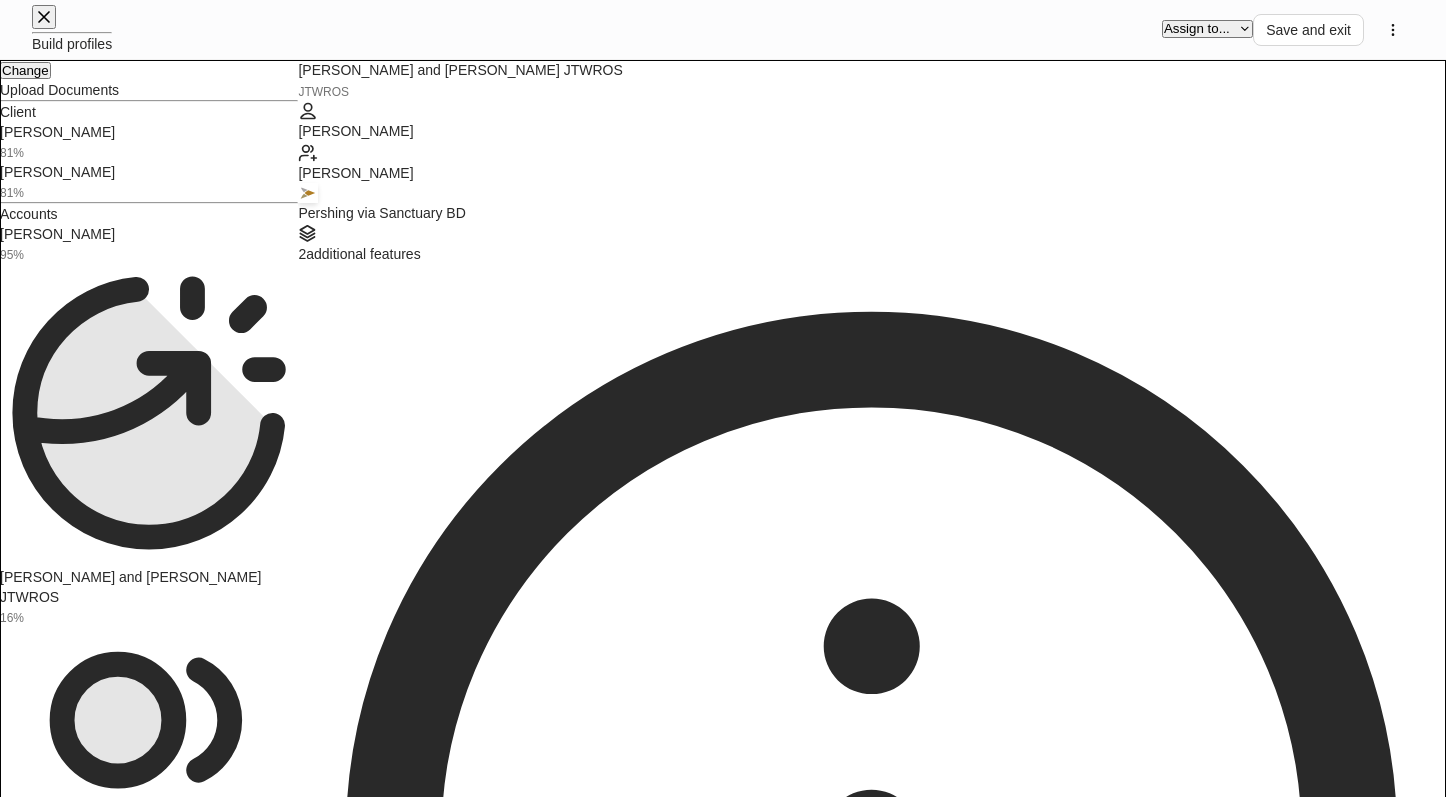 type on "**********" 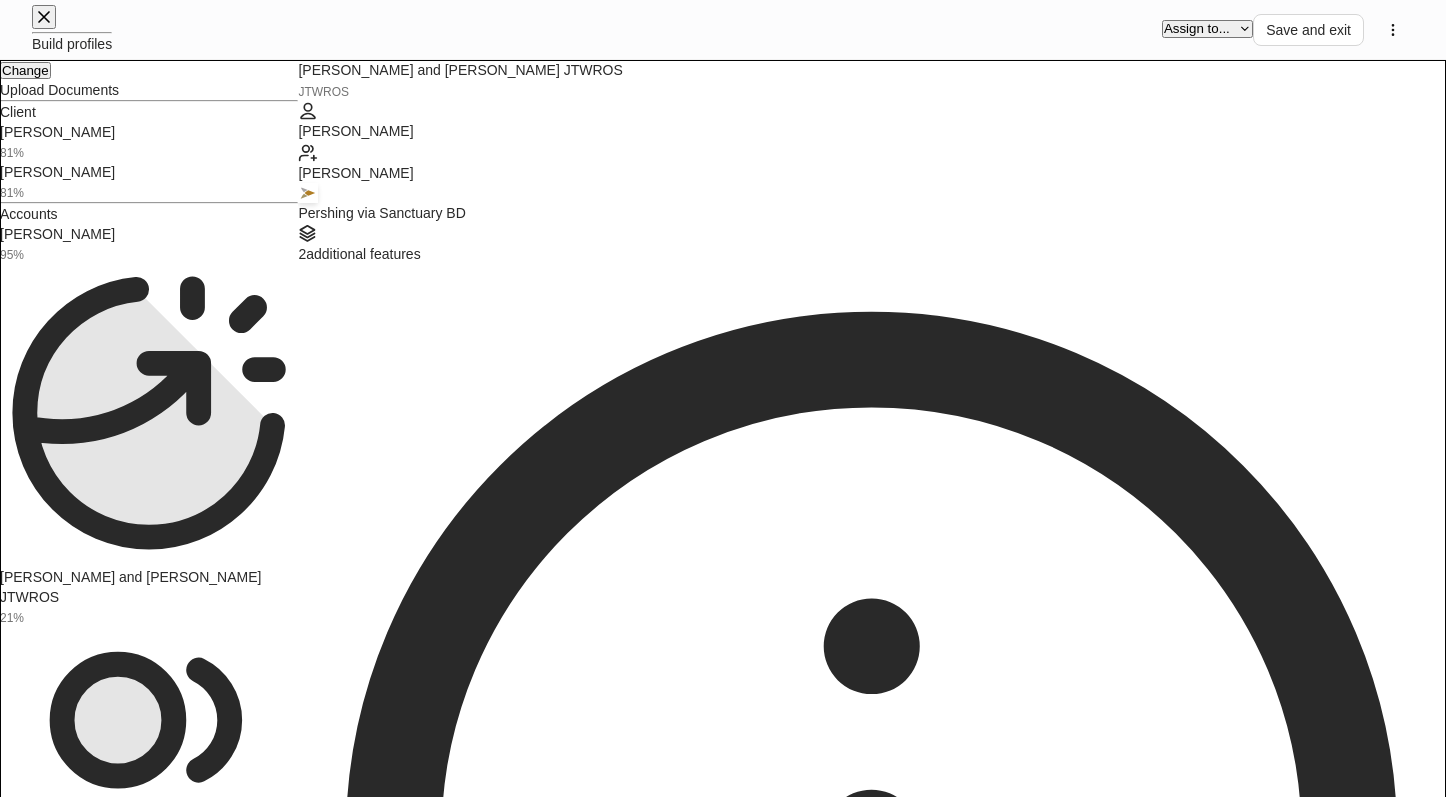 click at bounding box center [367, 1674] 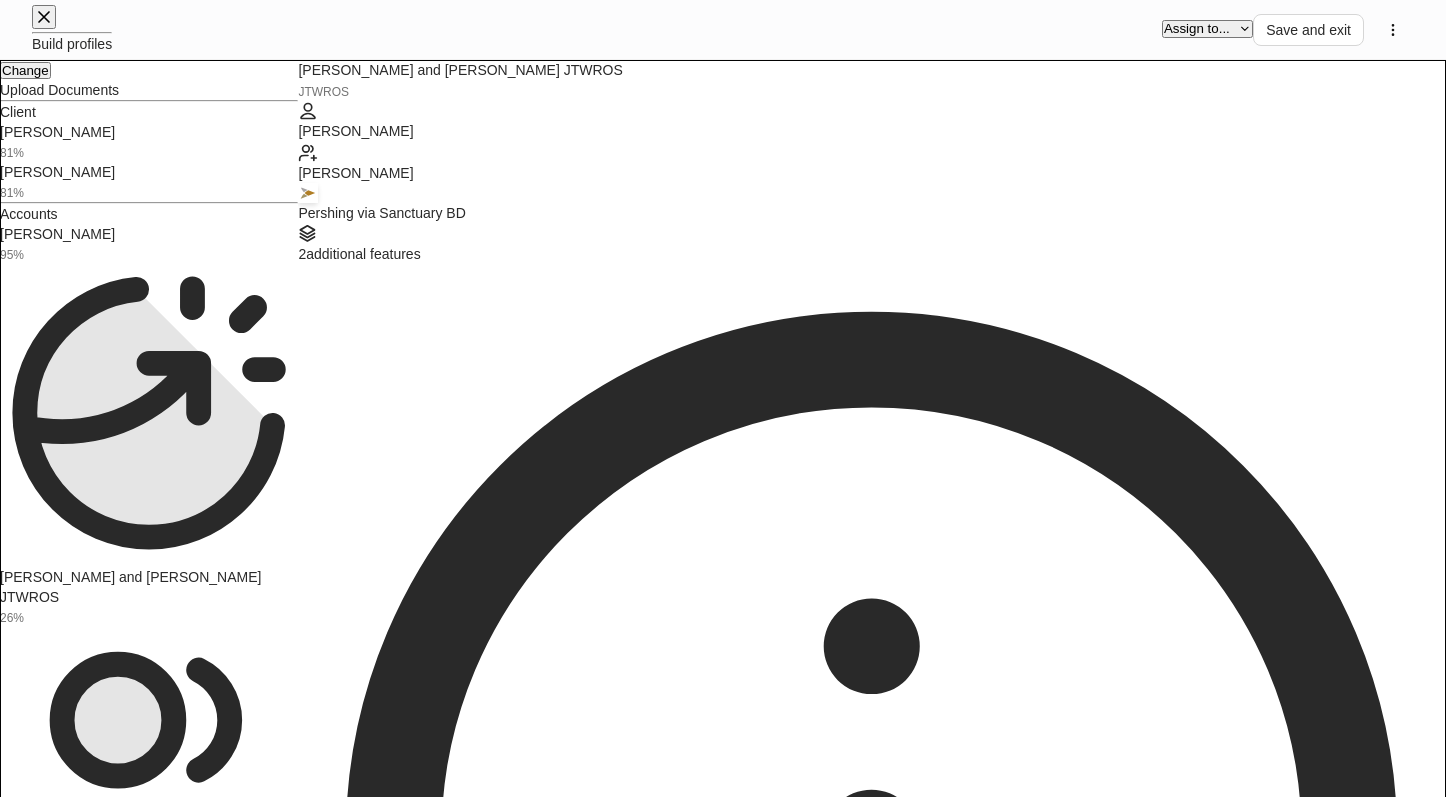 scroll, scrollTop: 300, scrollLeft: 0, axis: vertical 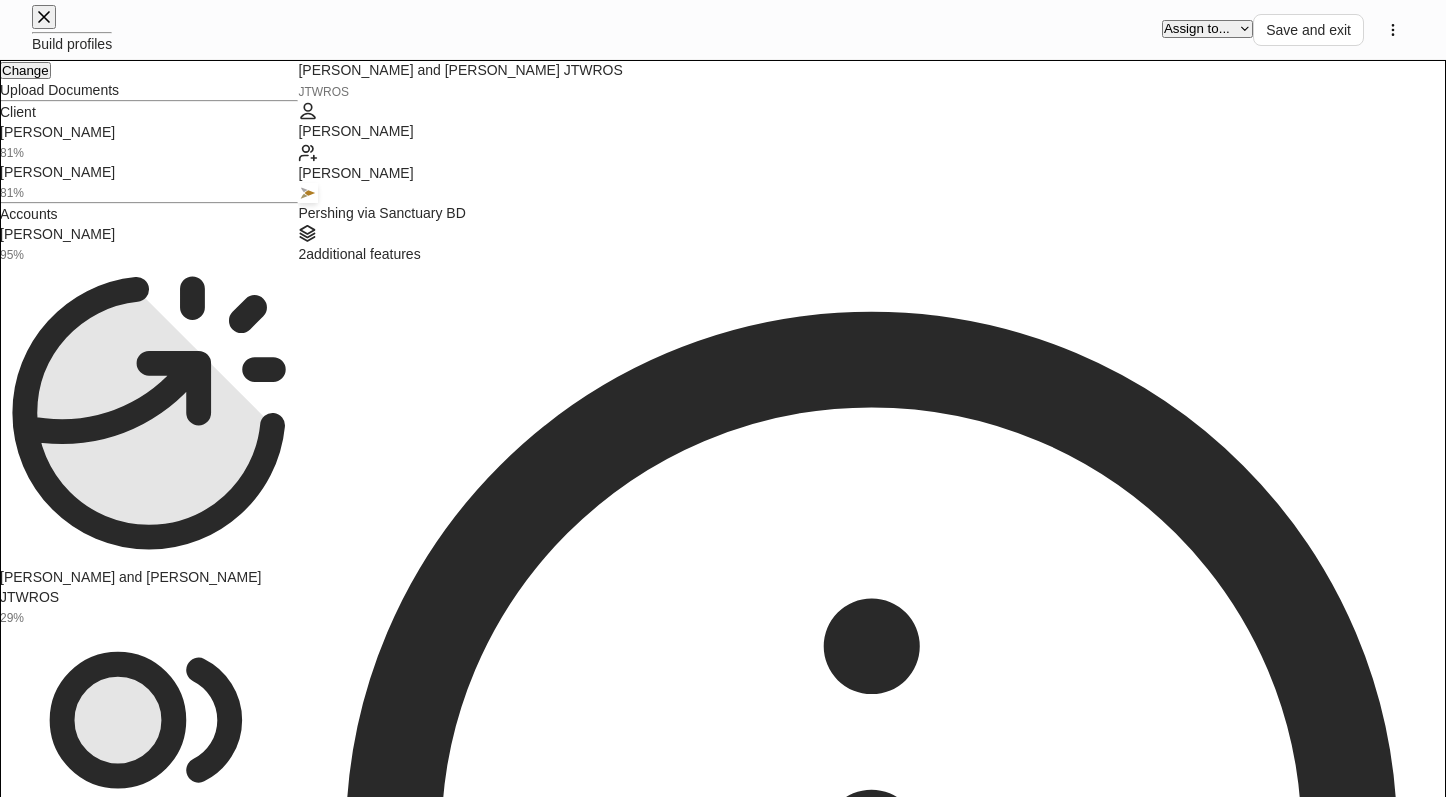 click on "Full" at bounding box center (333, 3003) 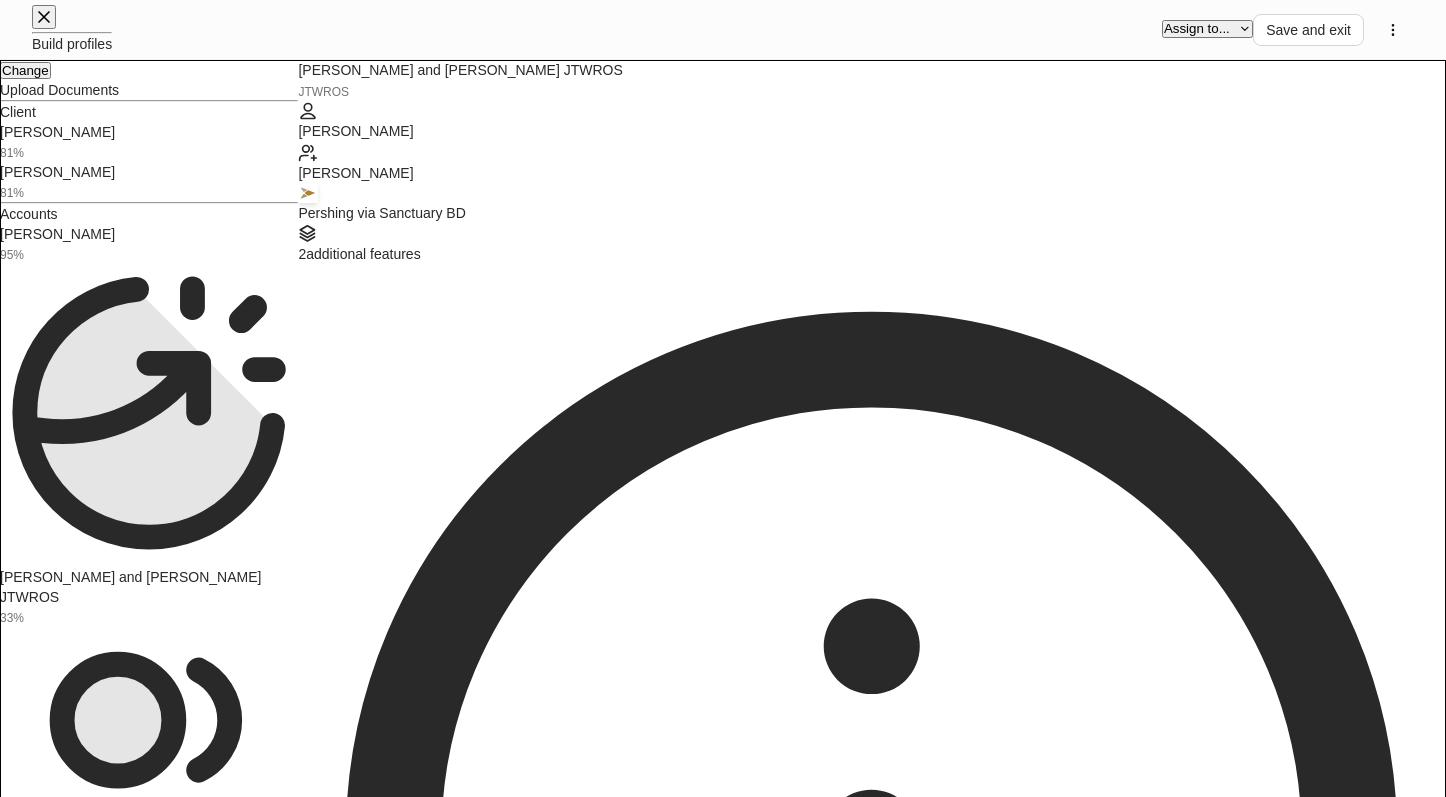 scroll, scrollTop: 500, scrollLeft: 0, axis: vertical 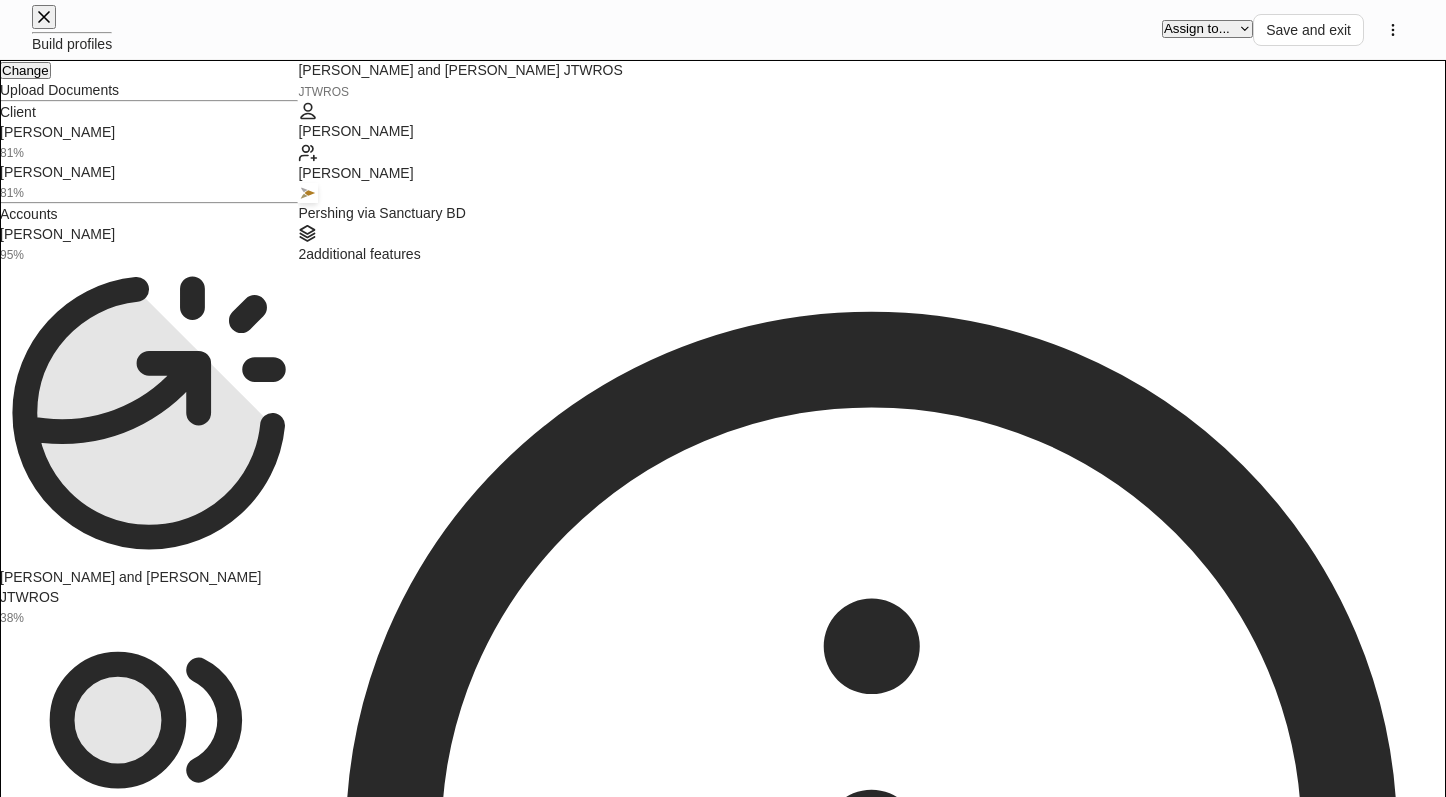 drag, startPoint x: 486, startPoint y: 402, endPoint x: 475, endPoint y: 407, distance: 12.083046 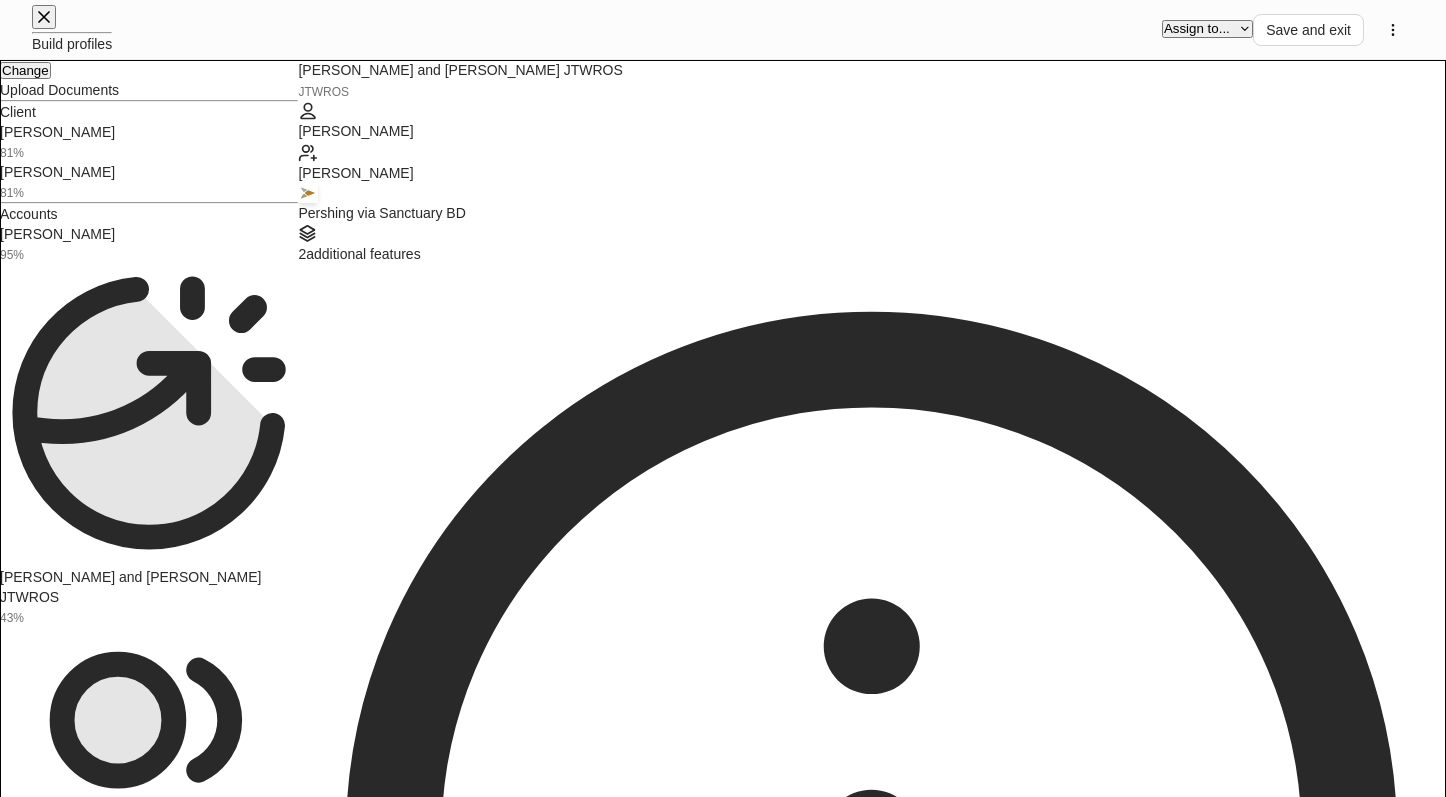 scroll, scrollTop: 900, scrollLeft: 0, axis: vertical 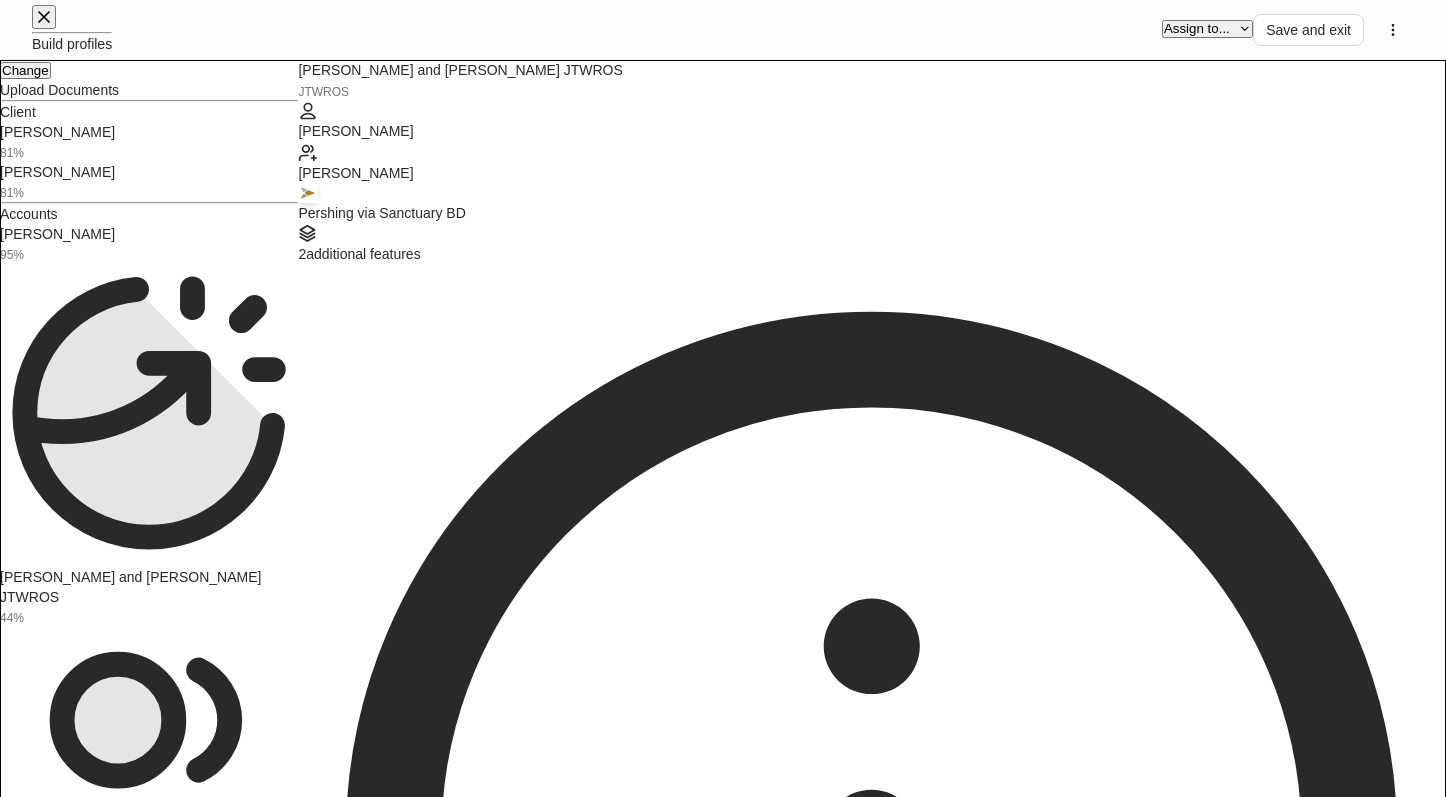 click on "**********" at bounding box center (723, 9923) 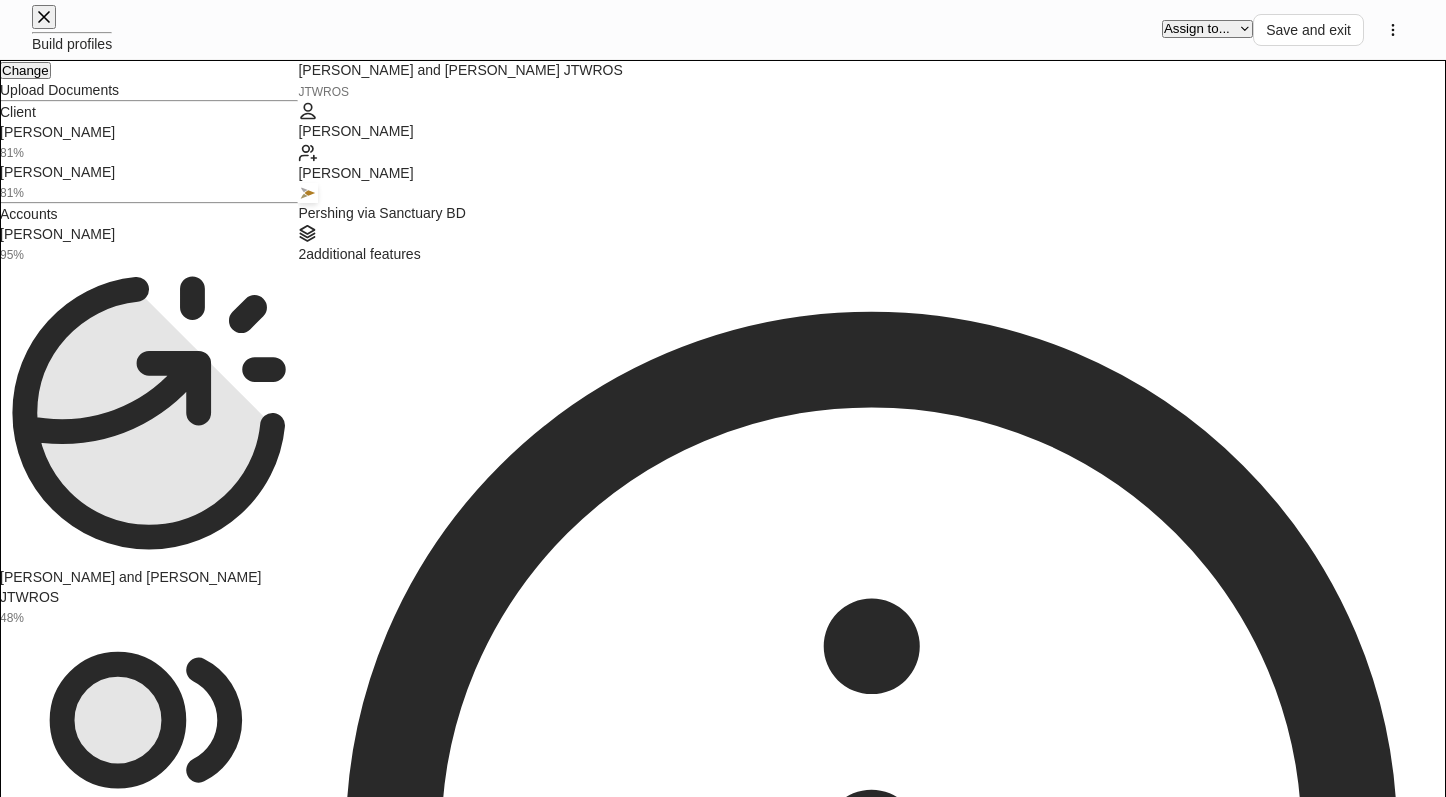 click on "**********" at bounding box center [723, 9923] 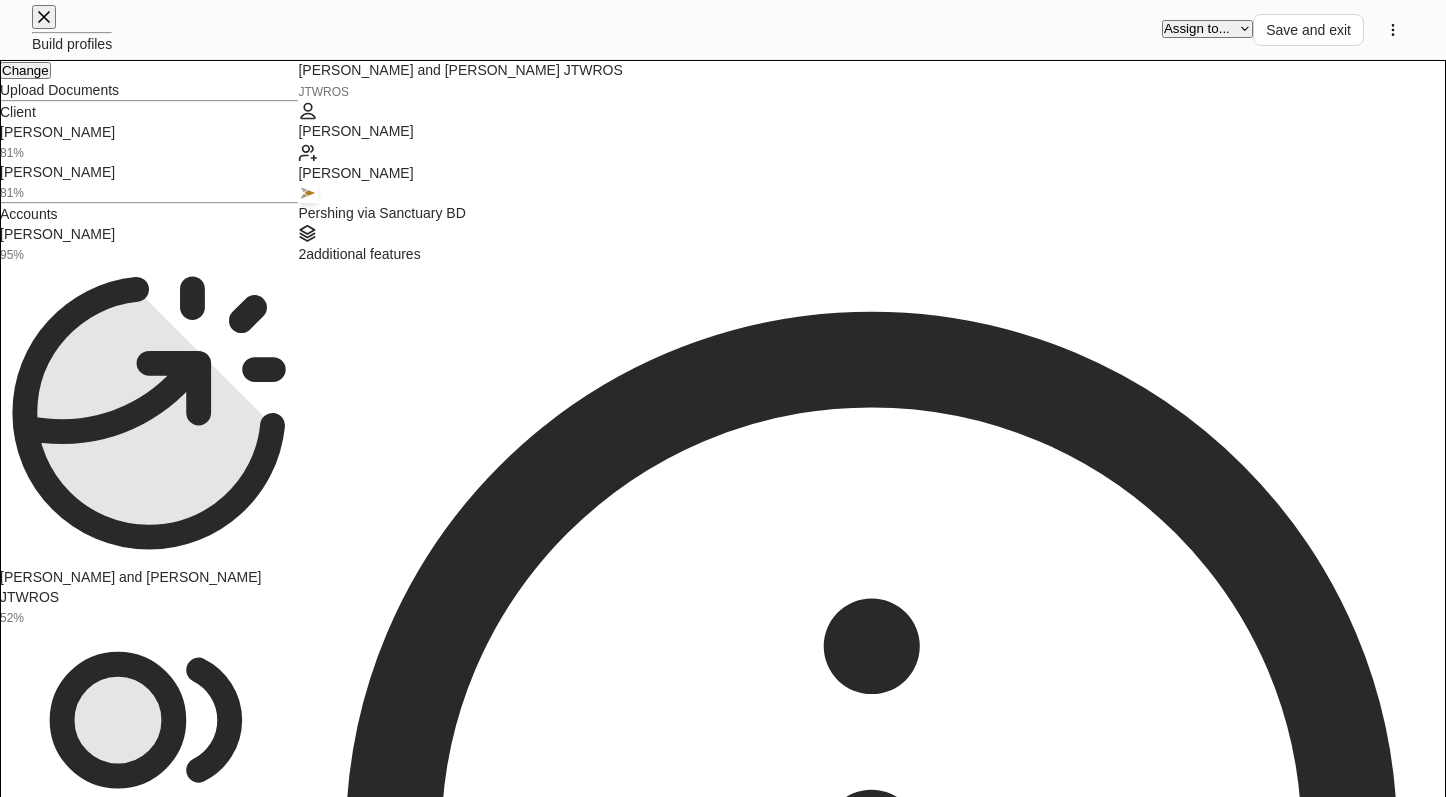 click on "Flat" at bounding box center [333, 8227] 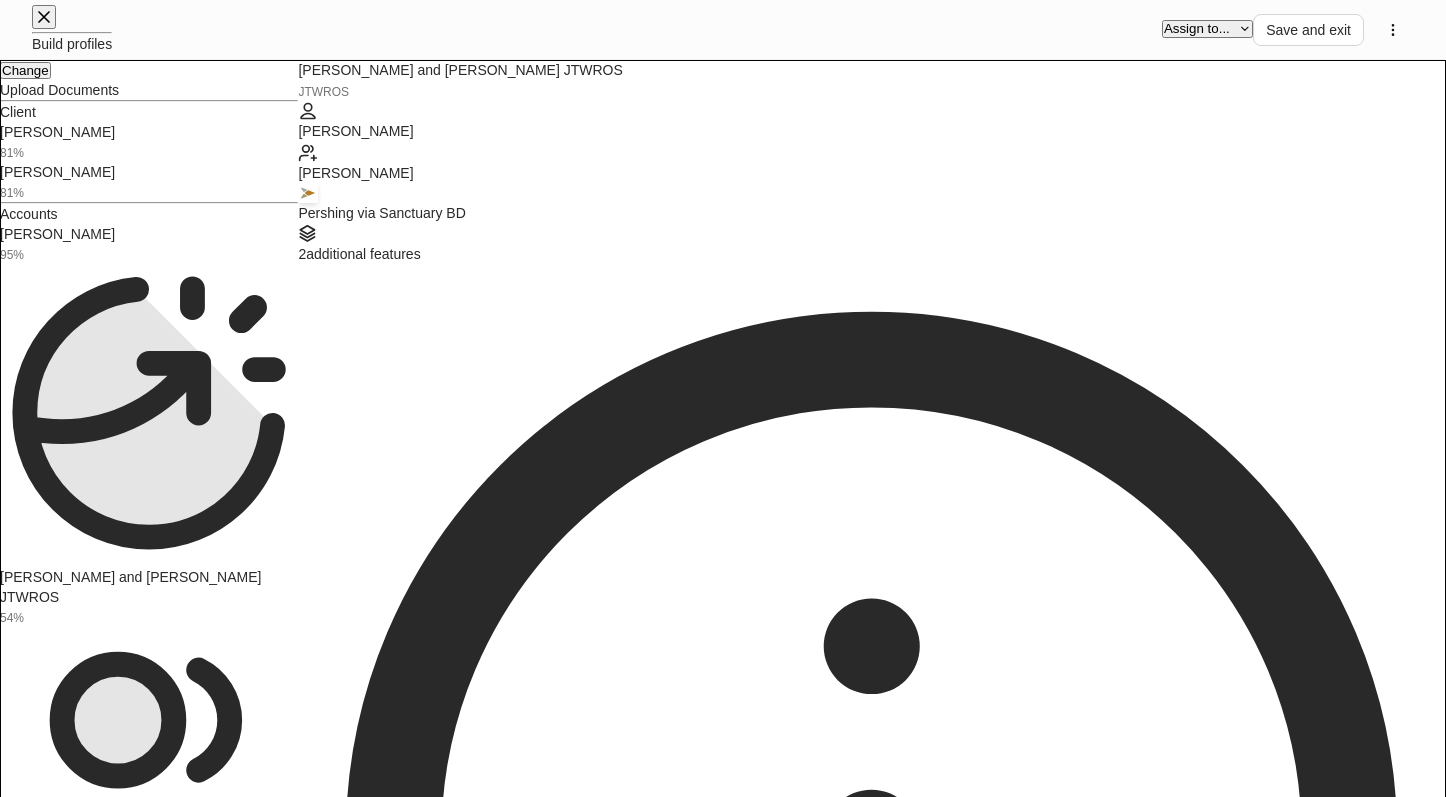 click on "Flat" at bounding box center [358, 8227] 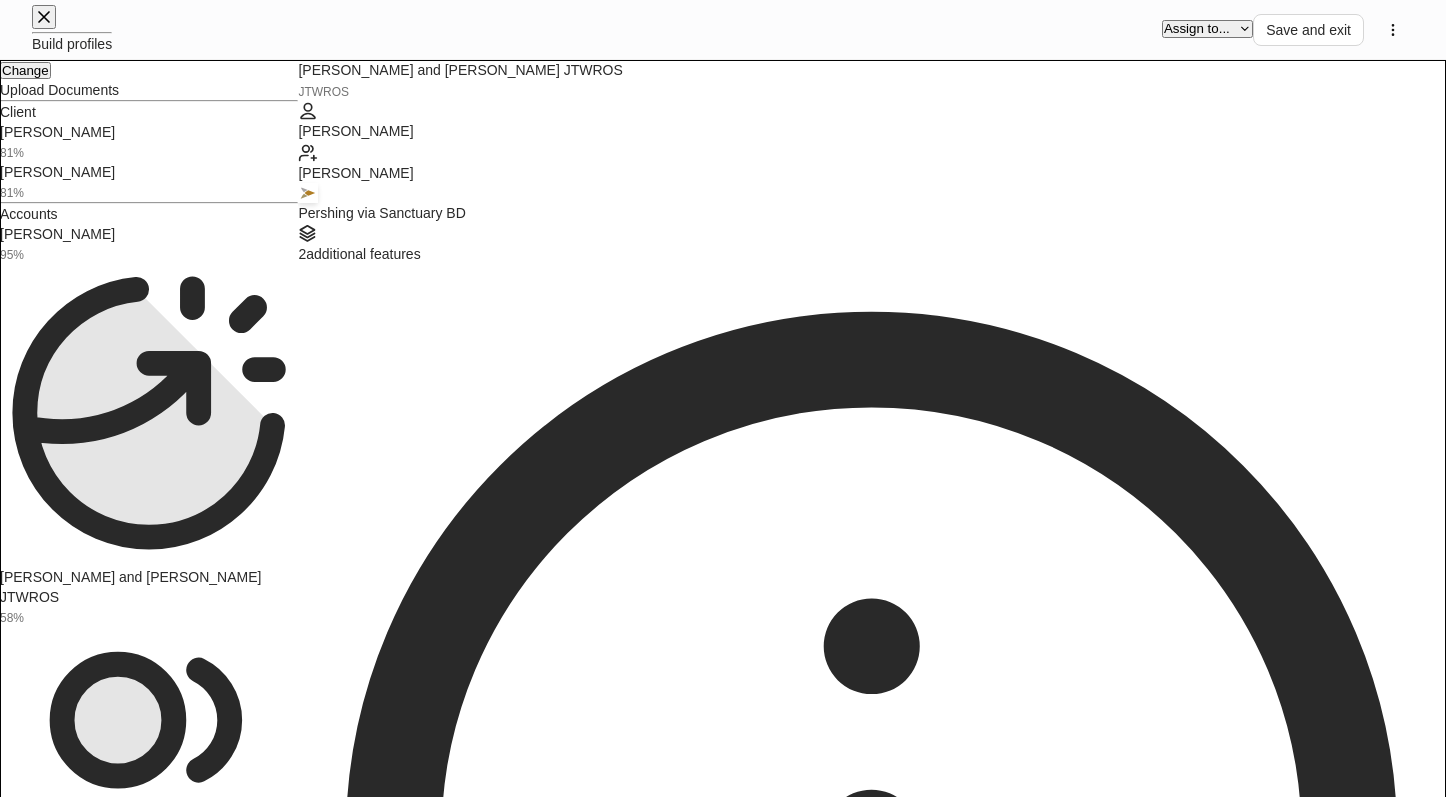 click on "High cost long term" at bounding box center [723, 19961] 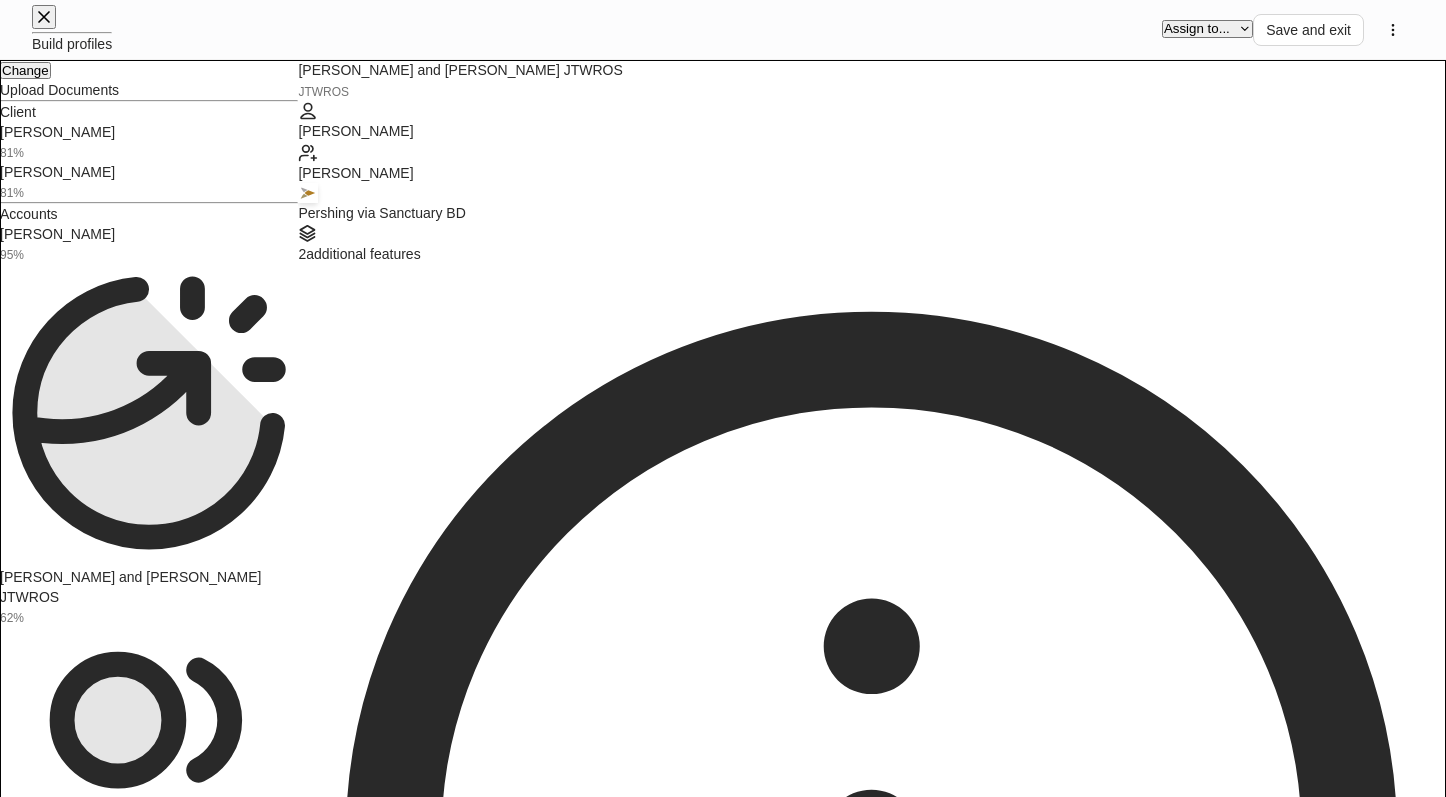 click on "Joint with rights of survivorship" at bounding box center [1061, 13235] 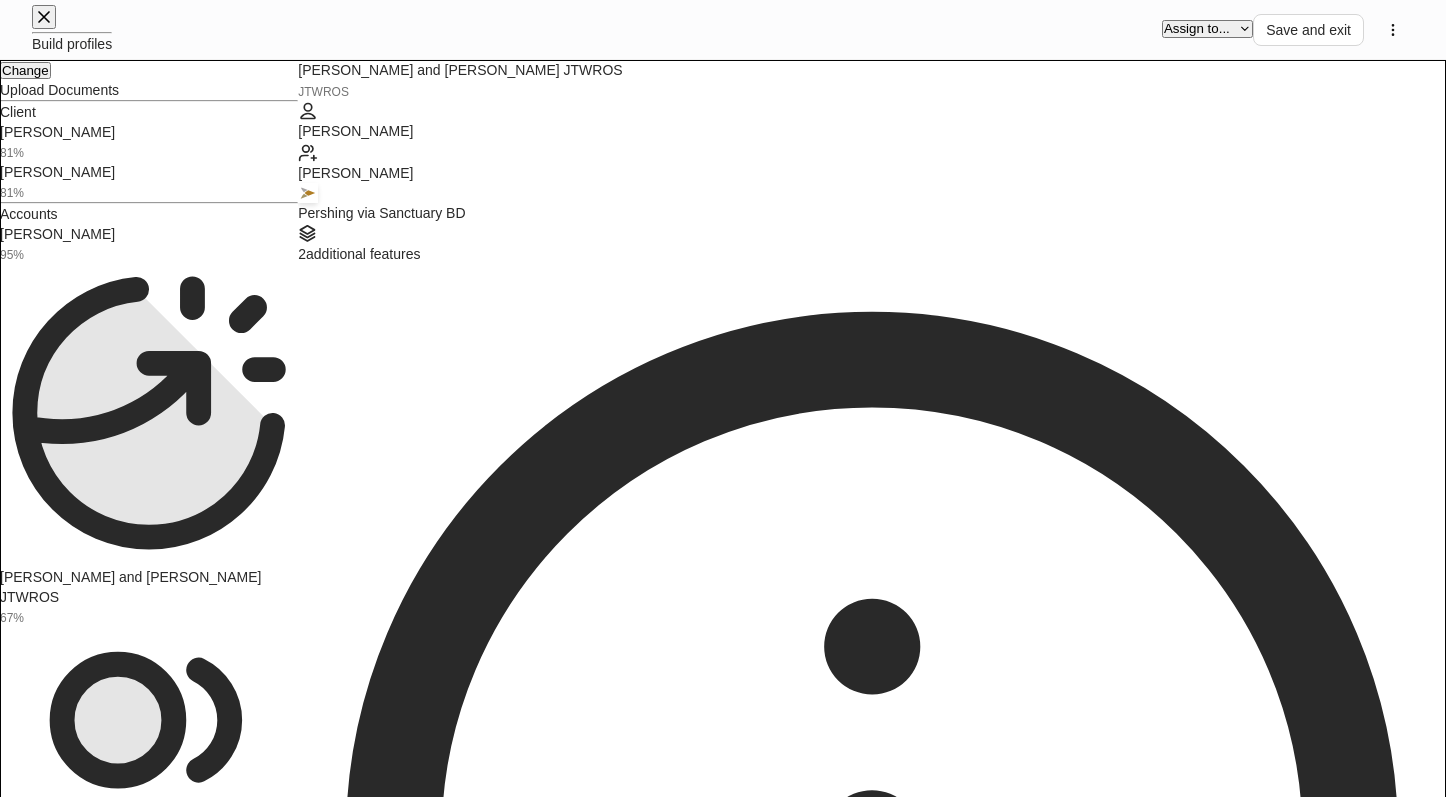 scroll, scrollTop: 2300, scrollLeft: 0, axis: vertical 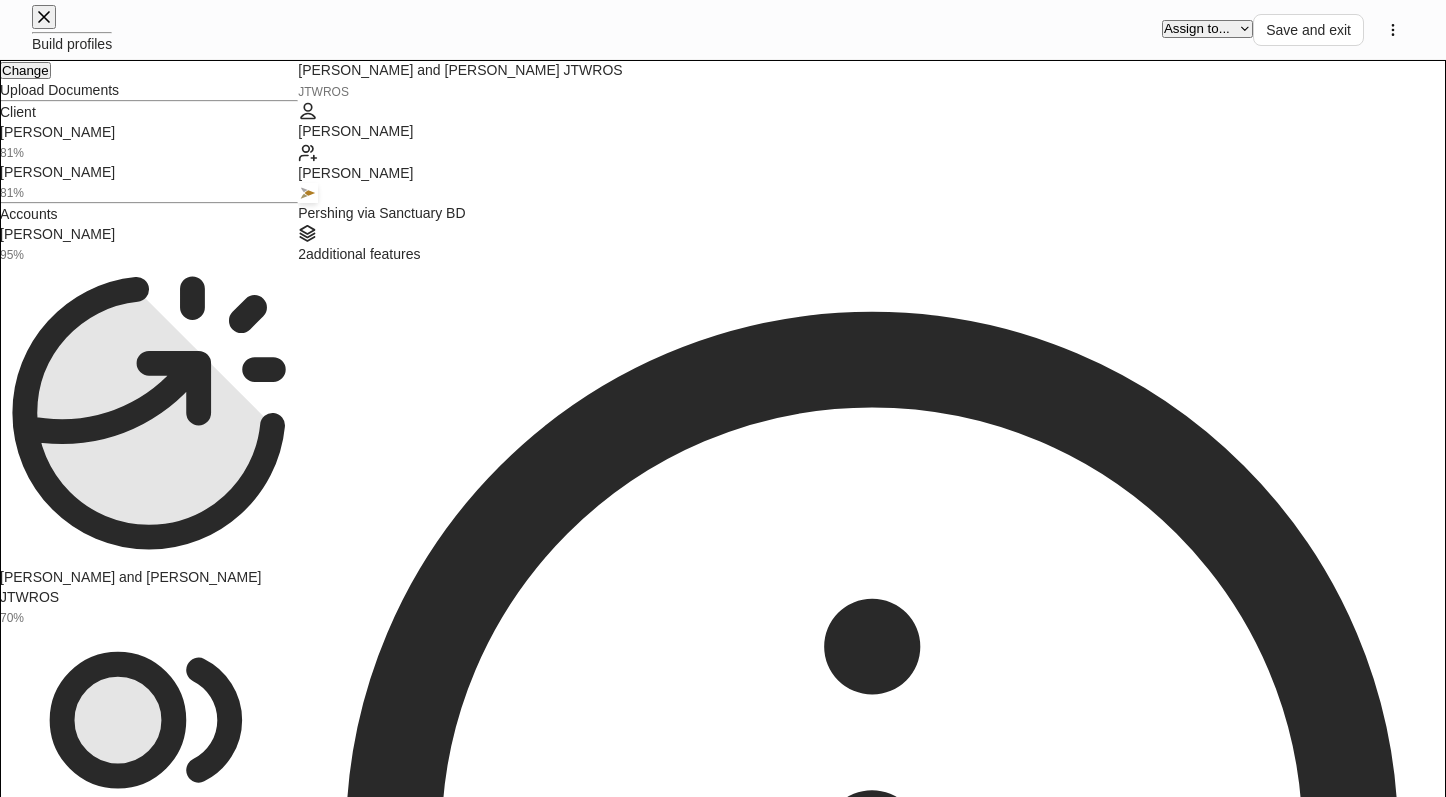 click on "**********" at bounding box center [723, 9983] 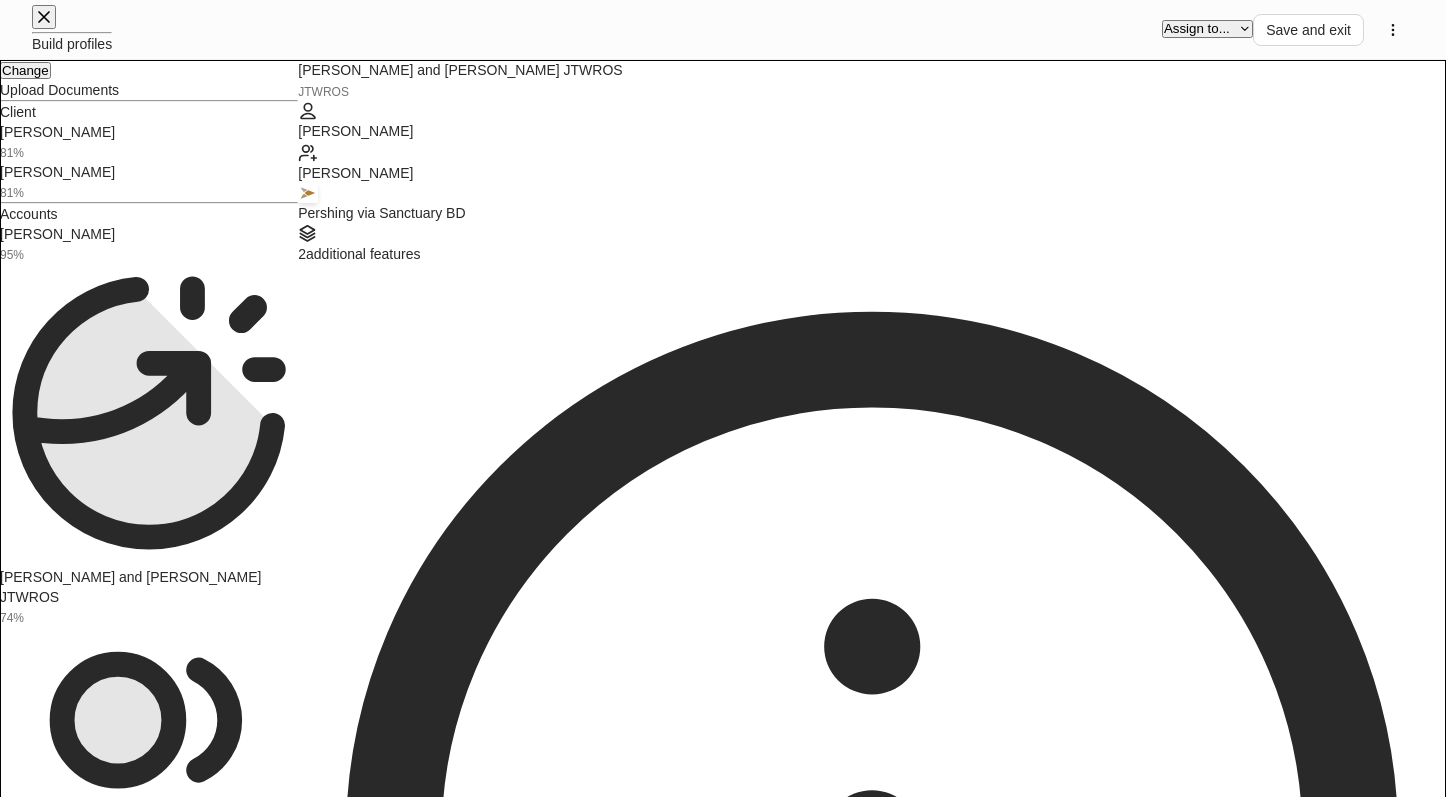 click at bounding box center [879, 15841] 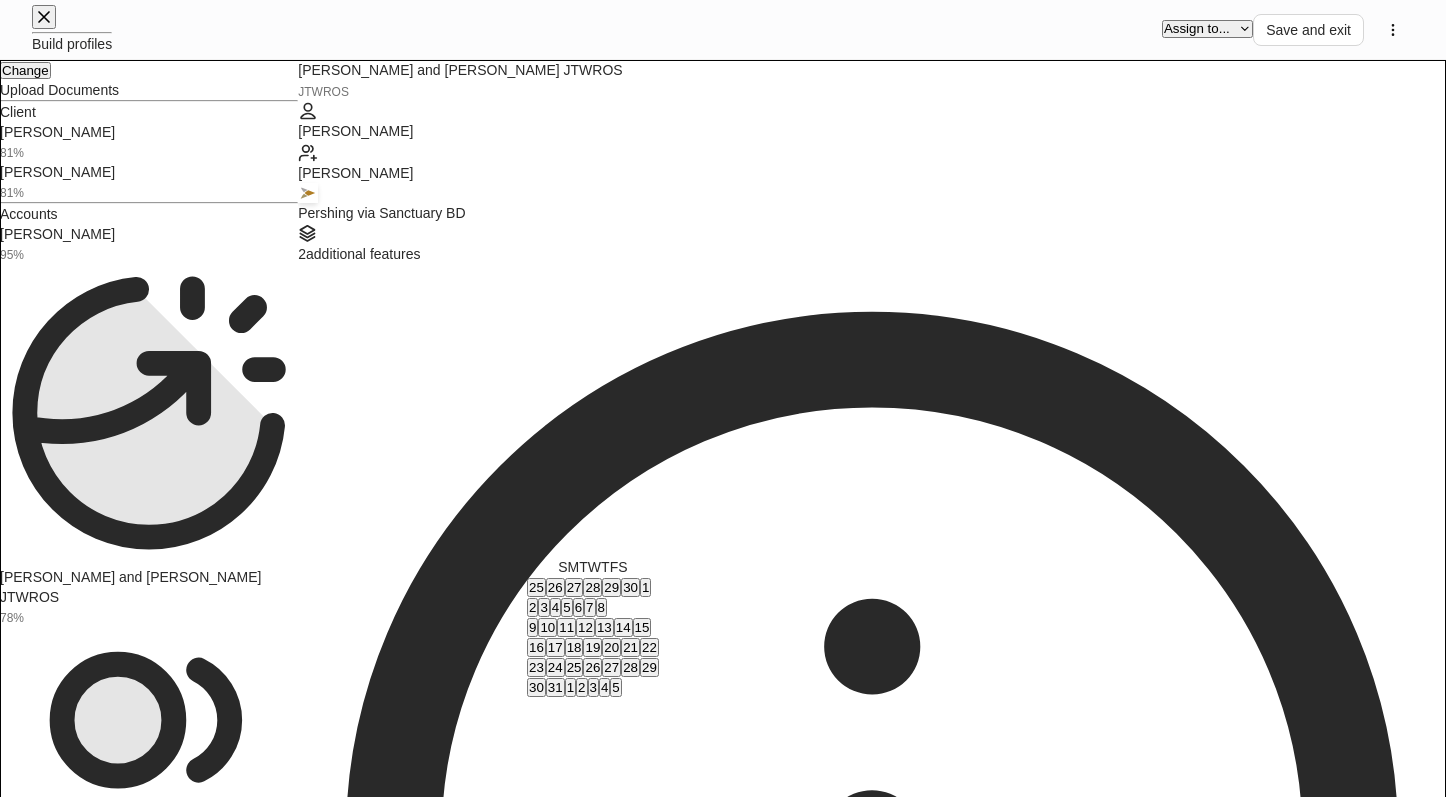 type on "**********" 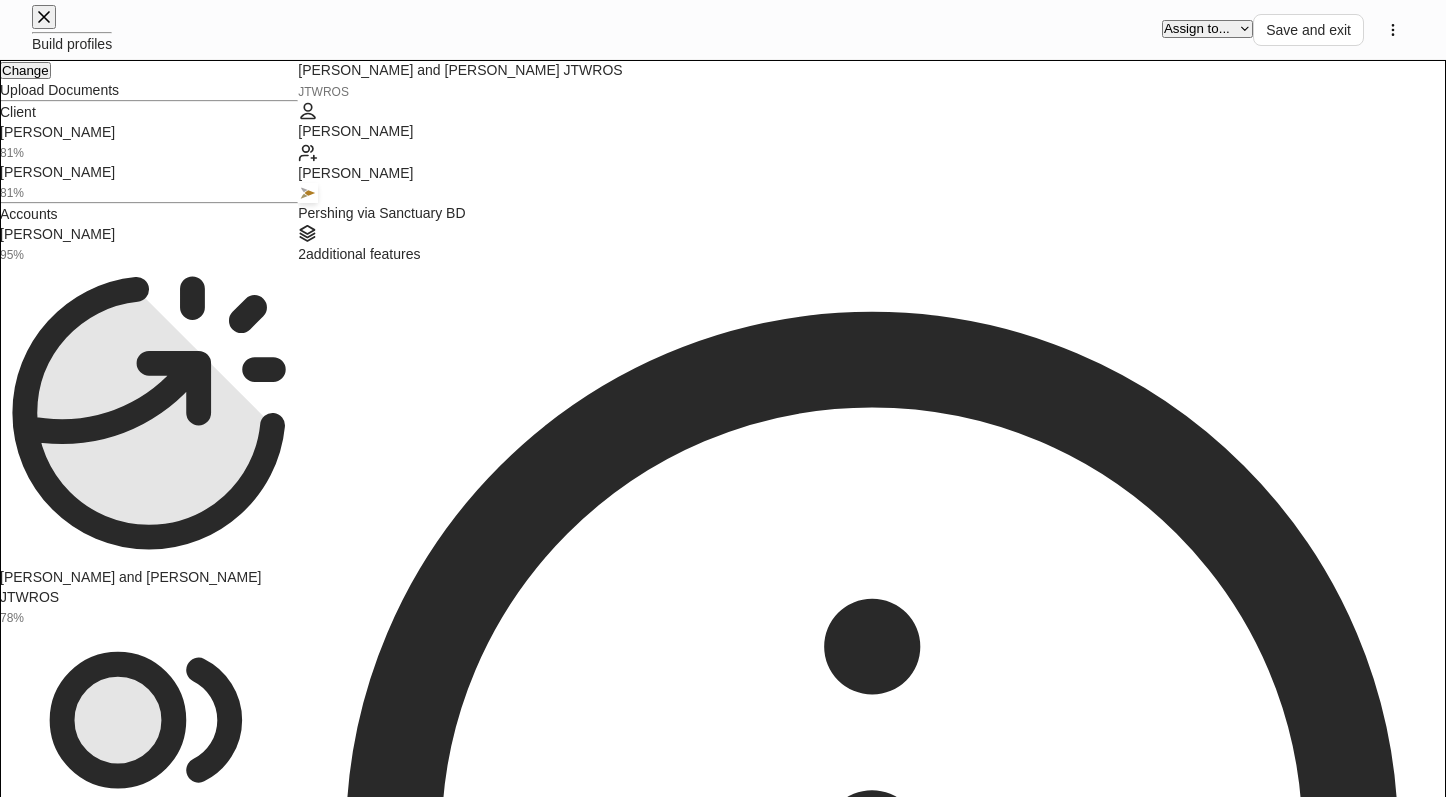 click on "Low (<2%)" at bounding box center [723, 19996] 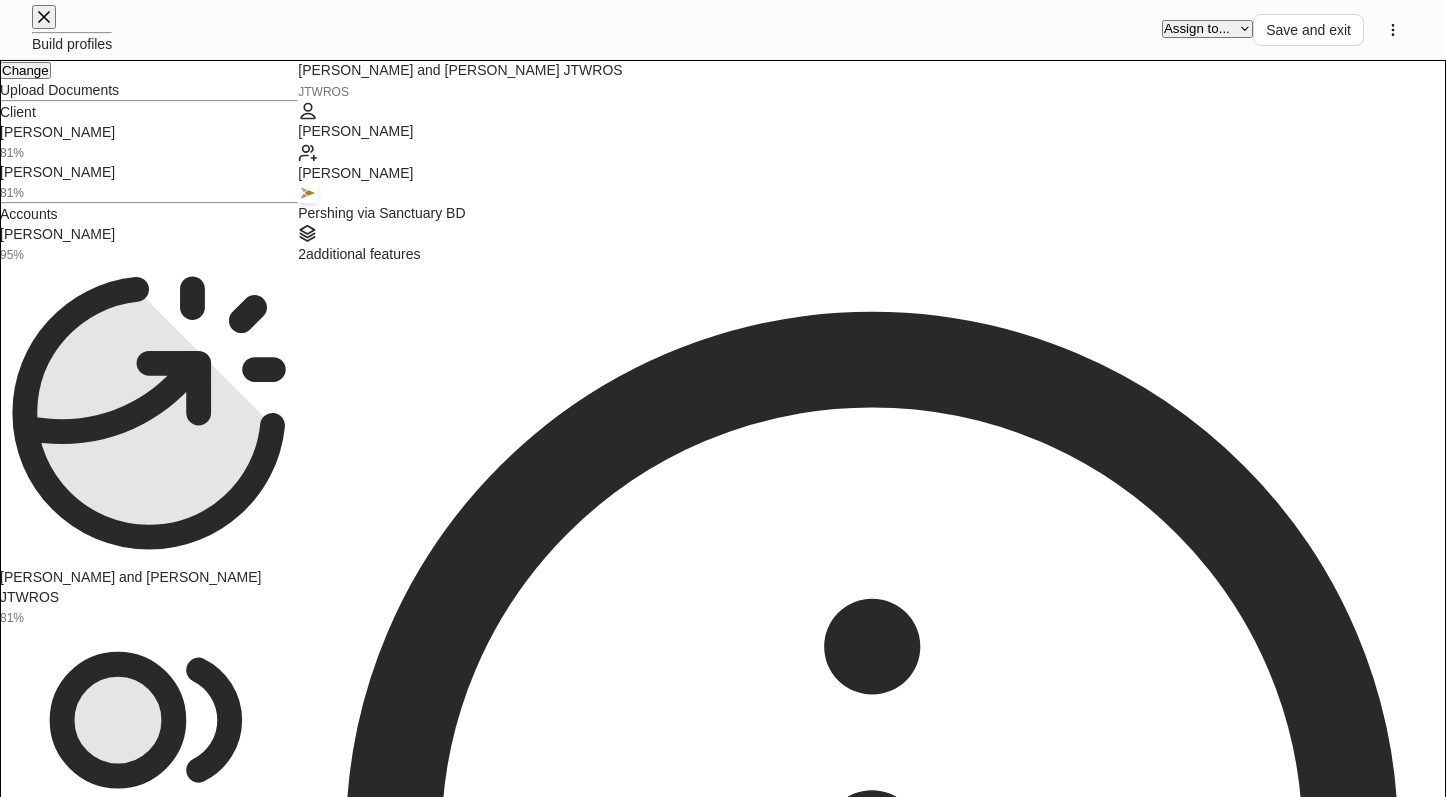click on "**********" at bounding box center [723, 9983] 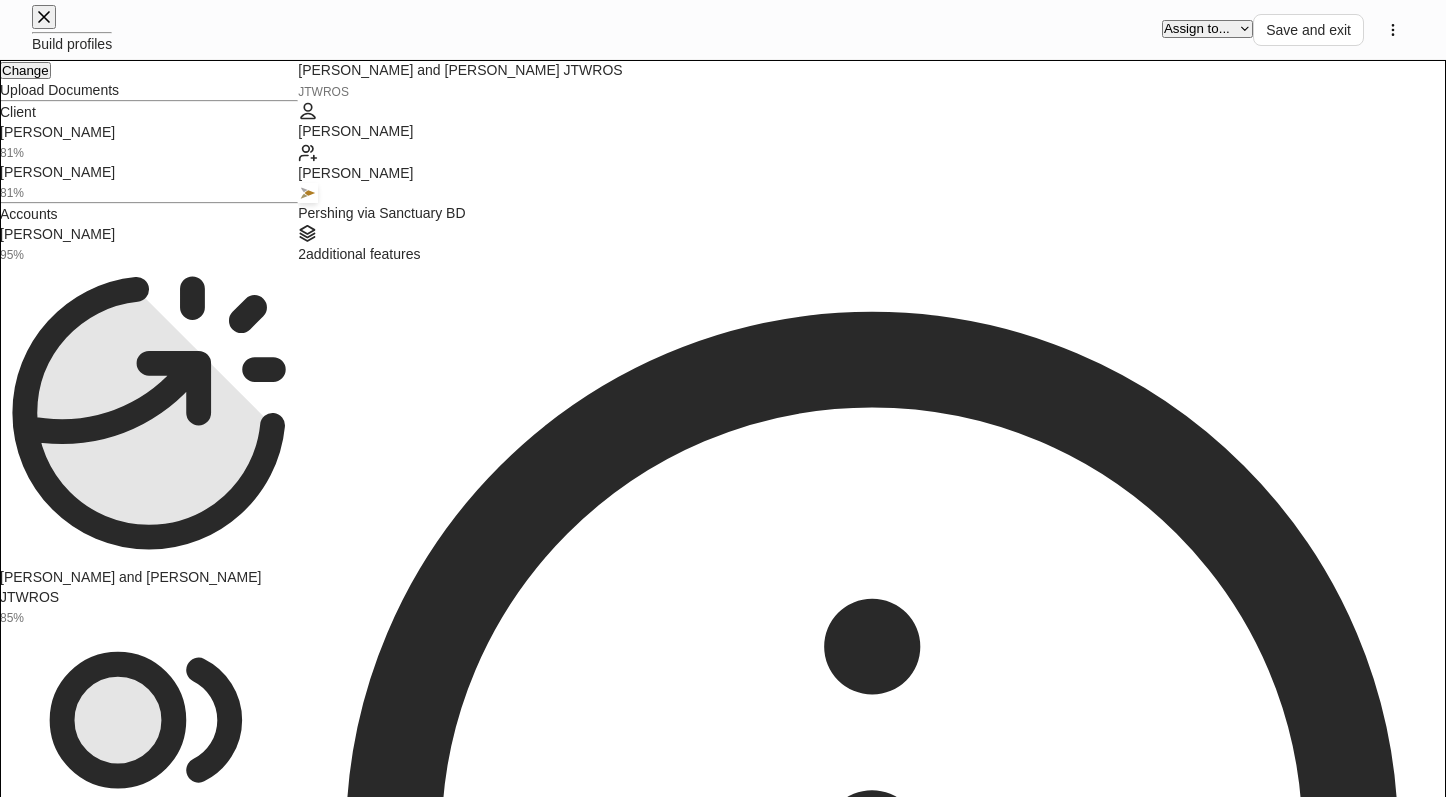 scroll, scrollTop: 2600, scrollLeft: 0, axis: vertical 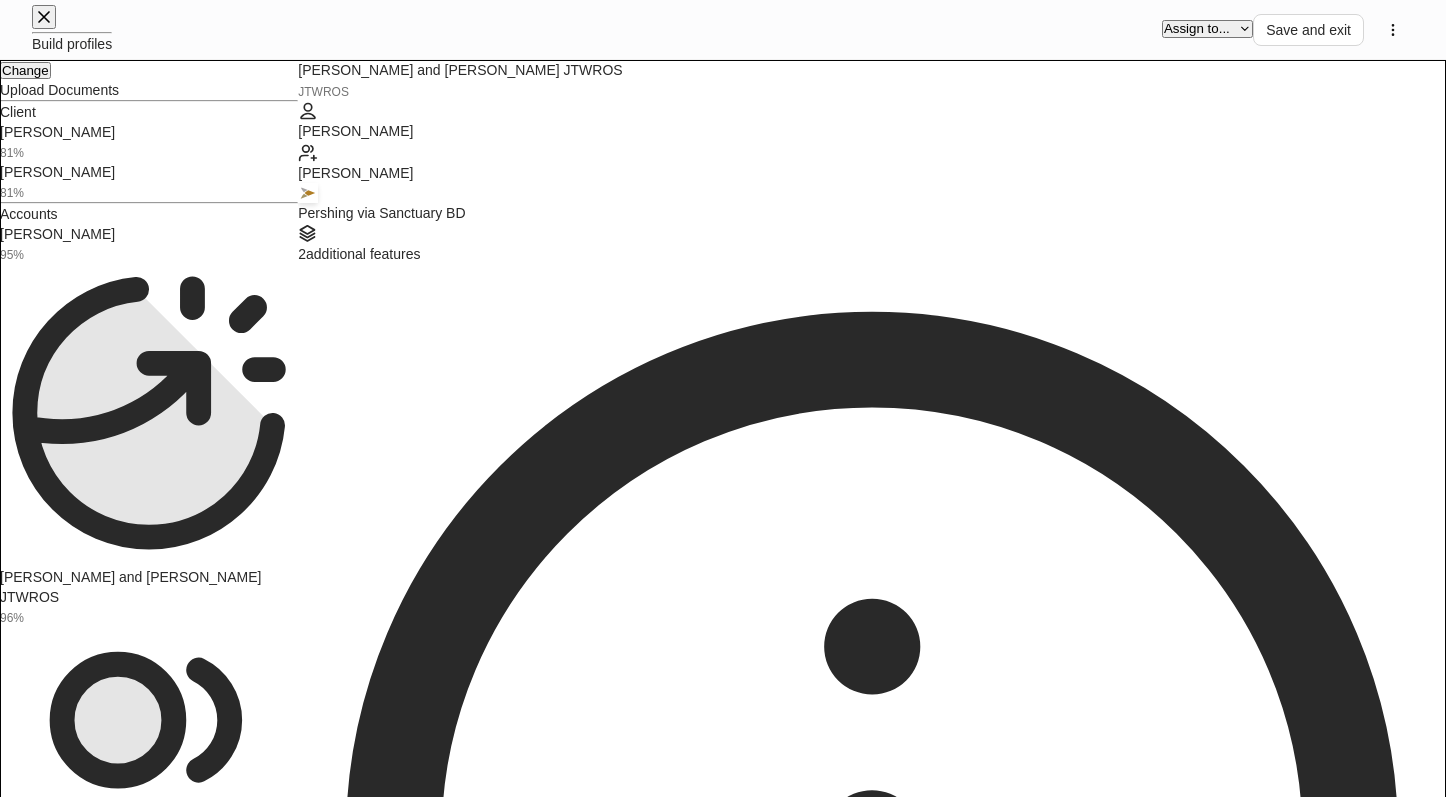 click on "ACH bank details * Add ACH bank details" at bounding box center [872, 19856] 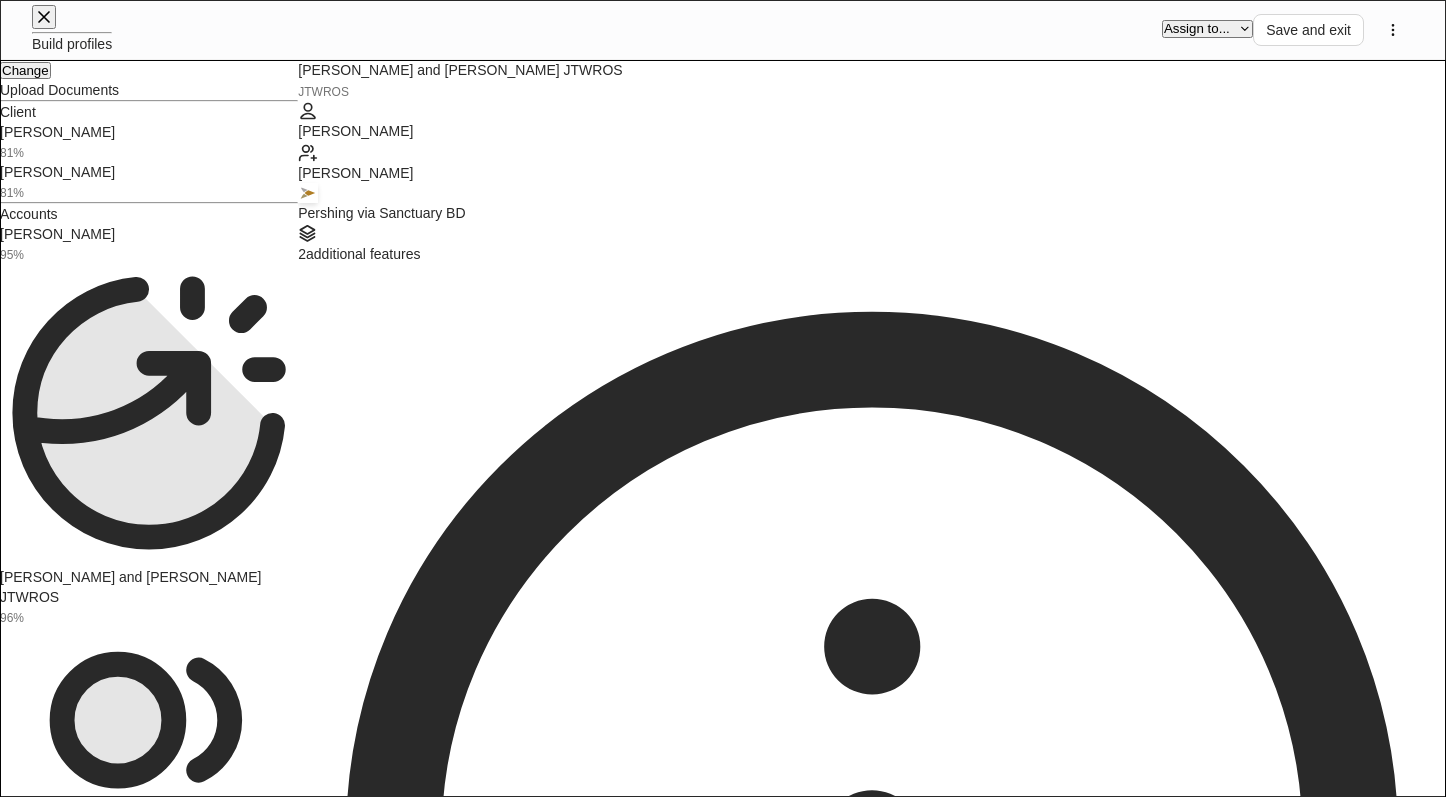 click on "**********" at bounding box center [723, 11695] 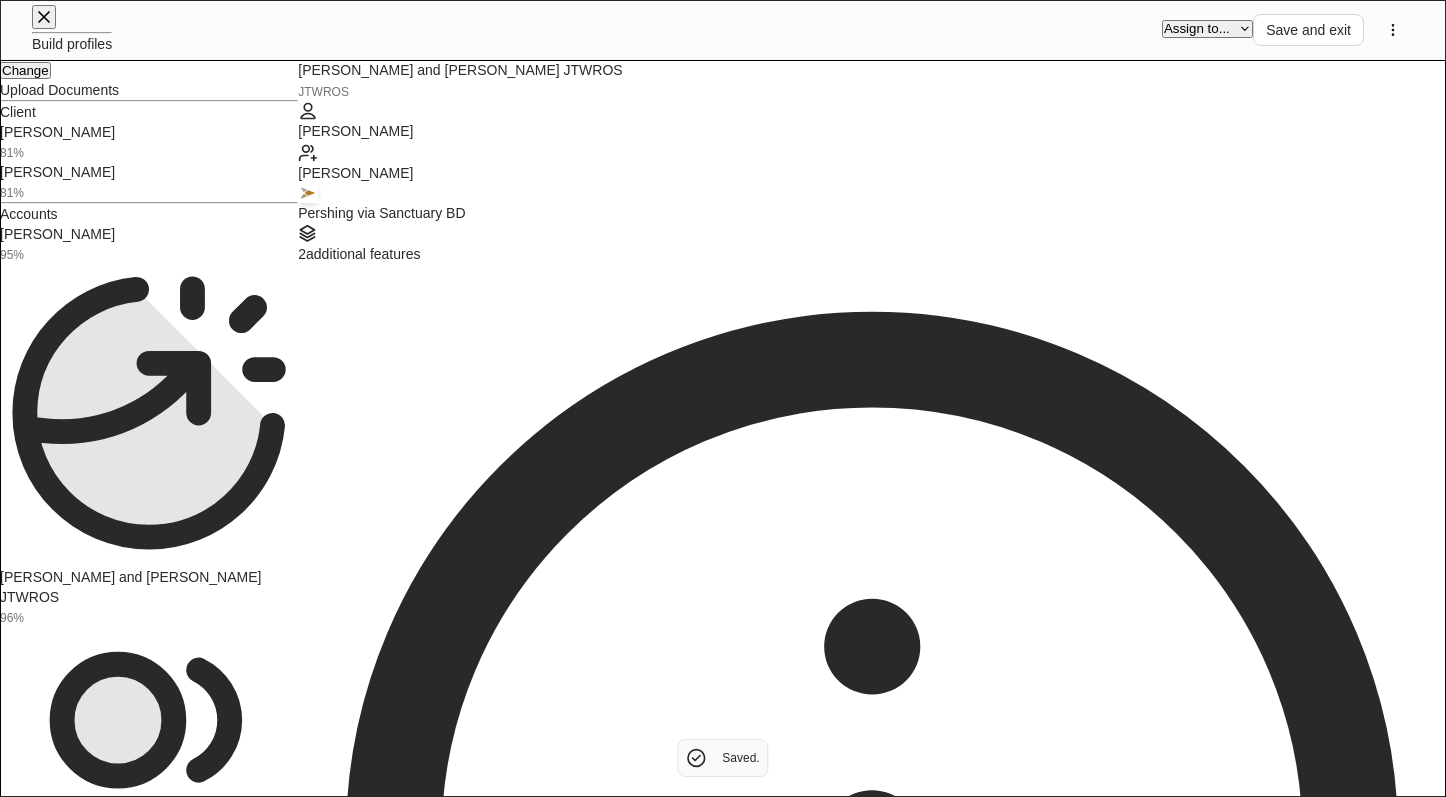 click on "Into/out of your brokerage account" at bounding box center [723, 23420] 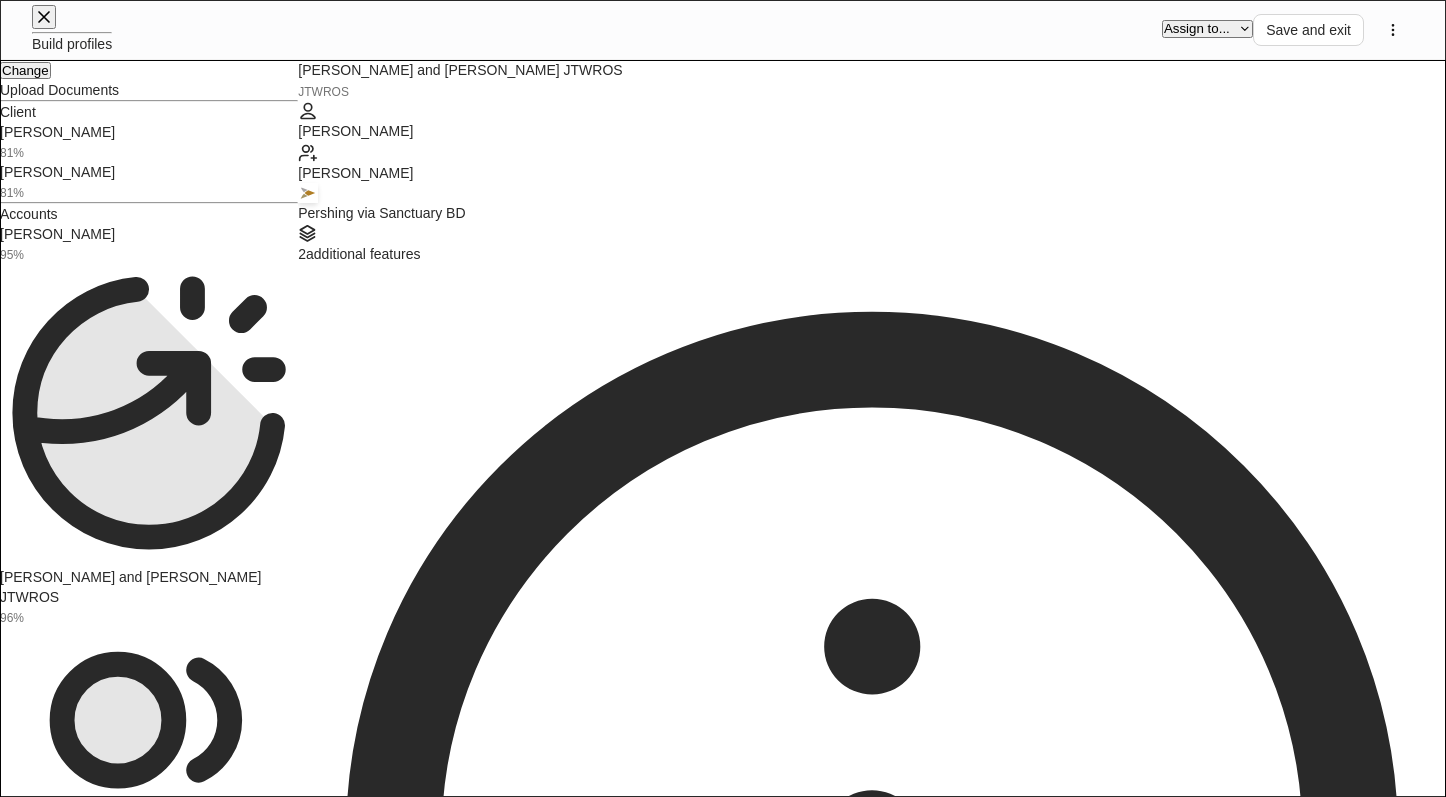 click on "Save" at bounding box center (17, 23380) 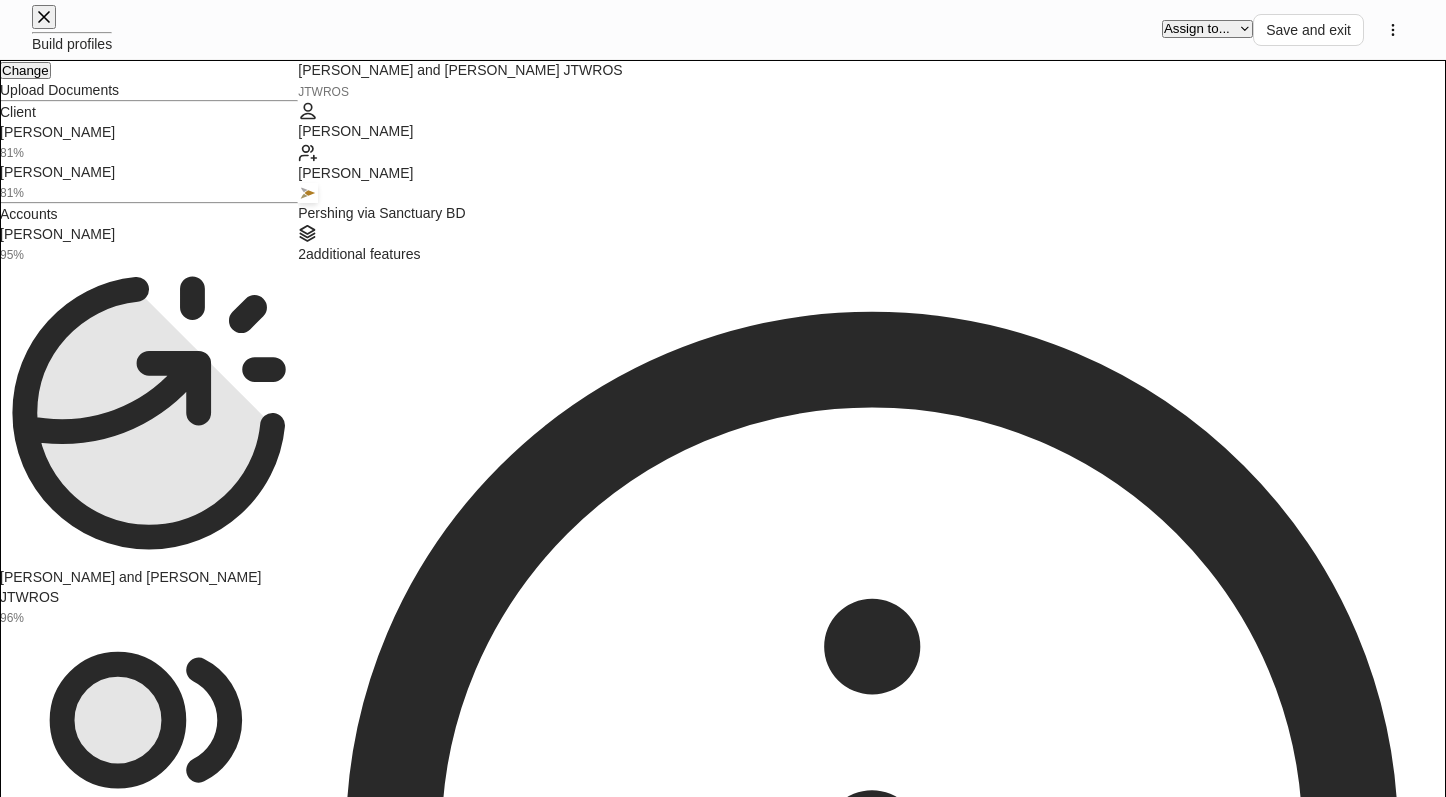 scroll, scrollTop: 3022, scrollLeft: 0, axis: vertical 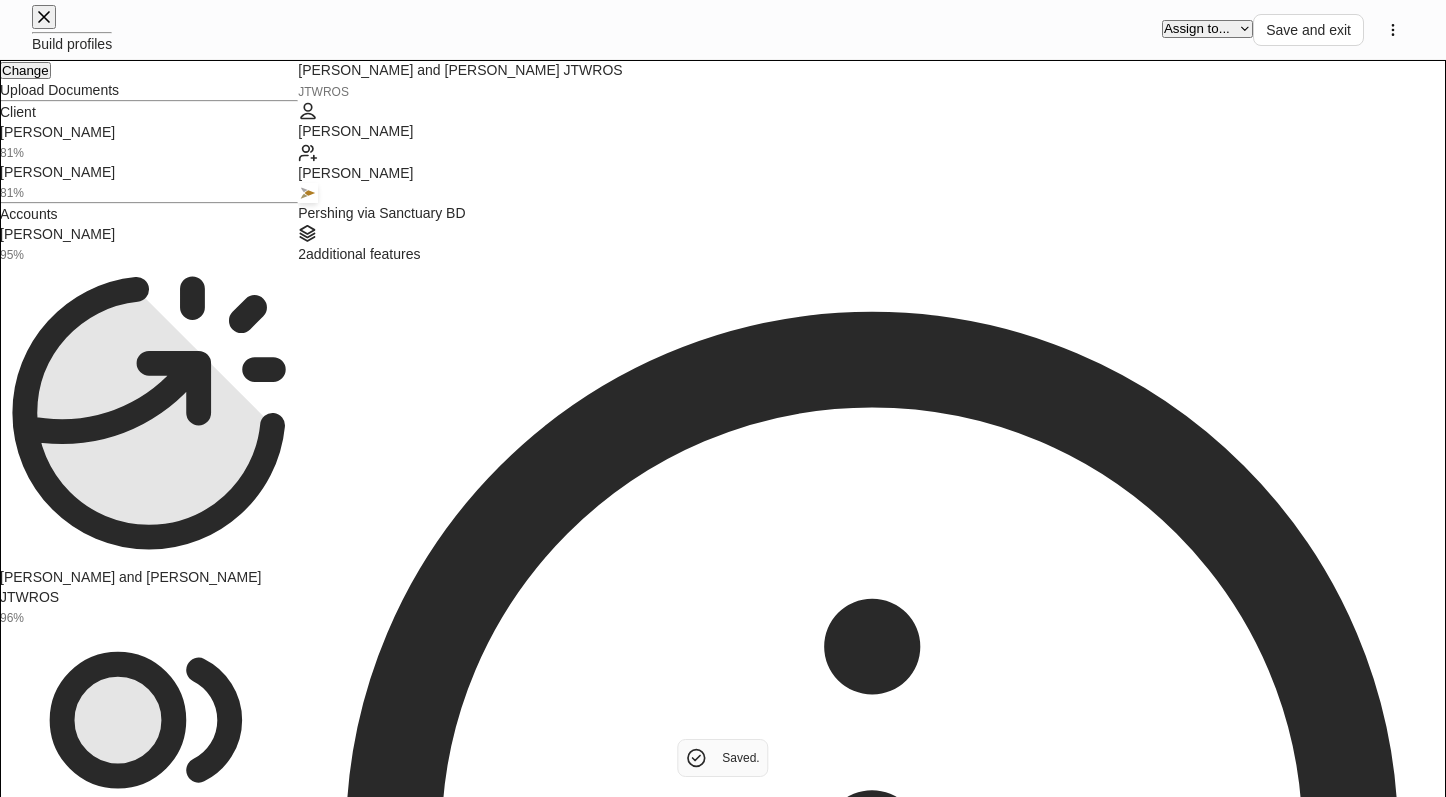click on "[PERSON_NAME] RRA 16%" at bounding box center (149, 1102) 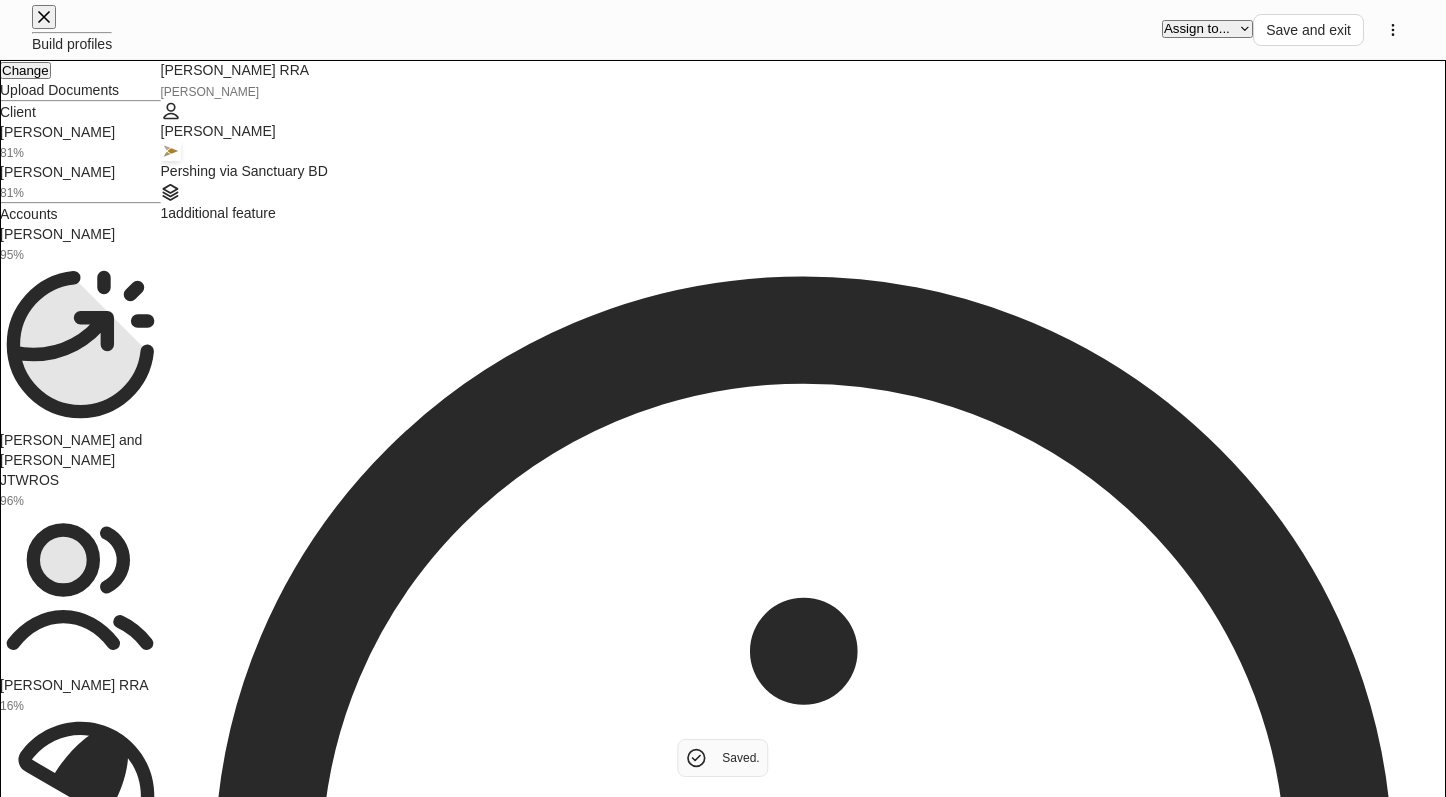click at bounding box center (230, 1638) 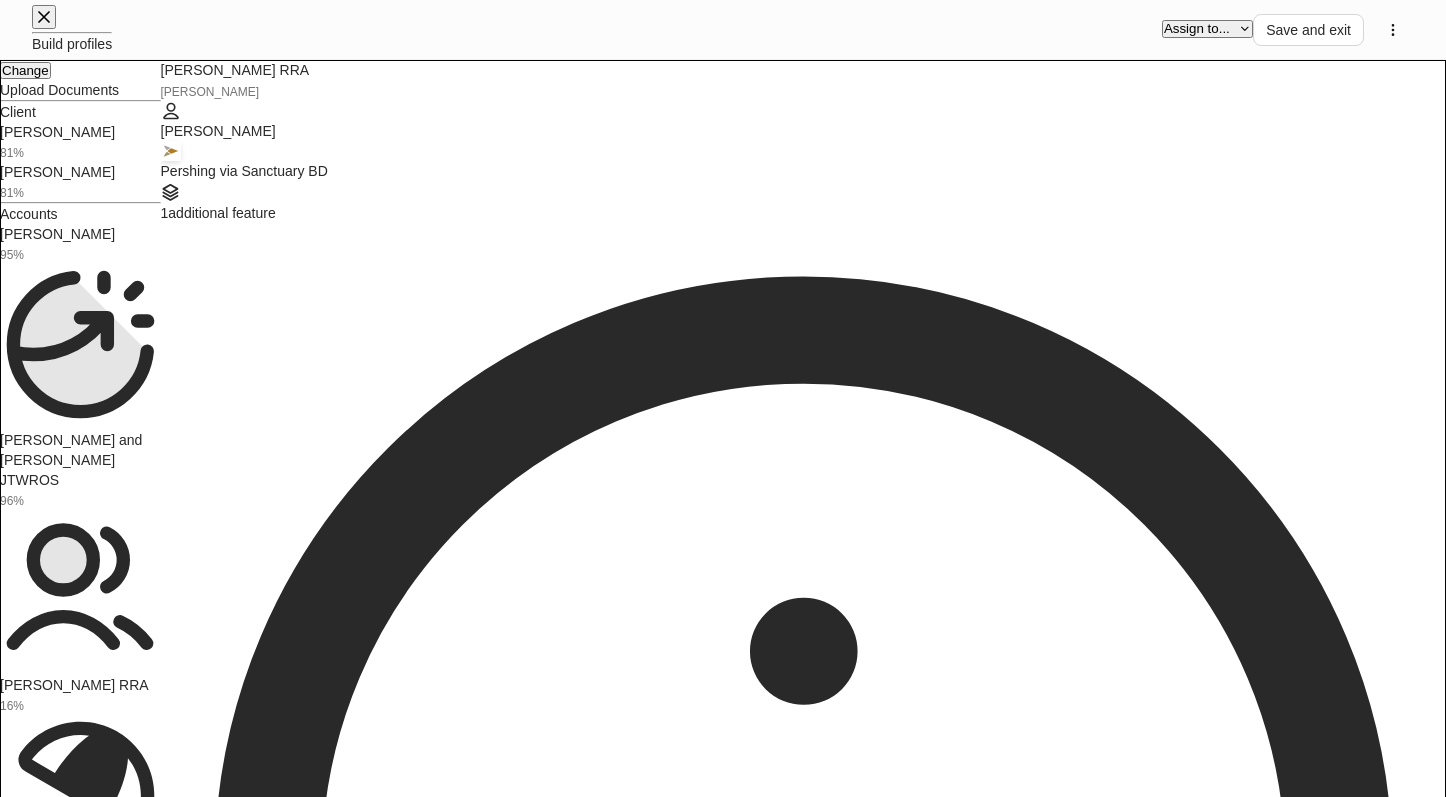 type on "*****" 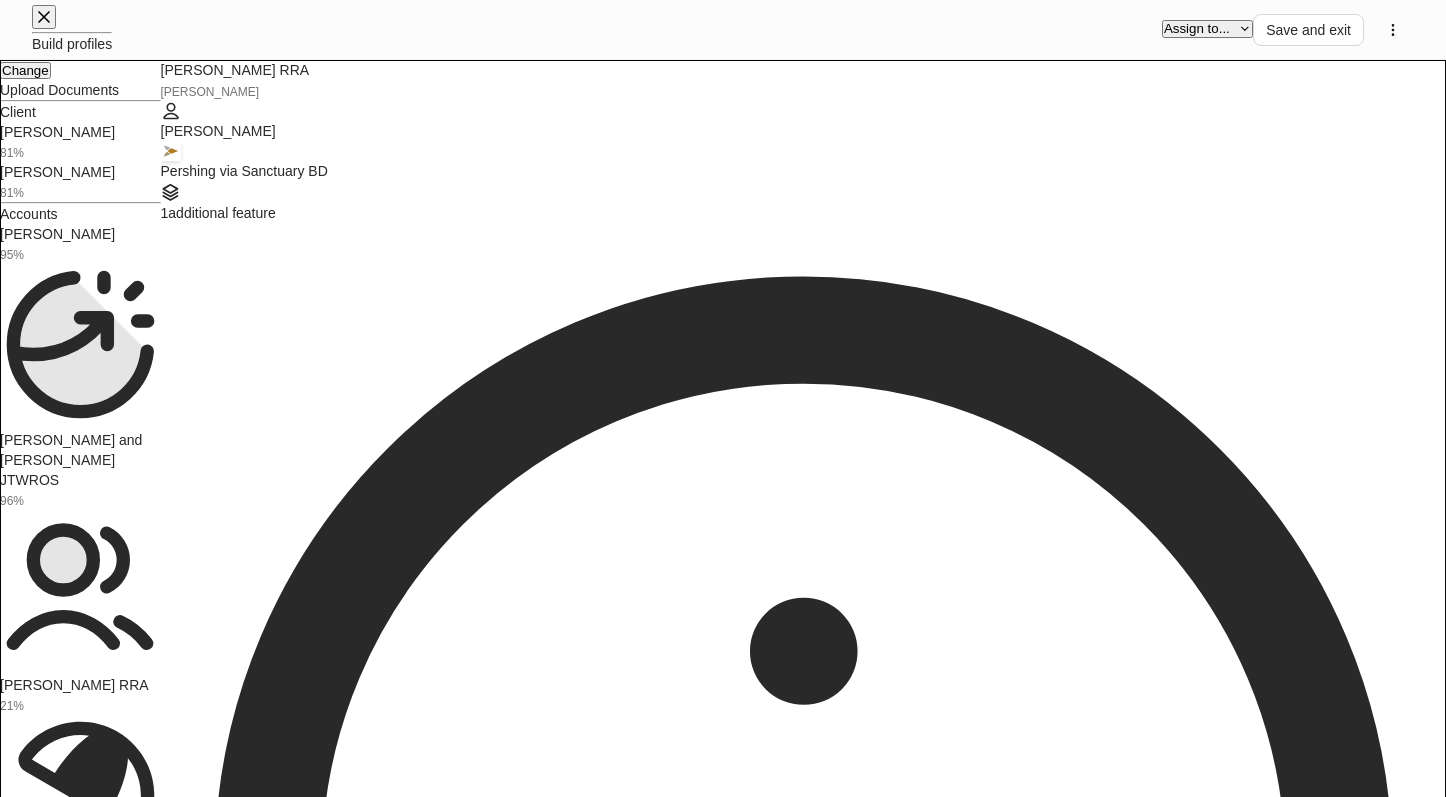 type on "********" 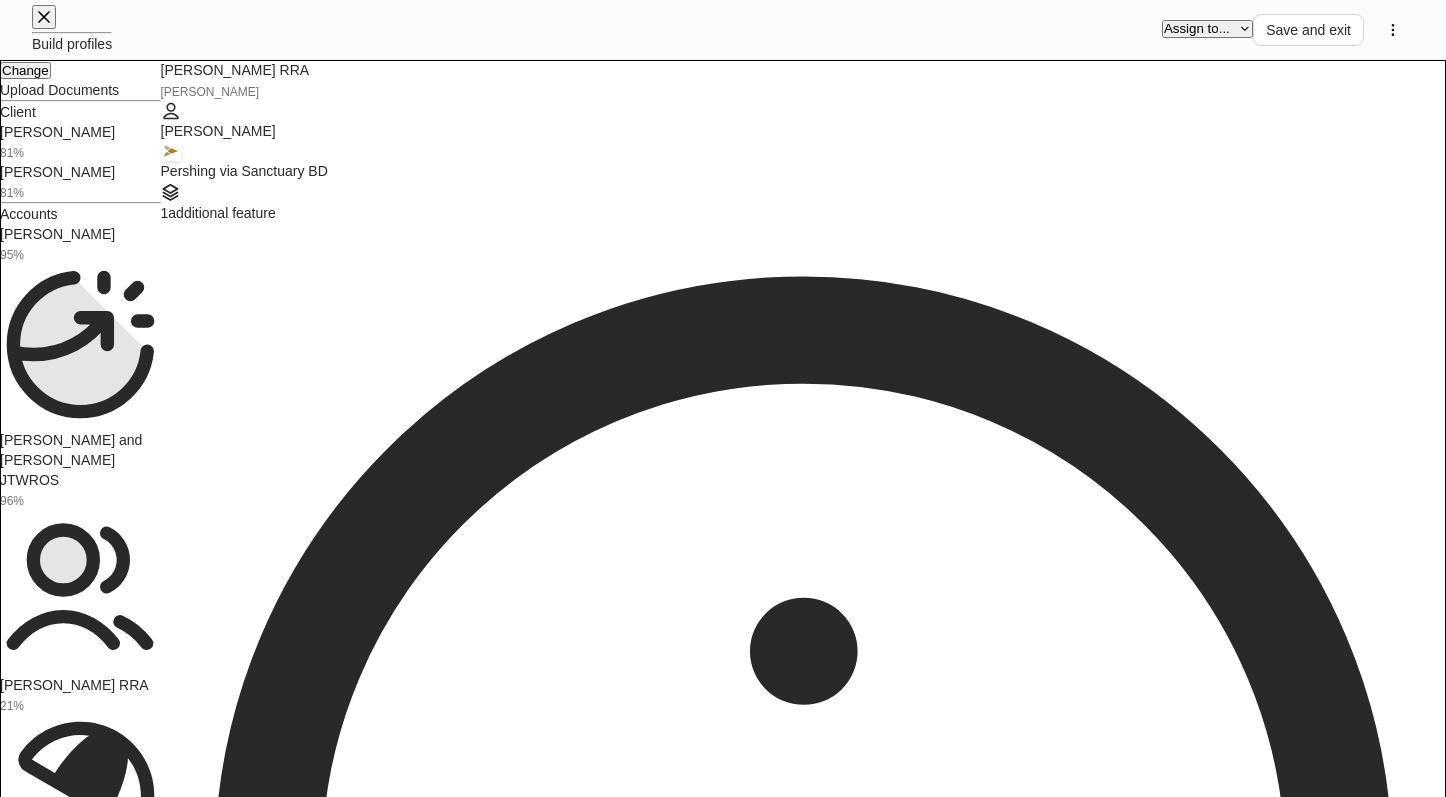 click on "None" at bounding box center (723, 18902) 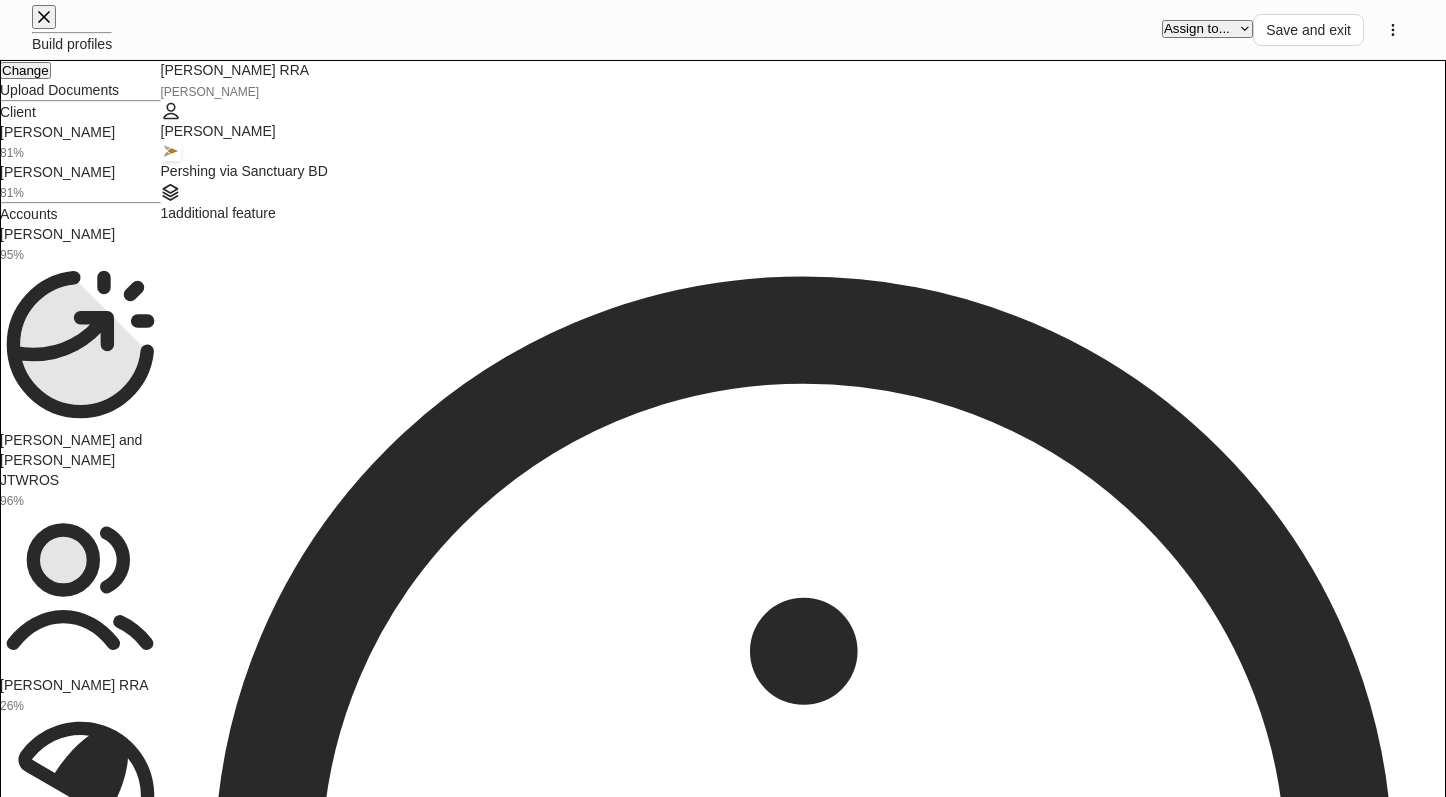 scroll, scrollTop: 300, scrollLeft: 0, axis: vertical 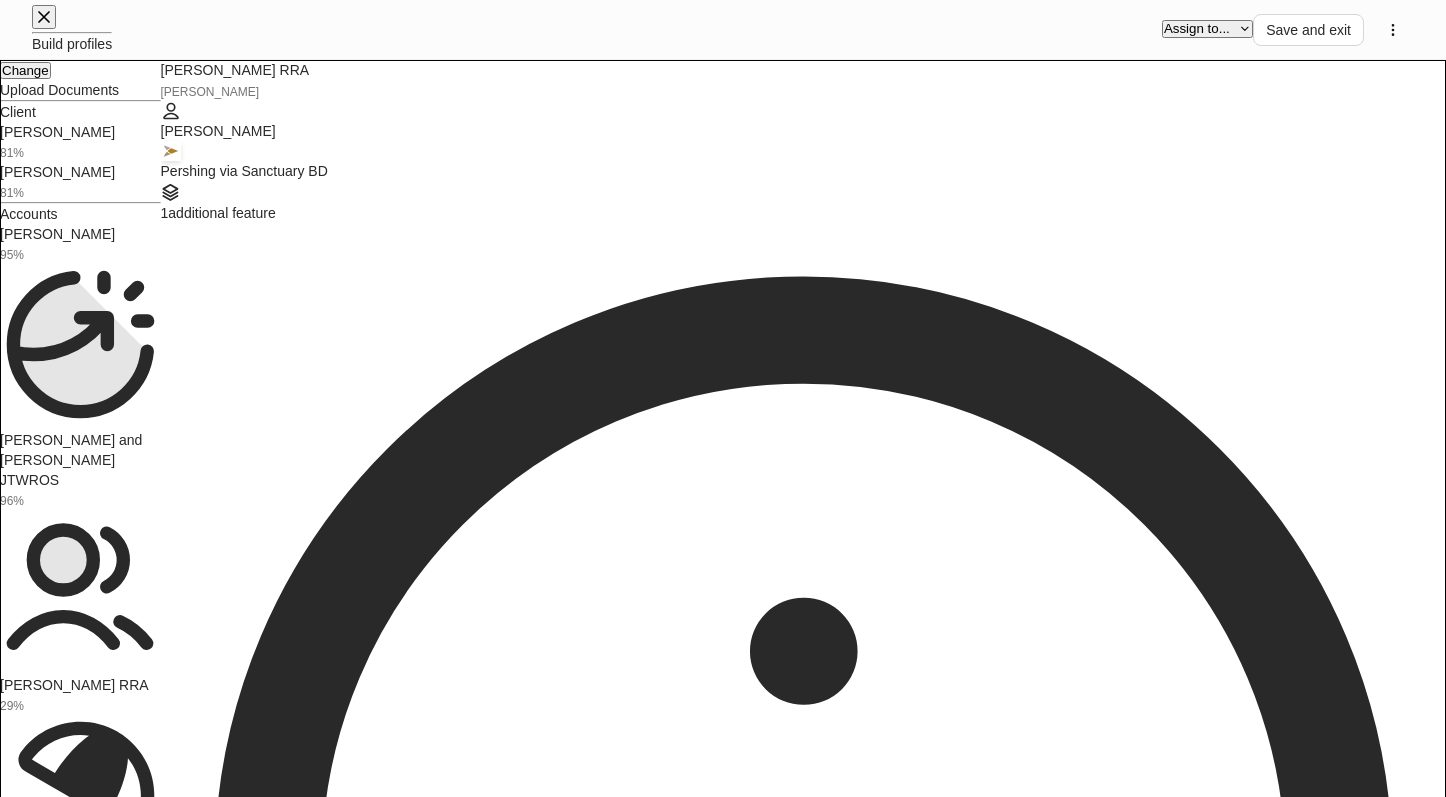 click on "Full" at bounding box center [220, 3238] 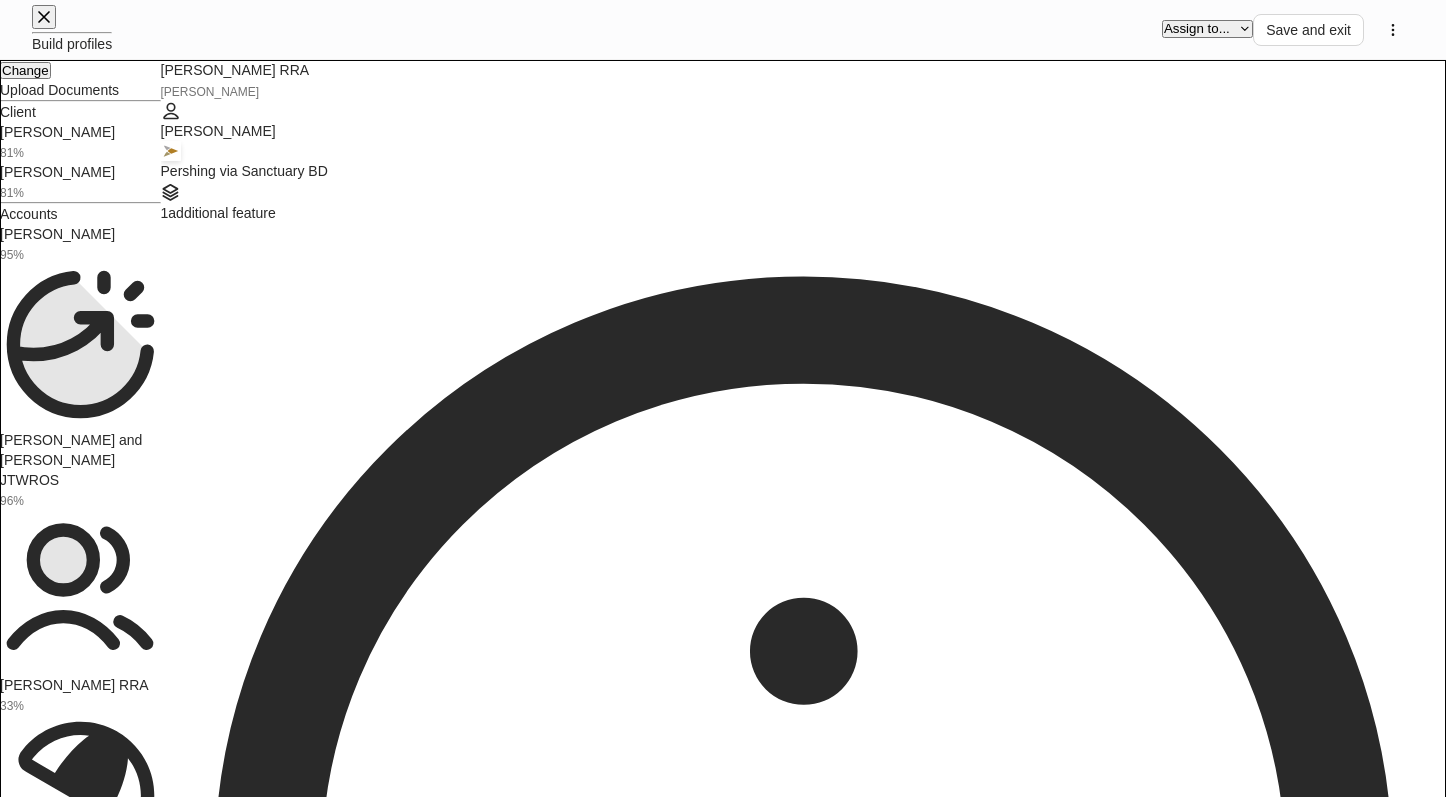 scroll, scrollTop: 500, scrollLeft: 0, axis: vertical 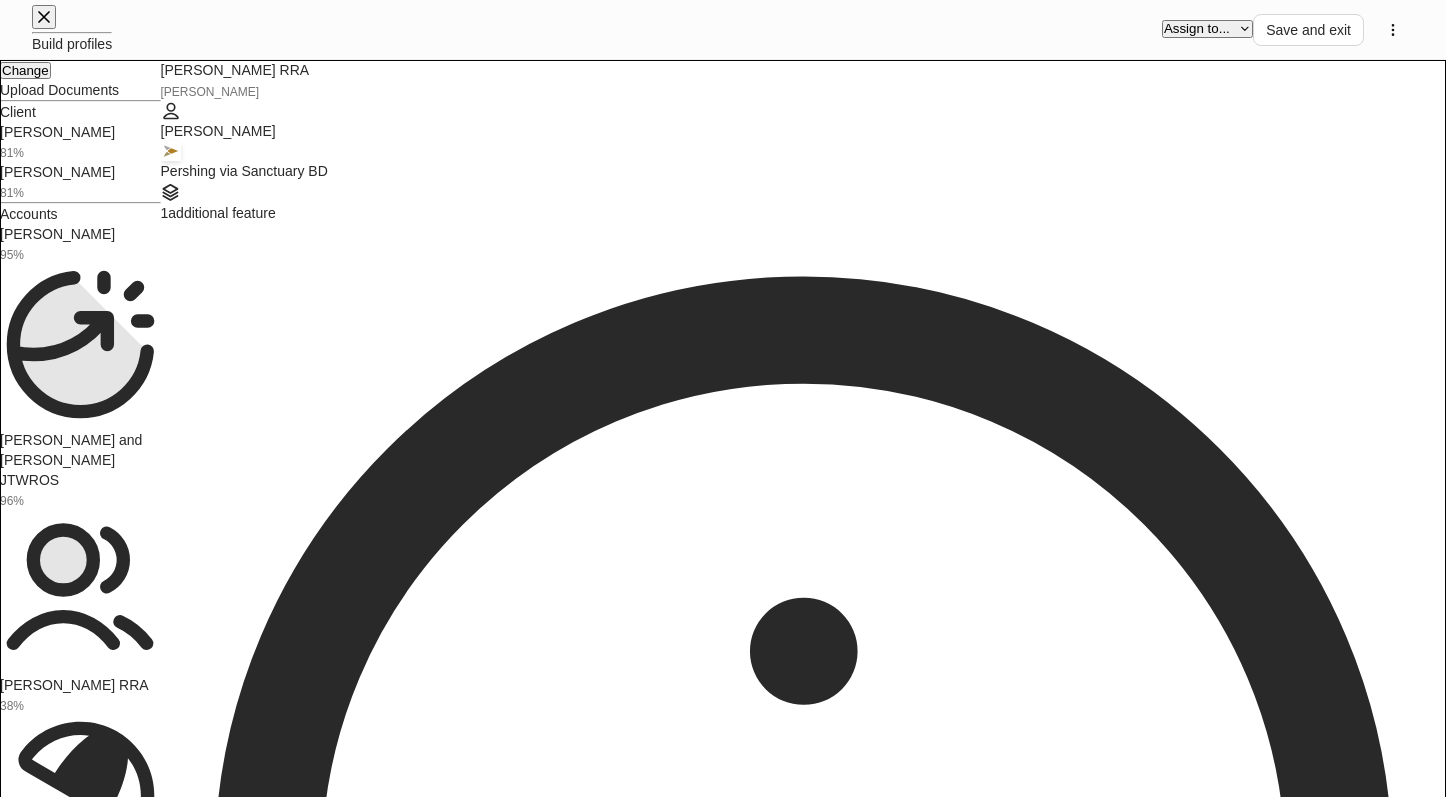 click on "**********" at bounding box center (723, 9514) 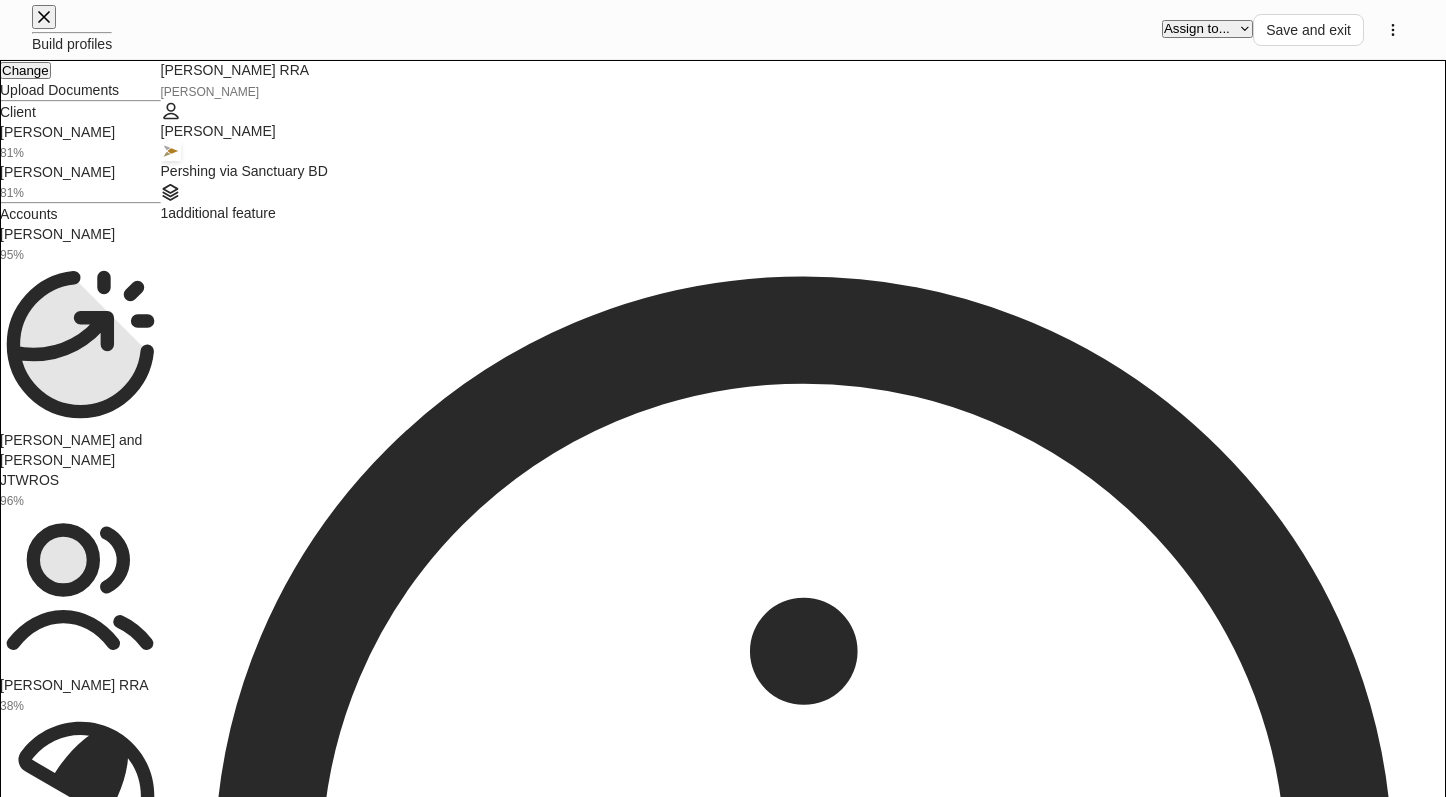 click on "MBE" at bounding box center [723, 19059] 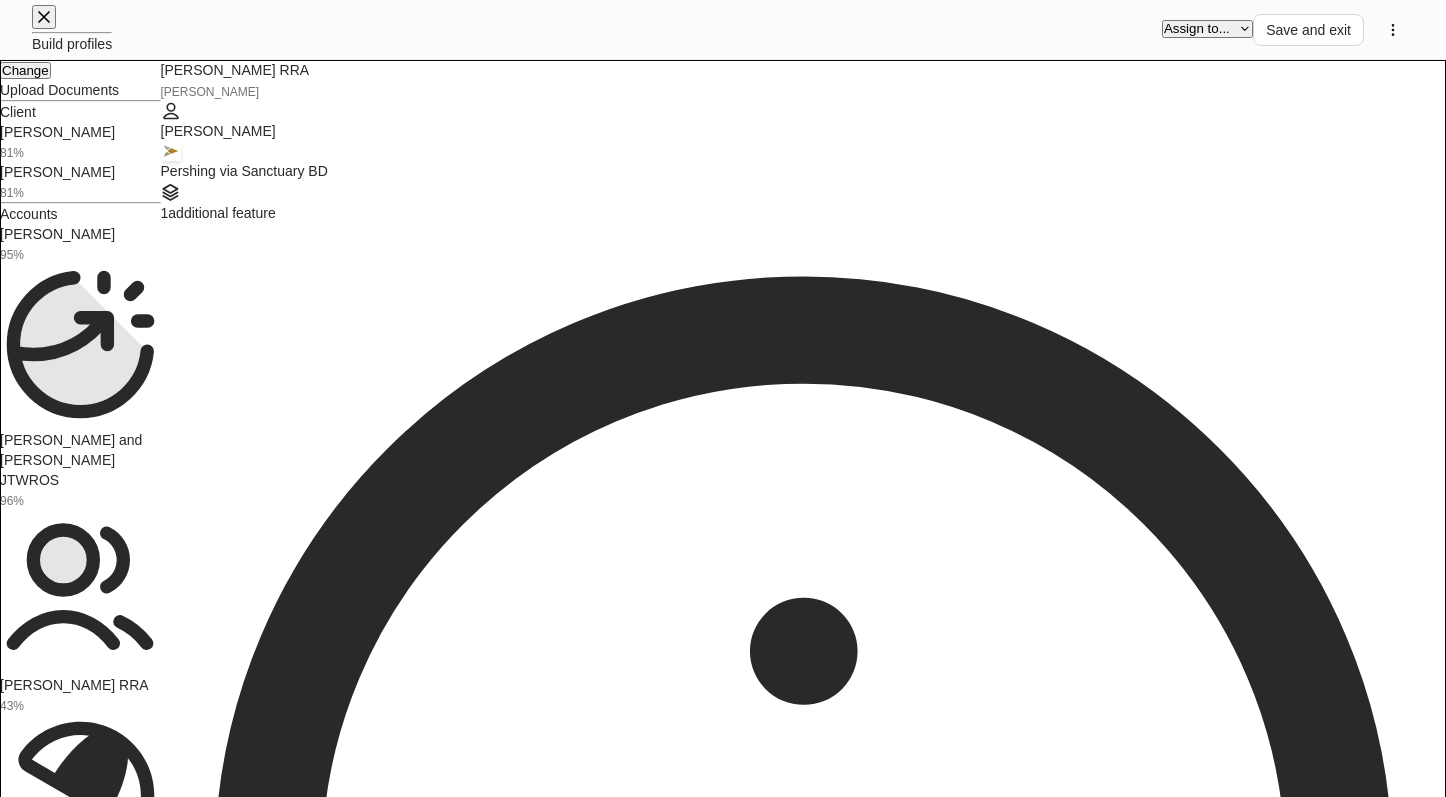 scroll, scrollTop: 900, scrollLeft: 0, axis: vertical 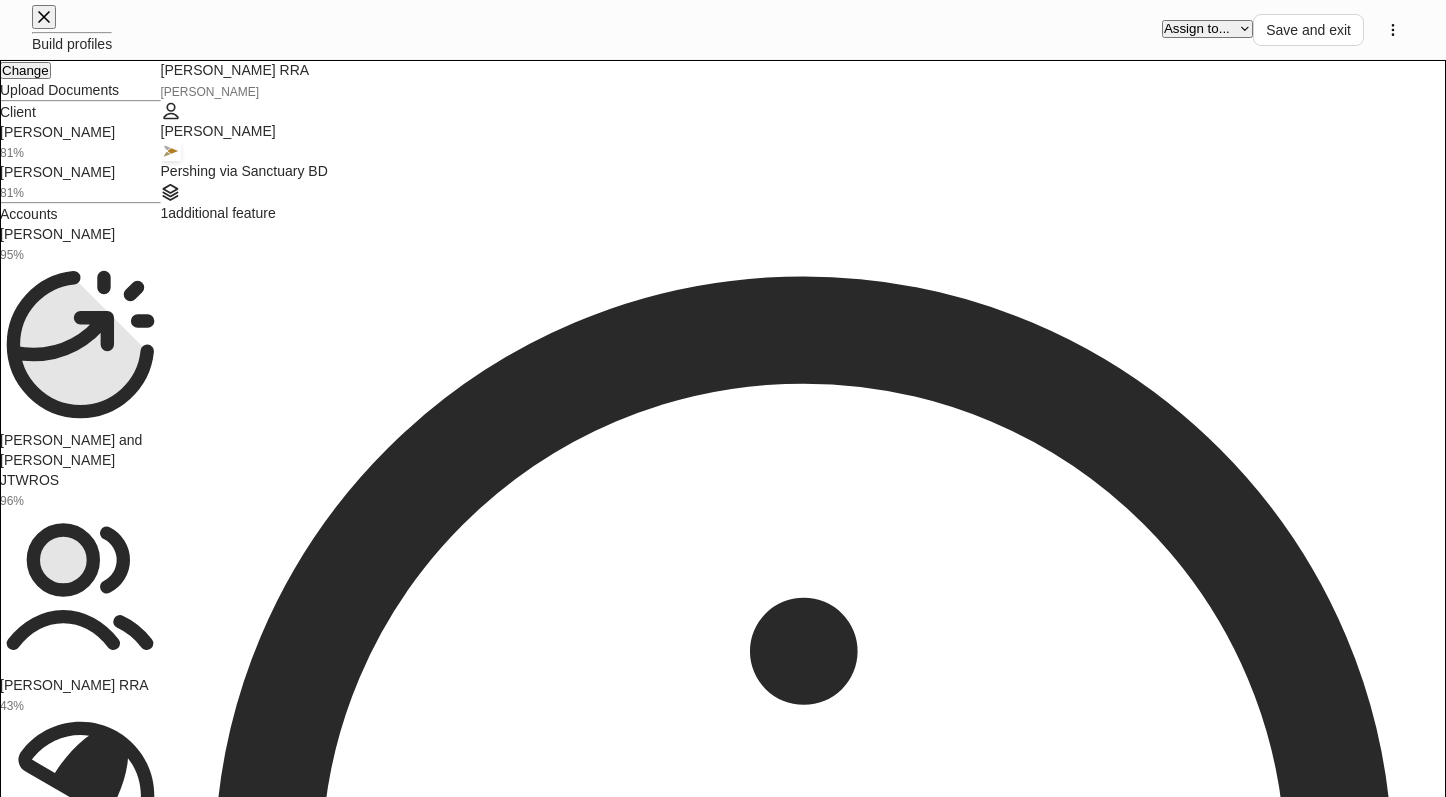 click on "PZG - Yes" at bounding box center (723, 19059) 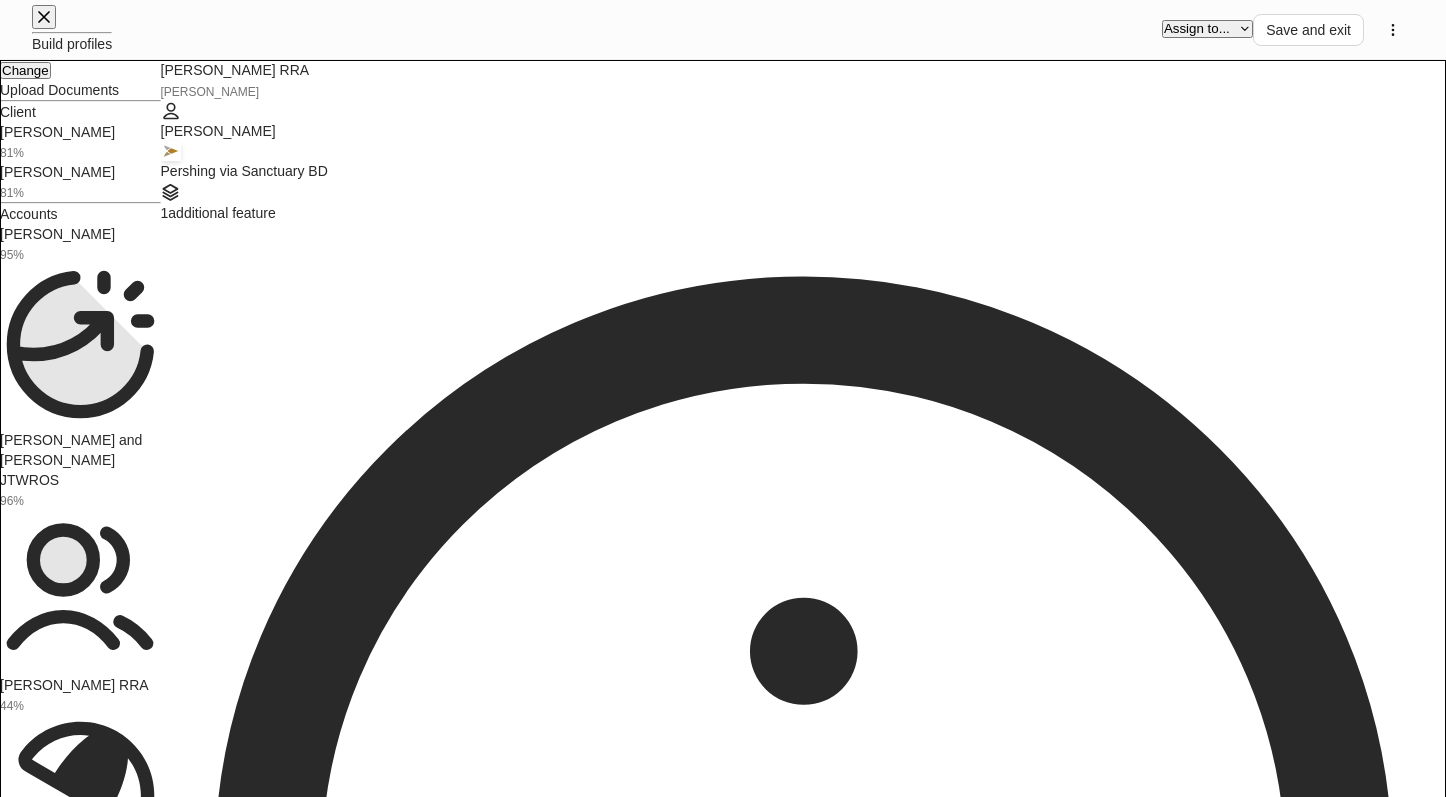 scroll, scrollTop: 1100, scrollLeft: 0, axis: vertical 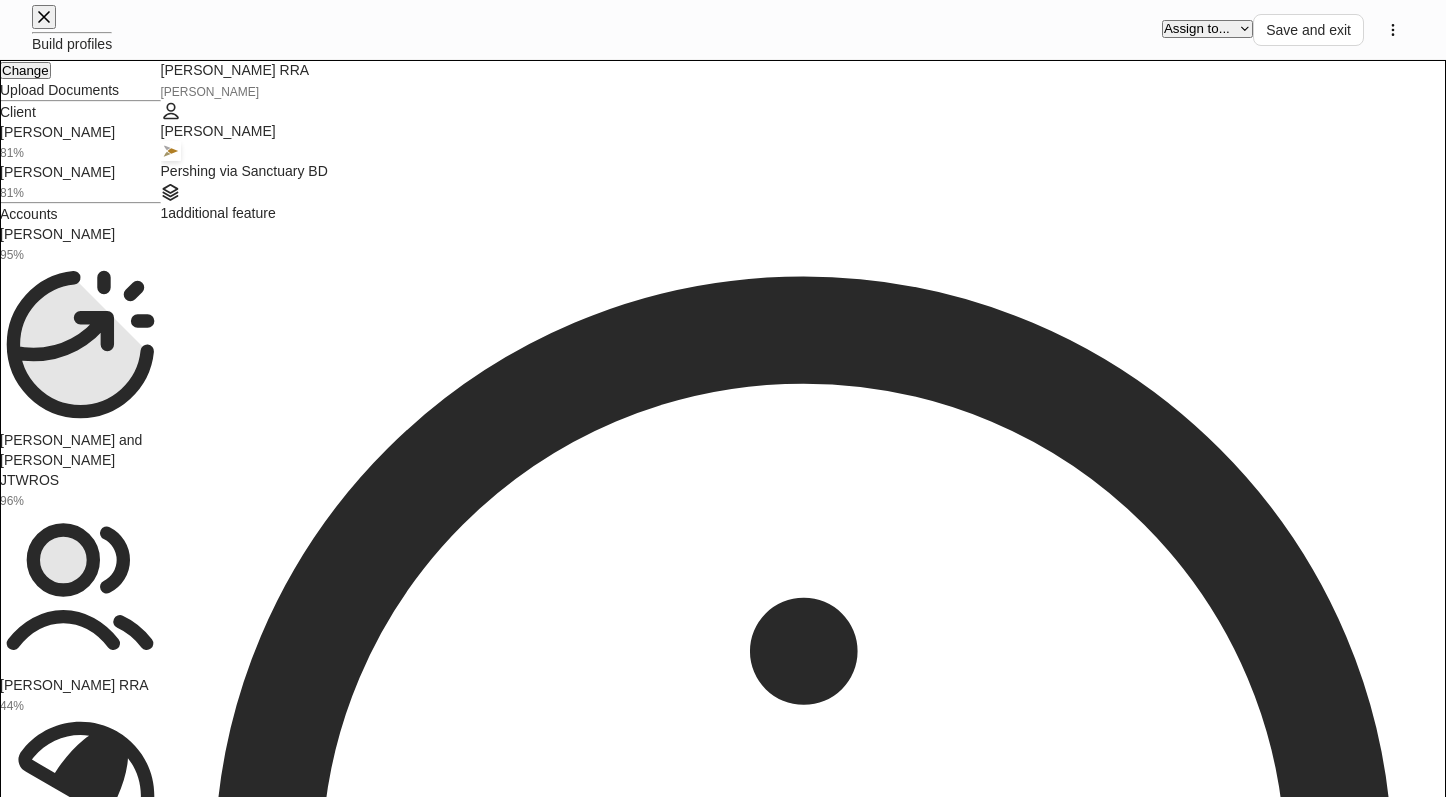 click on "Non-wrap" at bounding box center [723, 21918] 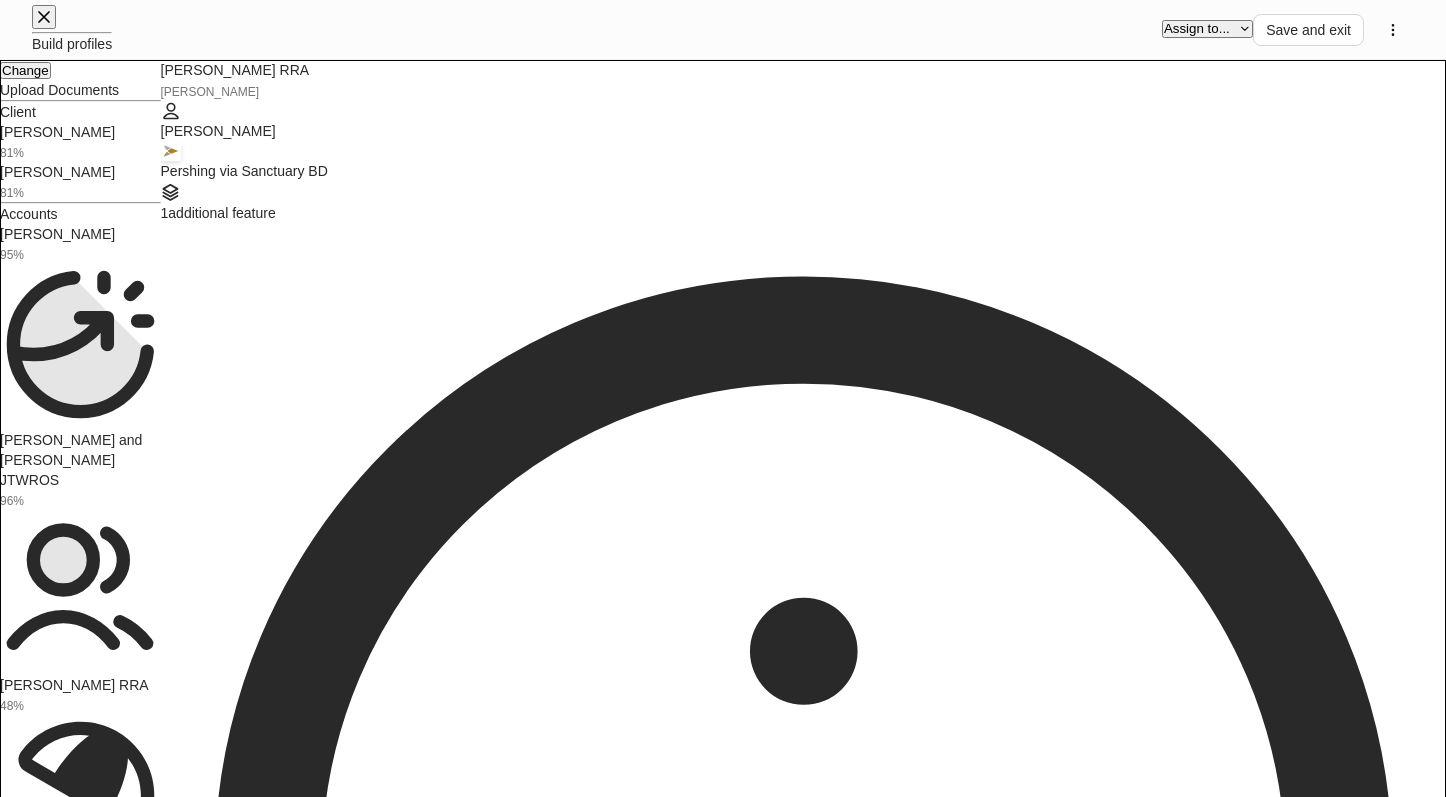 click on "**********" at bounding box center [723, 10934] 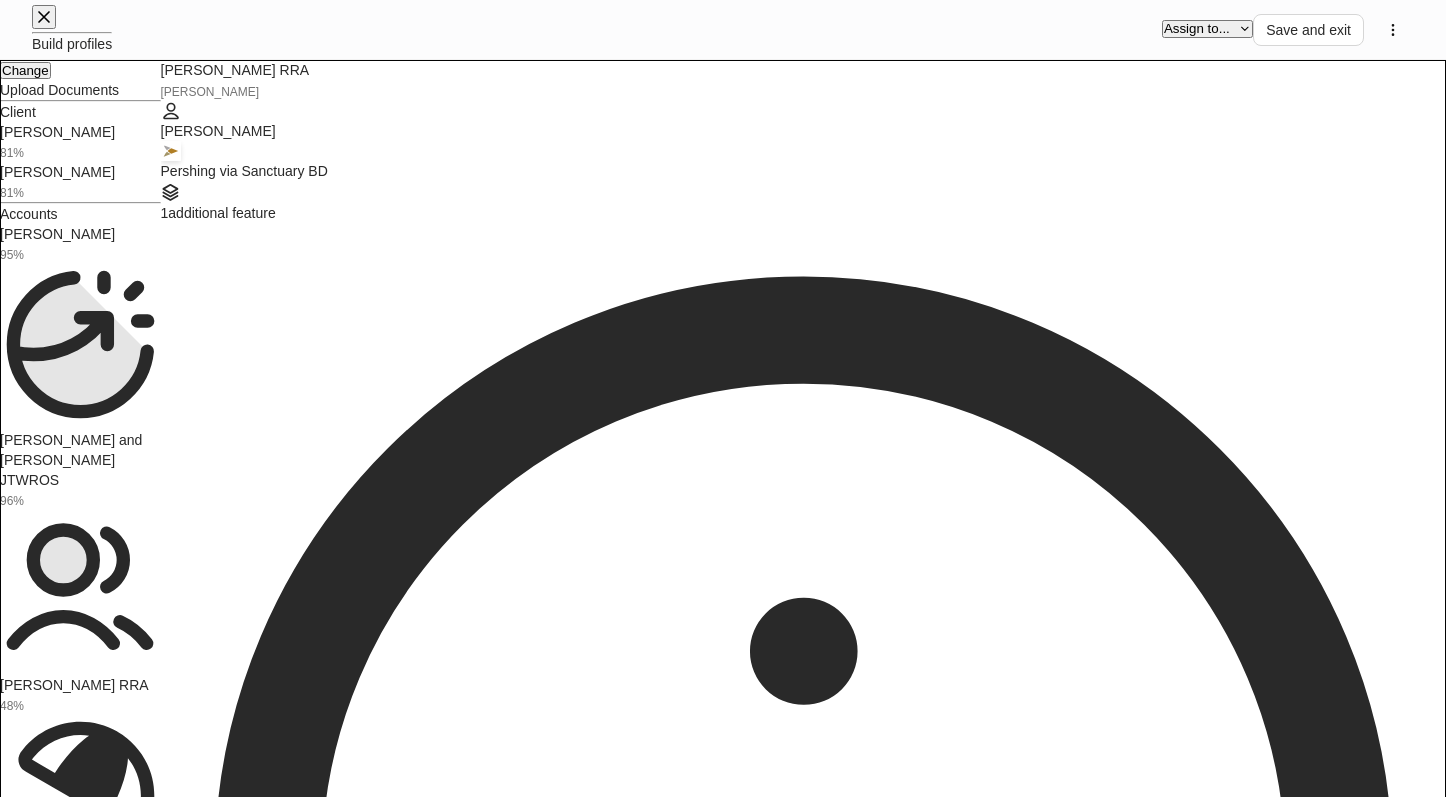 click on "Aggressive Growth" at bounding box center (723, 21898) 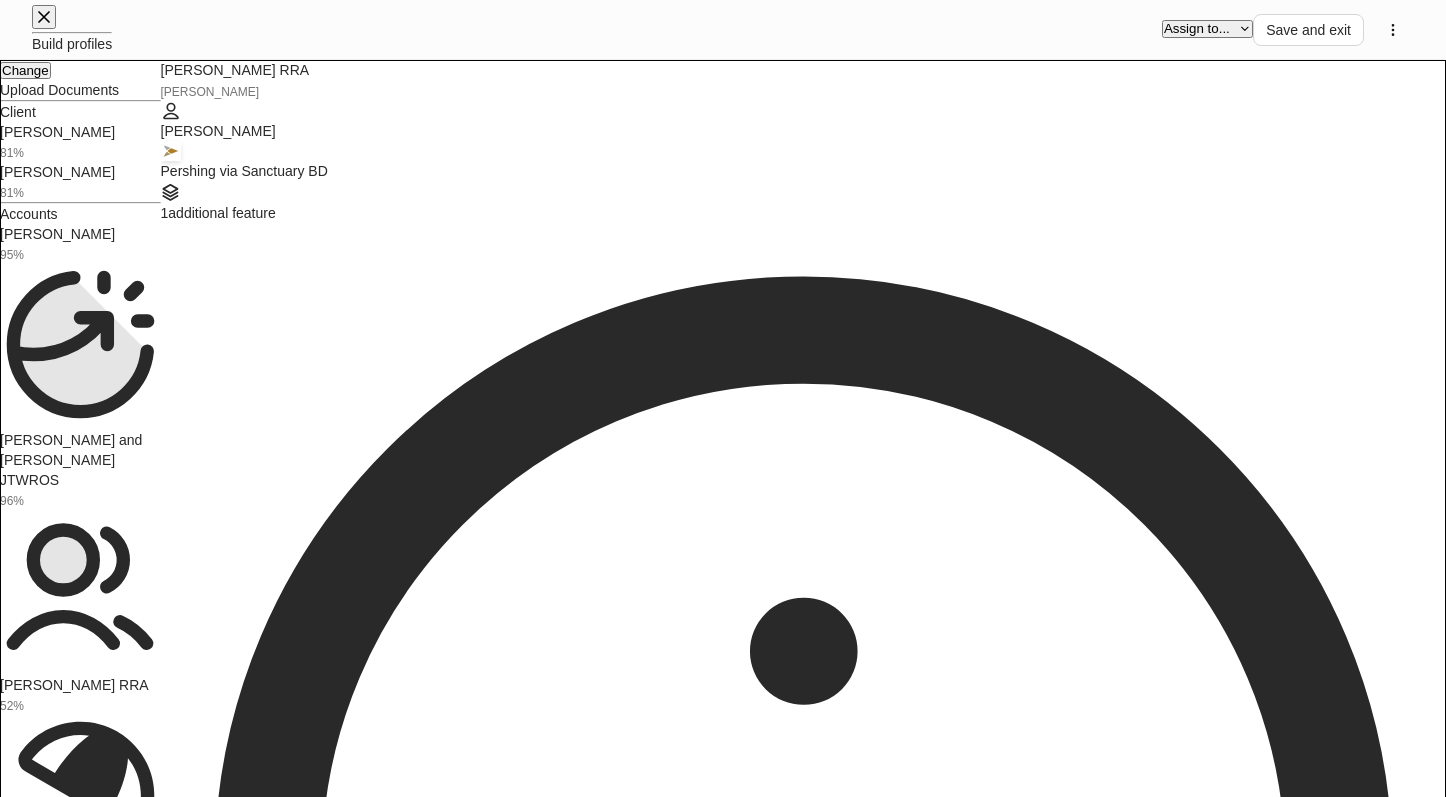 click on "Flat" at bounding box center (220, 9013) 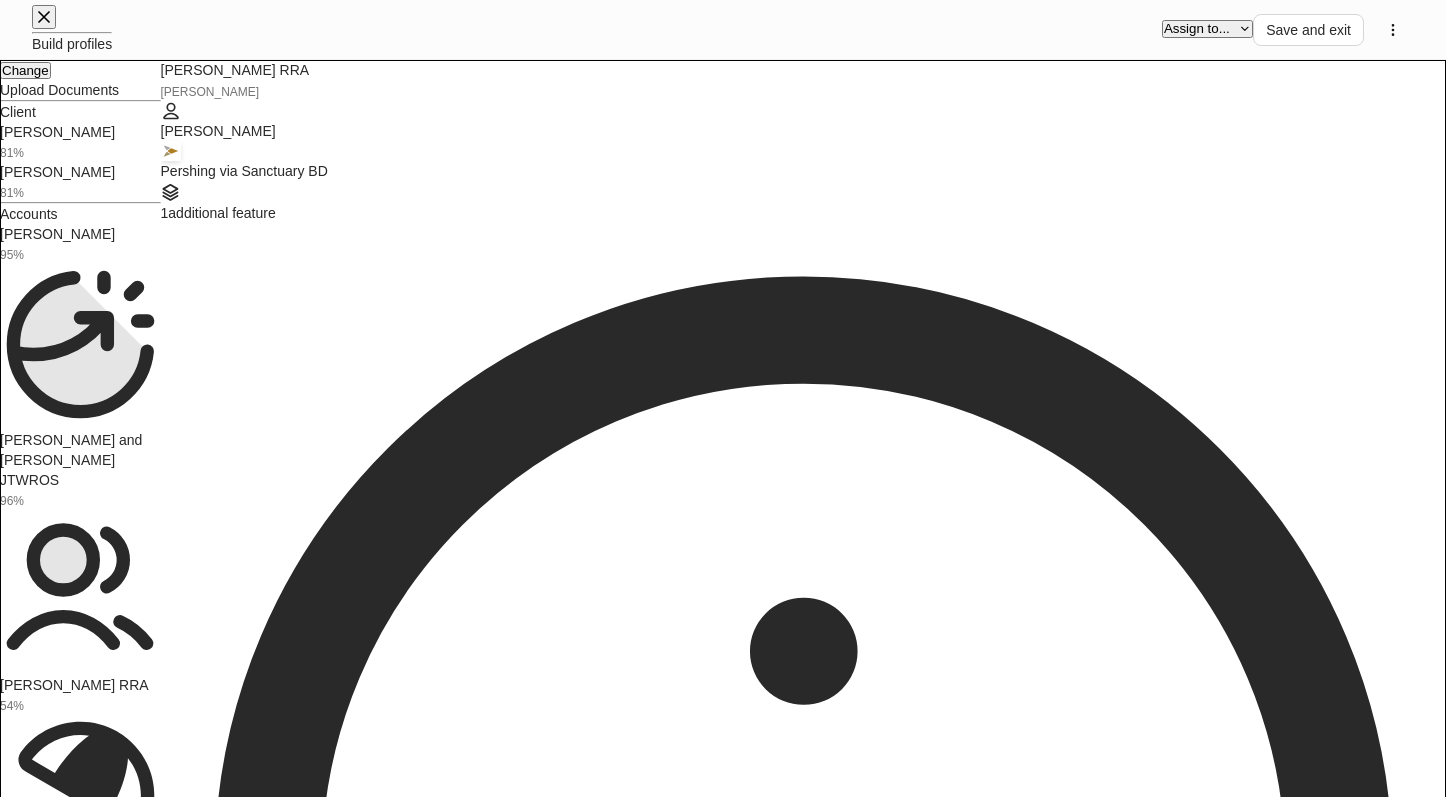 click at bounding box center (230, 9058) 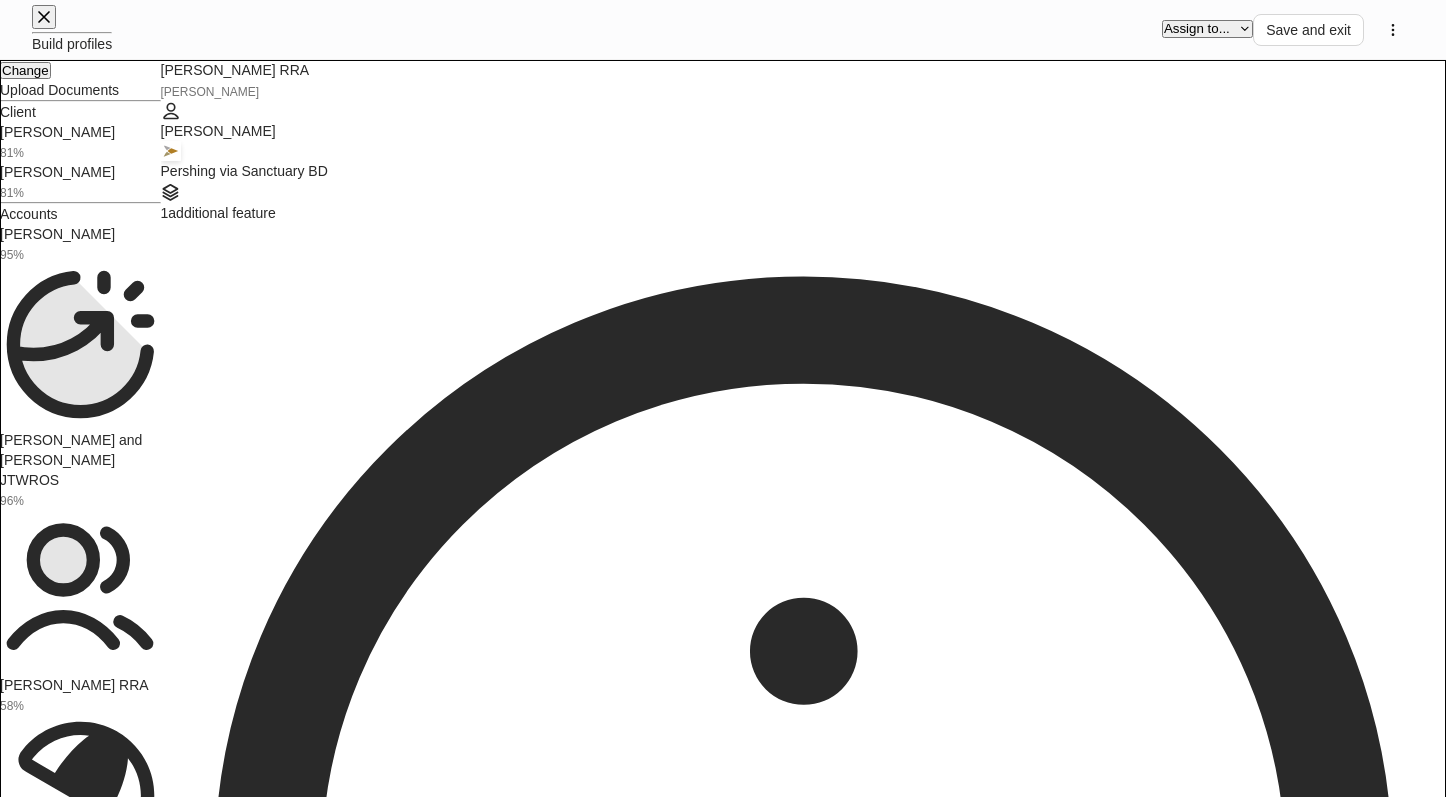 scroll, scrollTop: 1700, scrollLeft: 0, axis: vertical 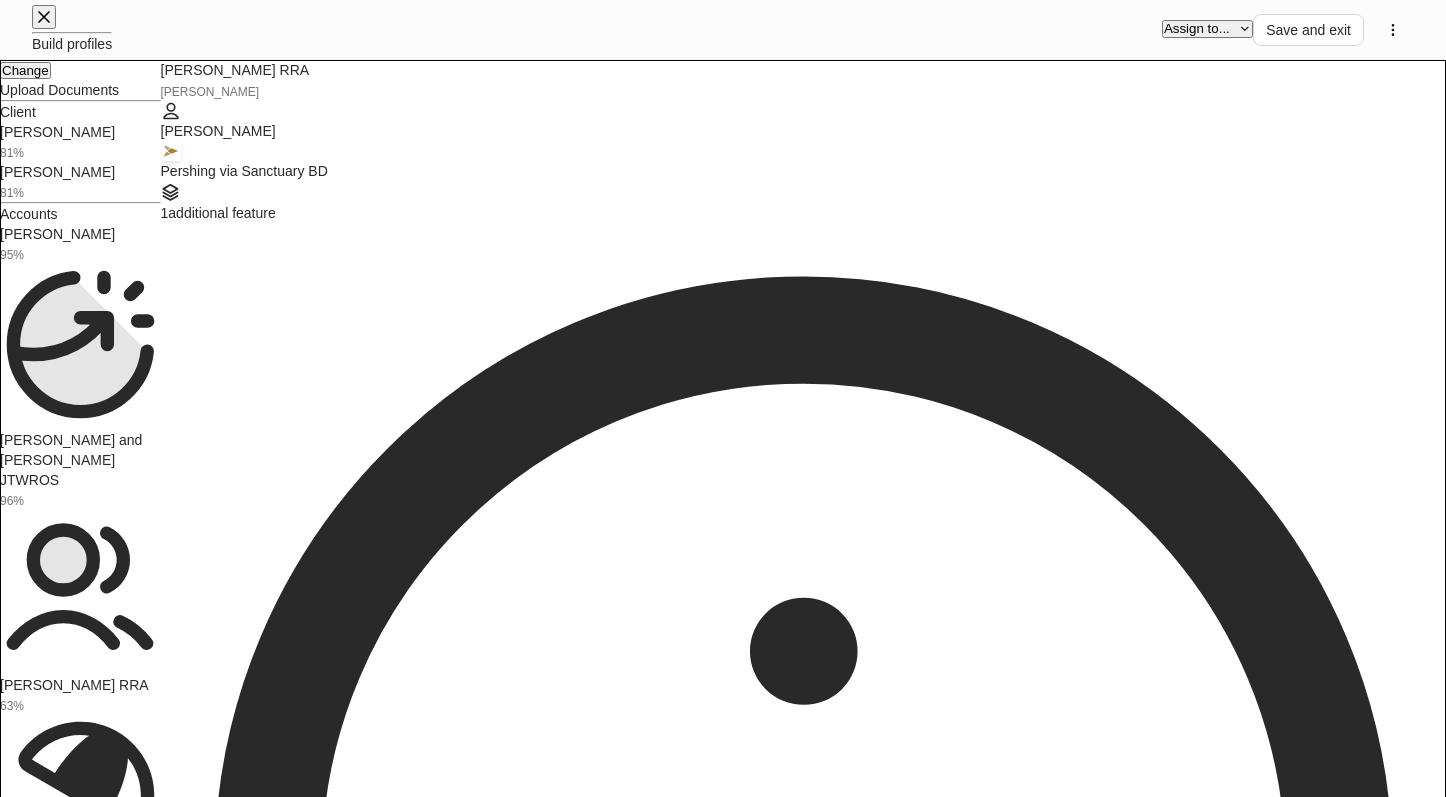 click on "Add beneficiary" at bounding box center [209, 13297] 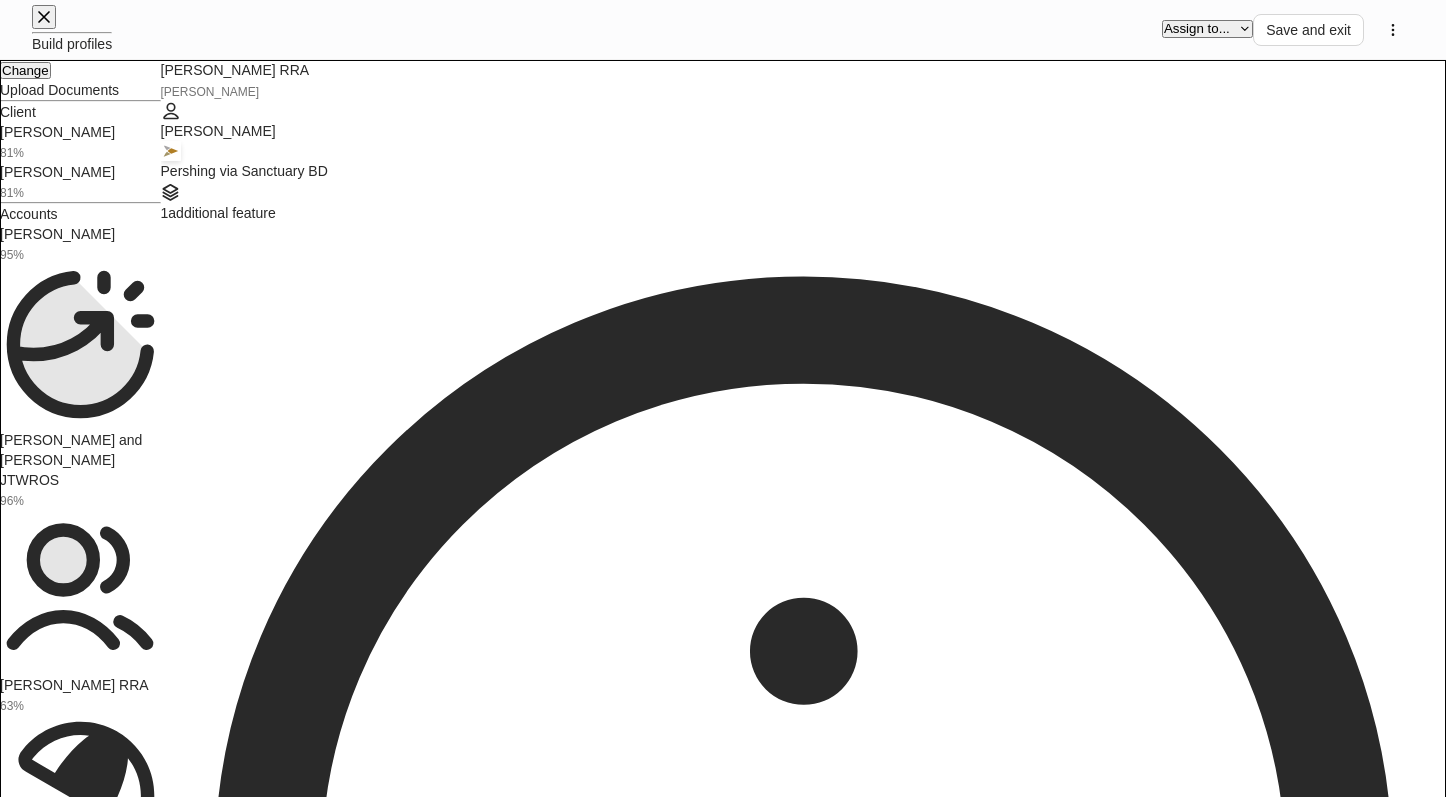 click on "[PERSON_NAME]" at bounding box center [723, 22005] 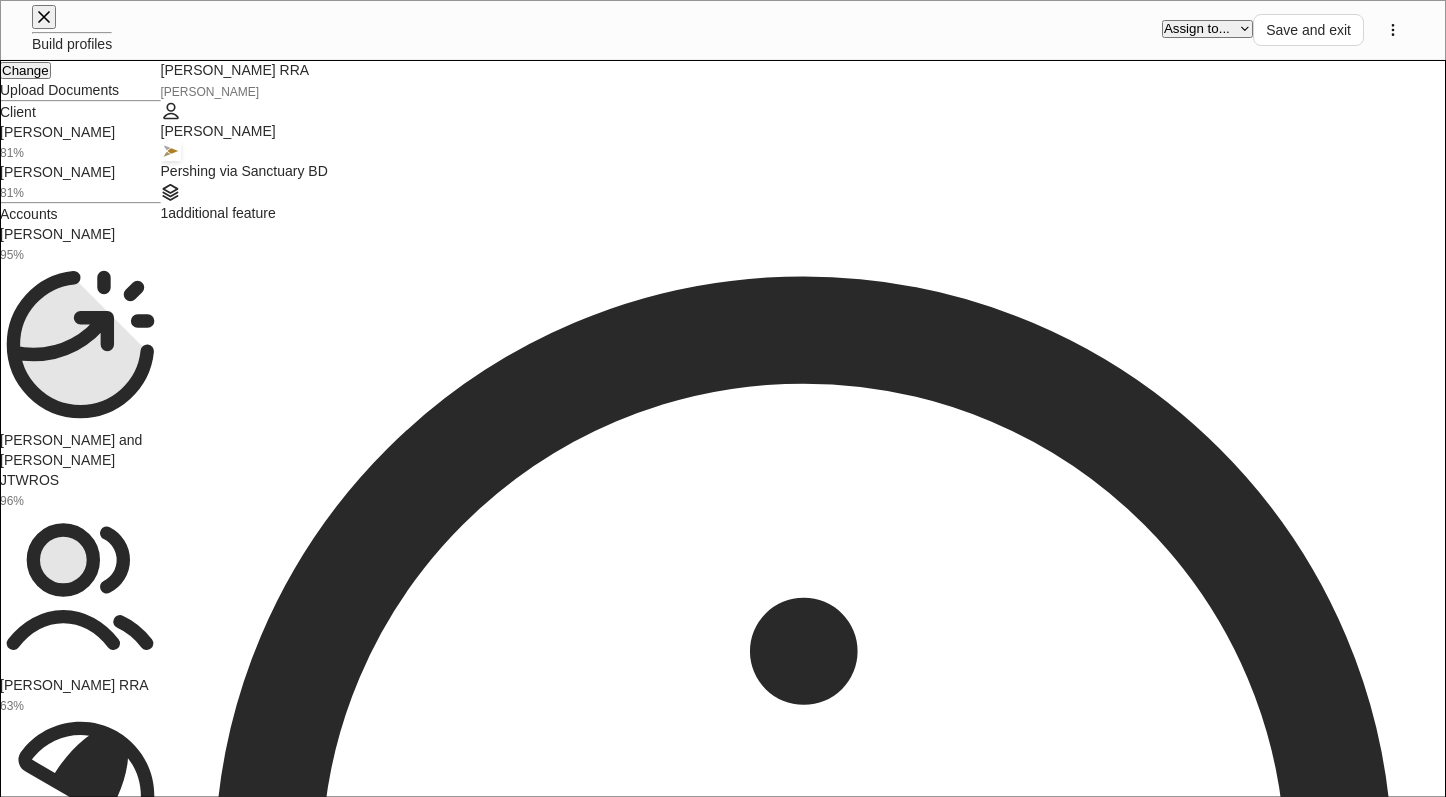 click on "Beneficiary type *" at bounding box center (52, 22137) 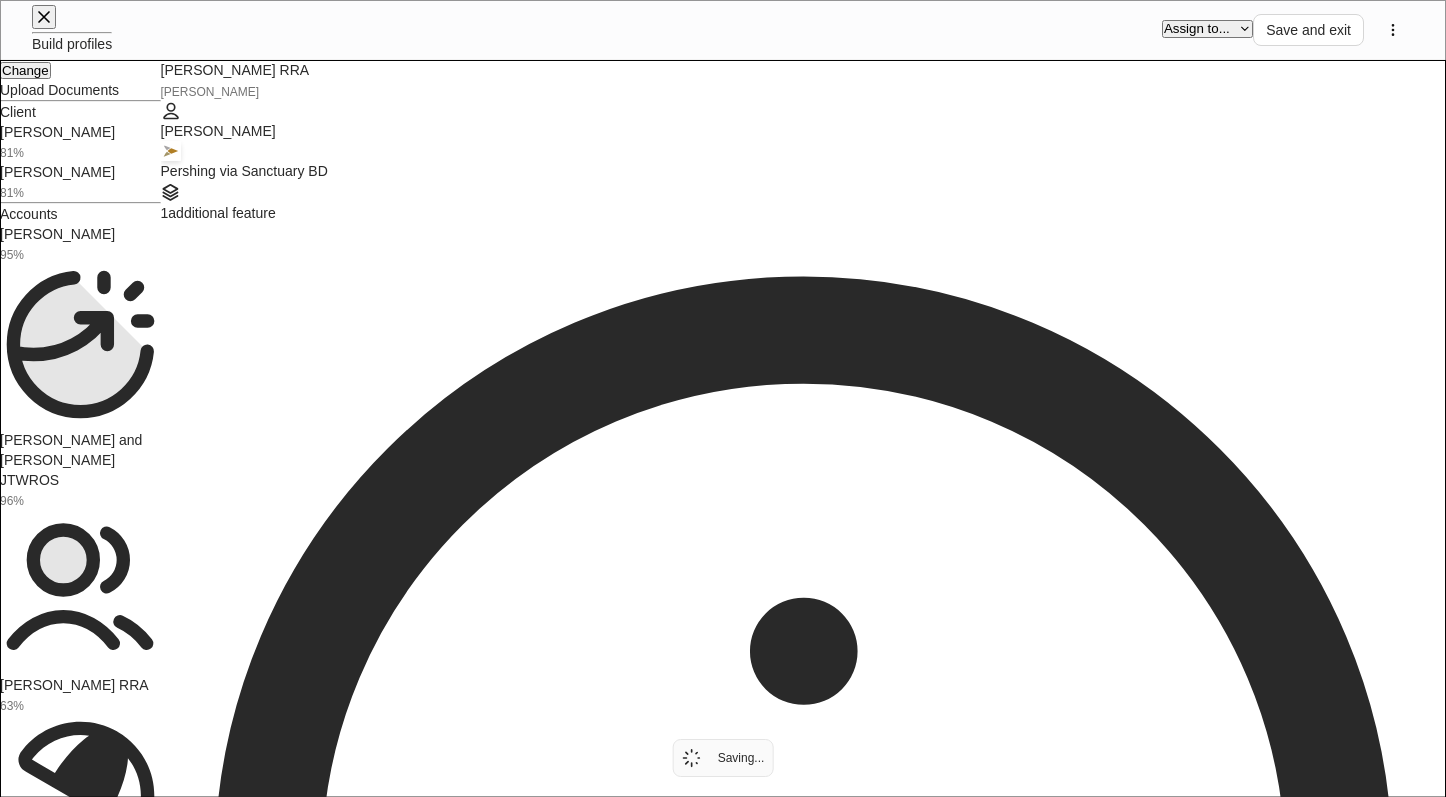 click on "**********" at bounding box center (723, 11938) 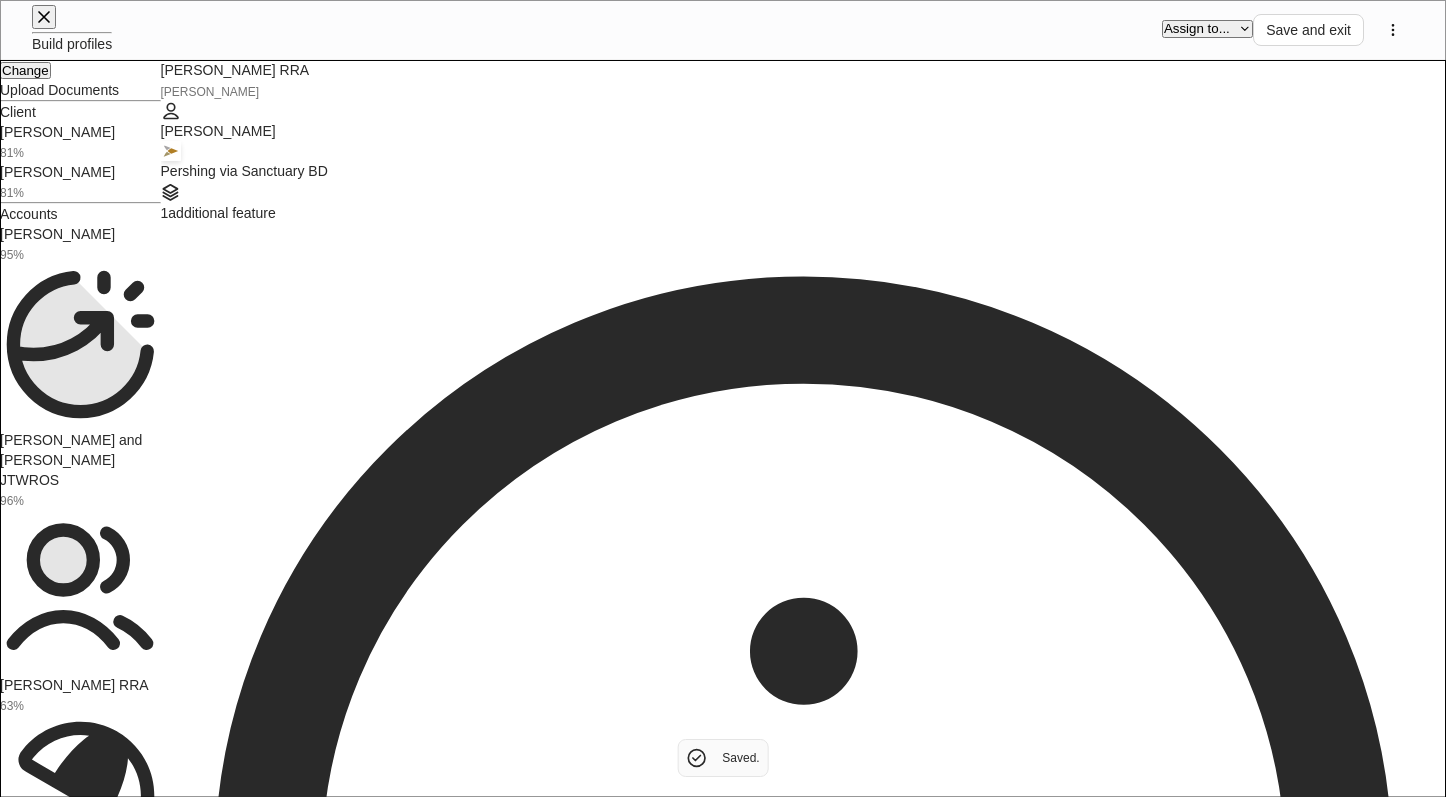 click on "Primary" at bounding box center (723, 23846) 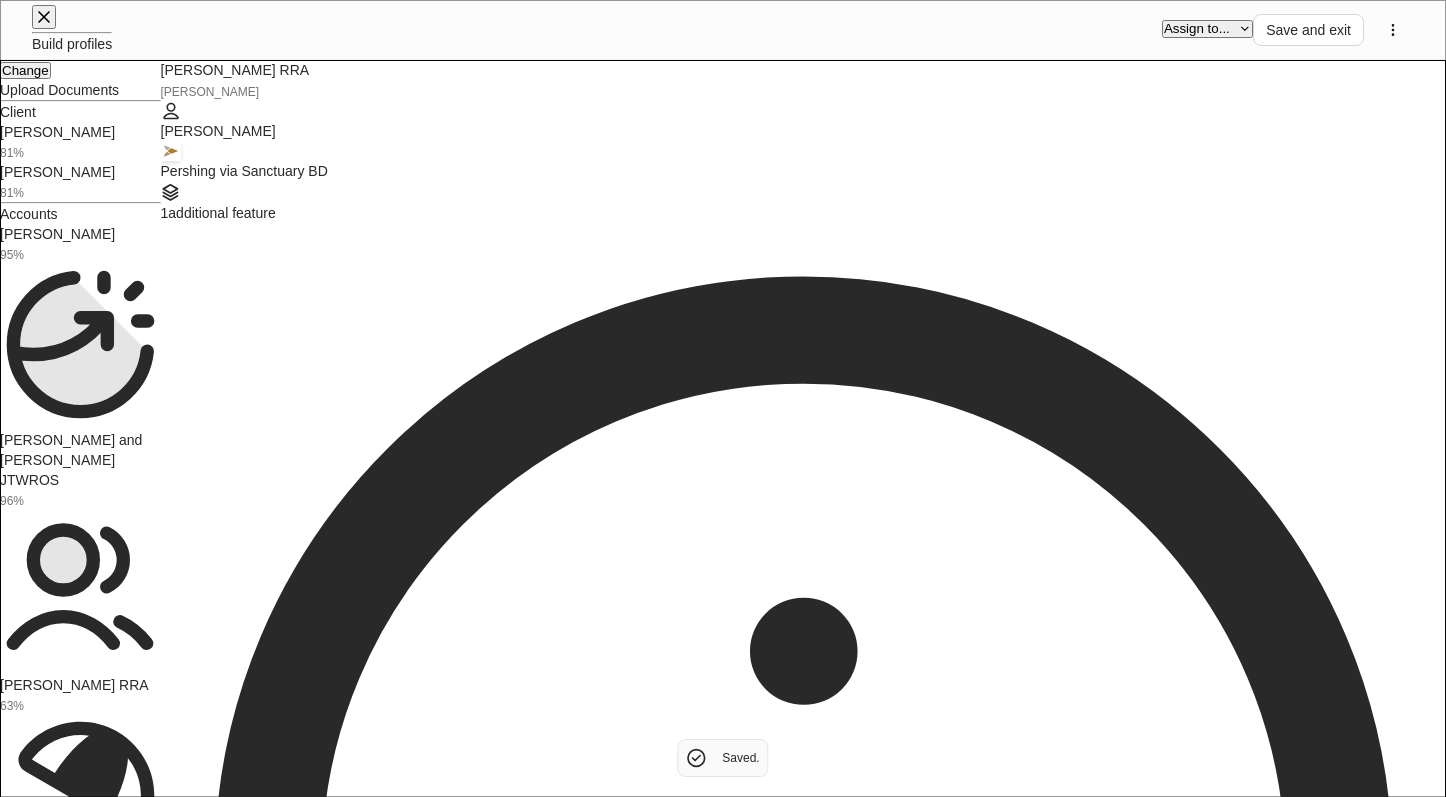 click on "Individual" at bounding box center [77, 23685] 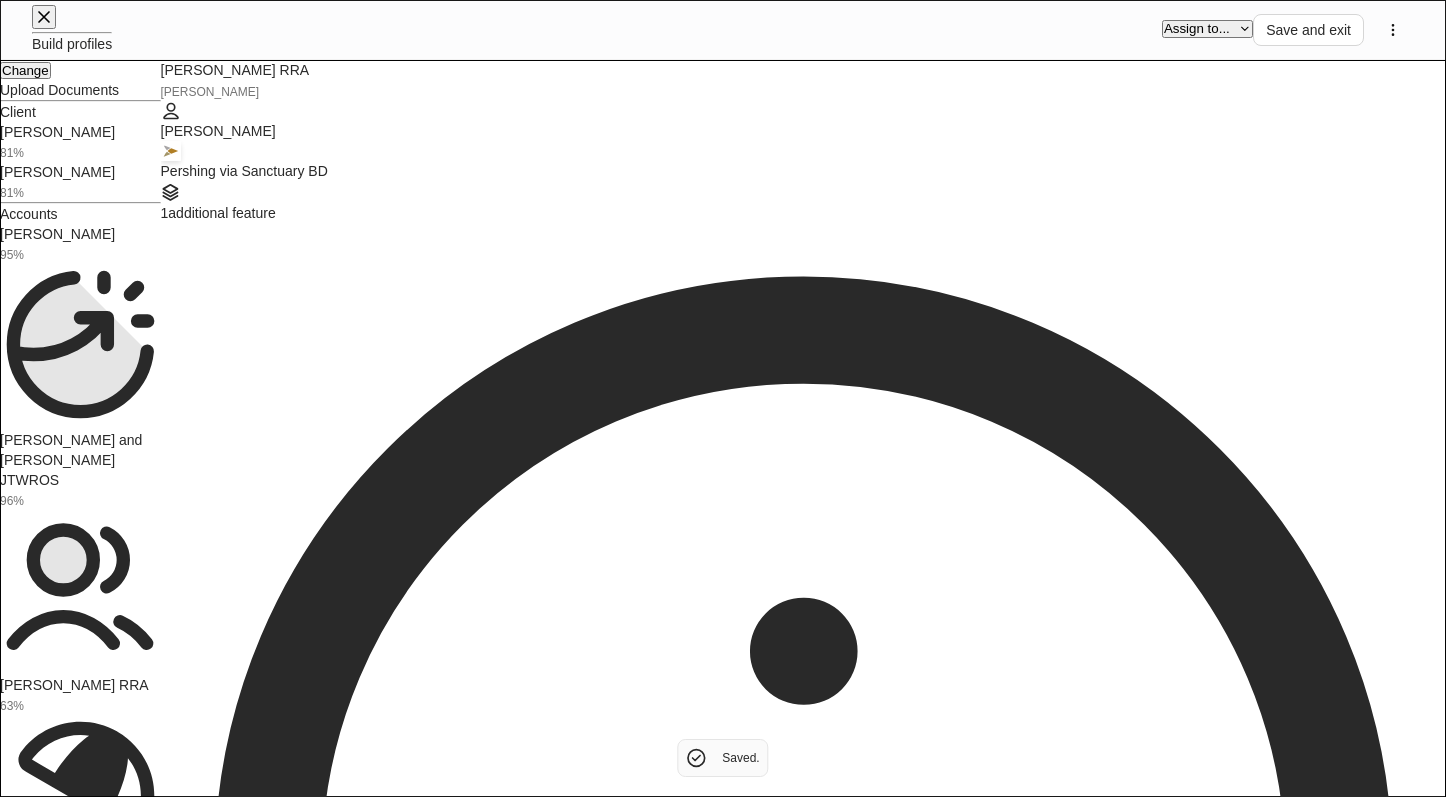 click on "**********" at bounding box center [723, 14297] 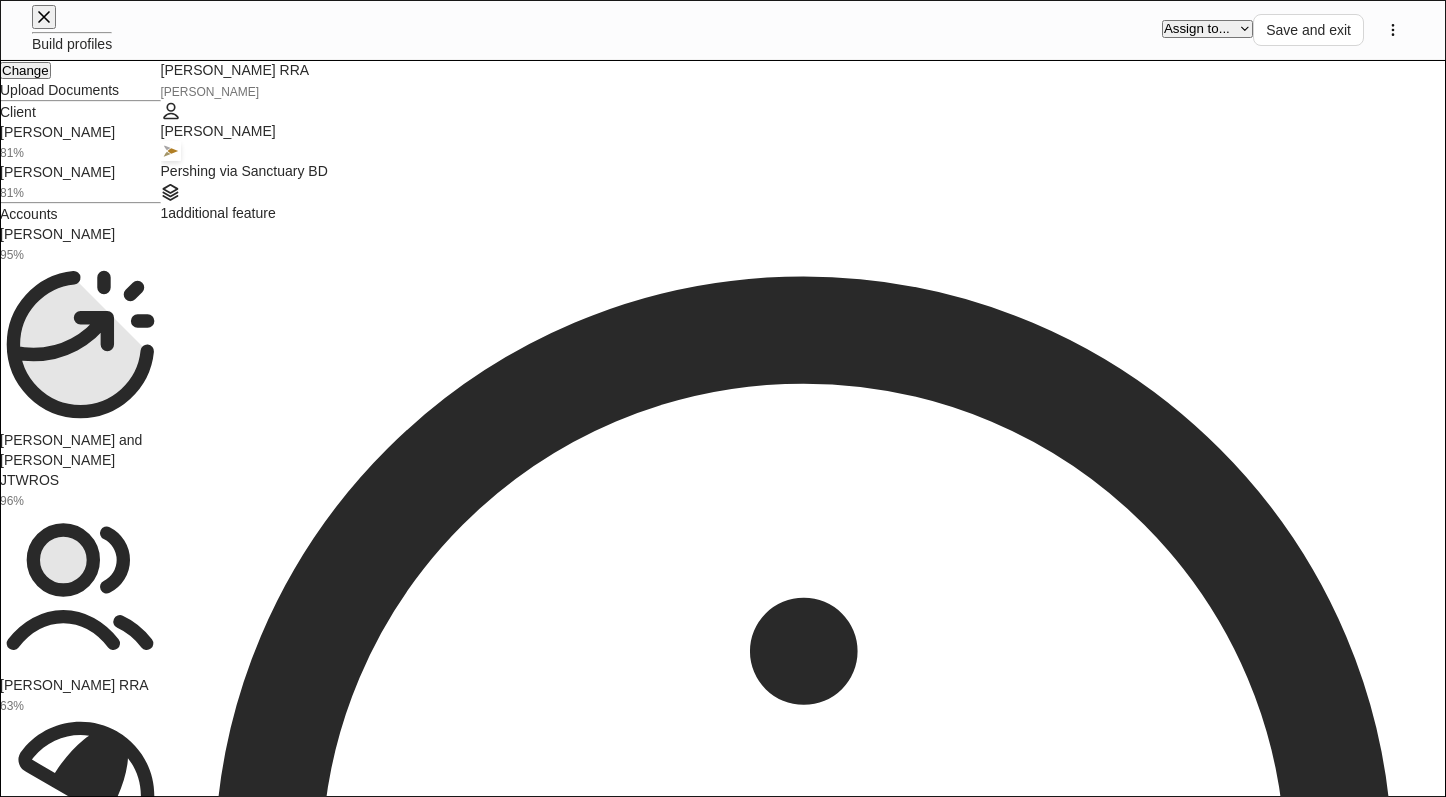 click at bounding box center [69, 26762] 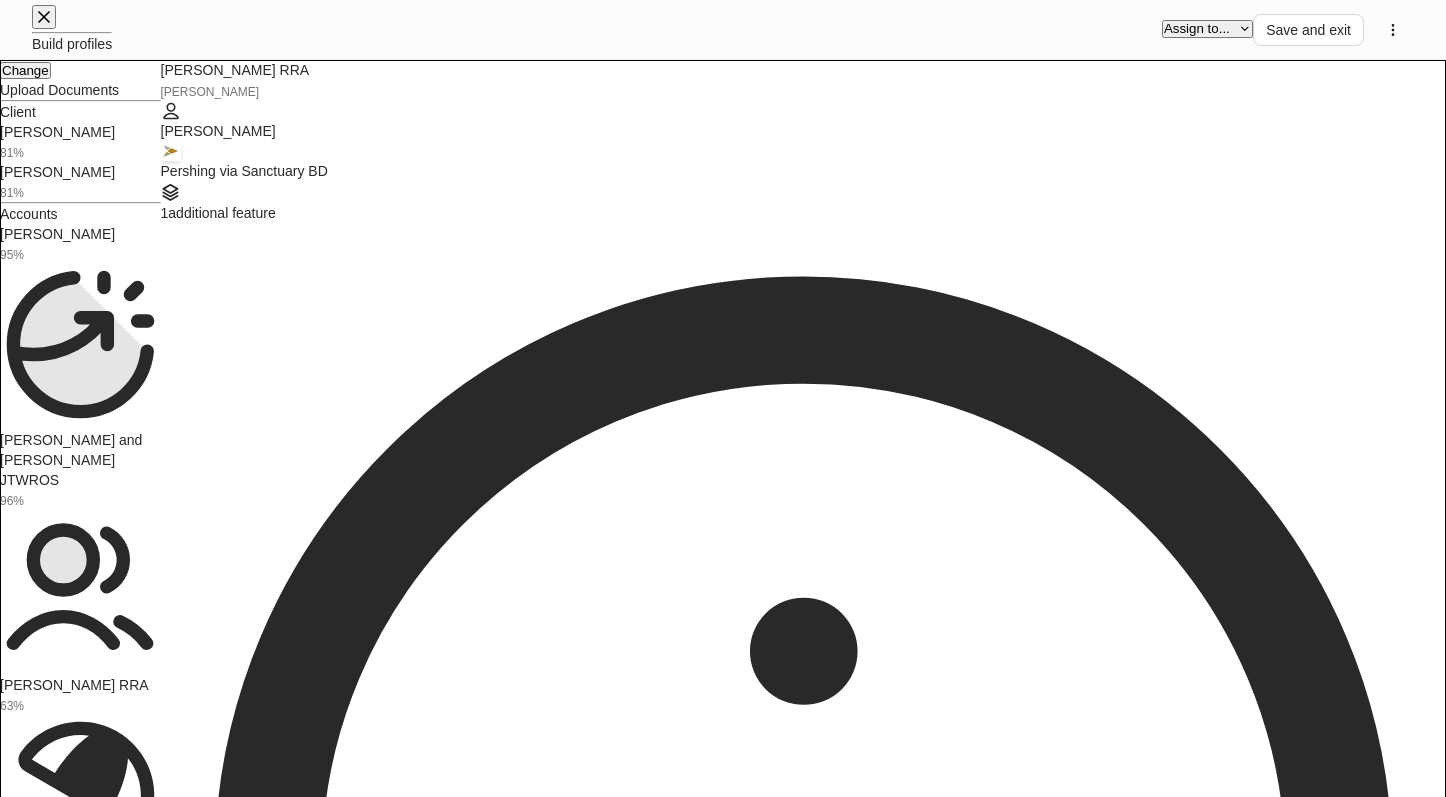 scroll, scrollTop: 2100, scrollLeft: 0, axis: vertical 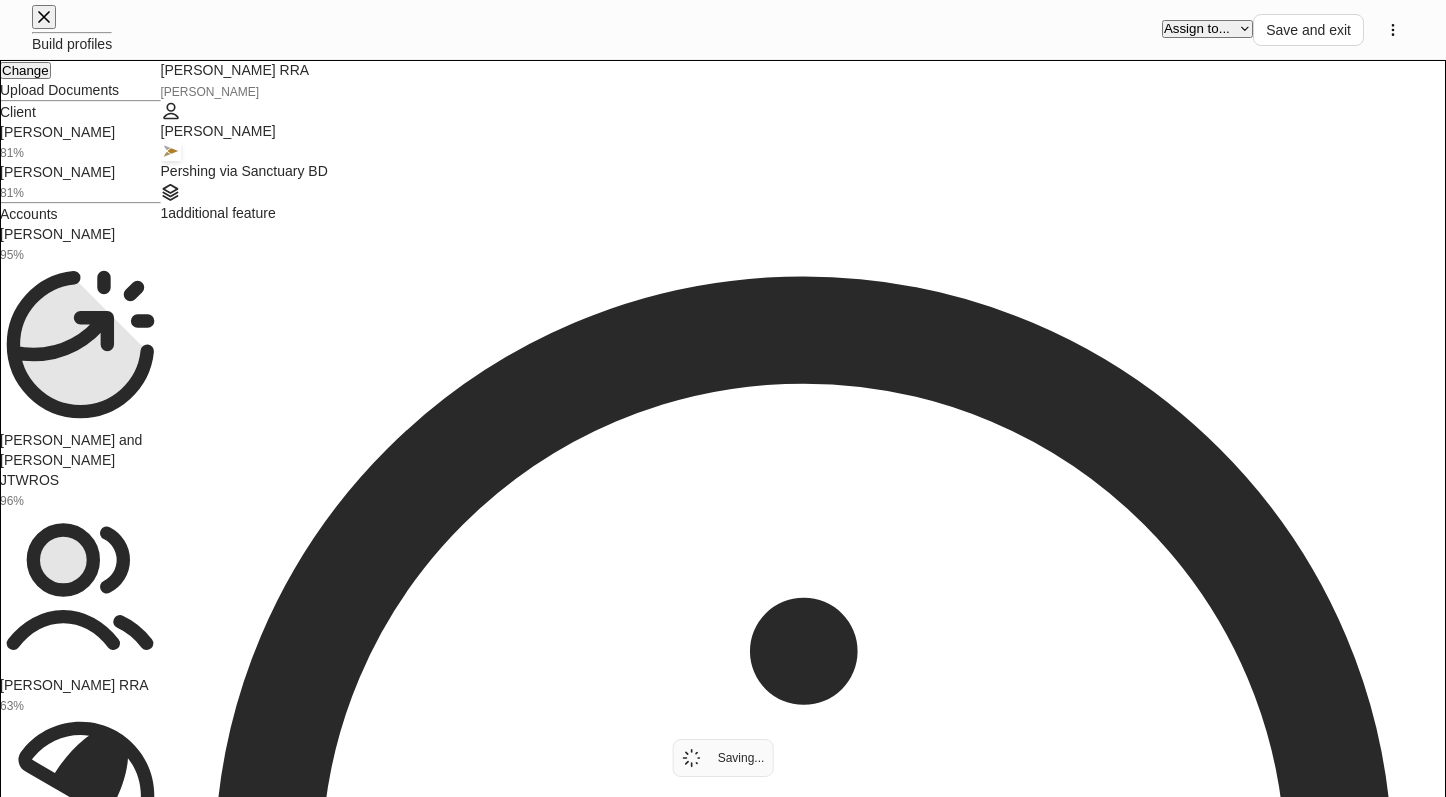 click on "Are you married, residing in a community property or marital property state, including: [GEOGRAPHIC_DATA], [GEOGRAPHIC_DATA], [GEOGRAPHIC_DATA], [GEOGRAPHIC_DATA], [GEOGRAPHIC_DATA], [GEOGRAPHIC_DATA], [GEOGRAPHIC_DATA], [GEOGRAPHIC_DATA], [GEOGRAPHIC_DATA], [GEOGRAPHIC_DATA], and you have designated someone other than your spouse as your sole Beneficiary? * Select... ​" at bounding box center [803, 14119] 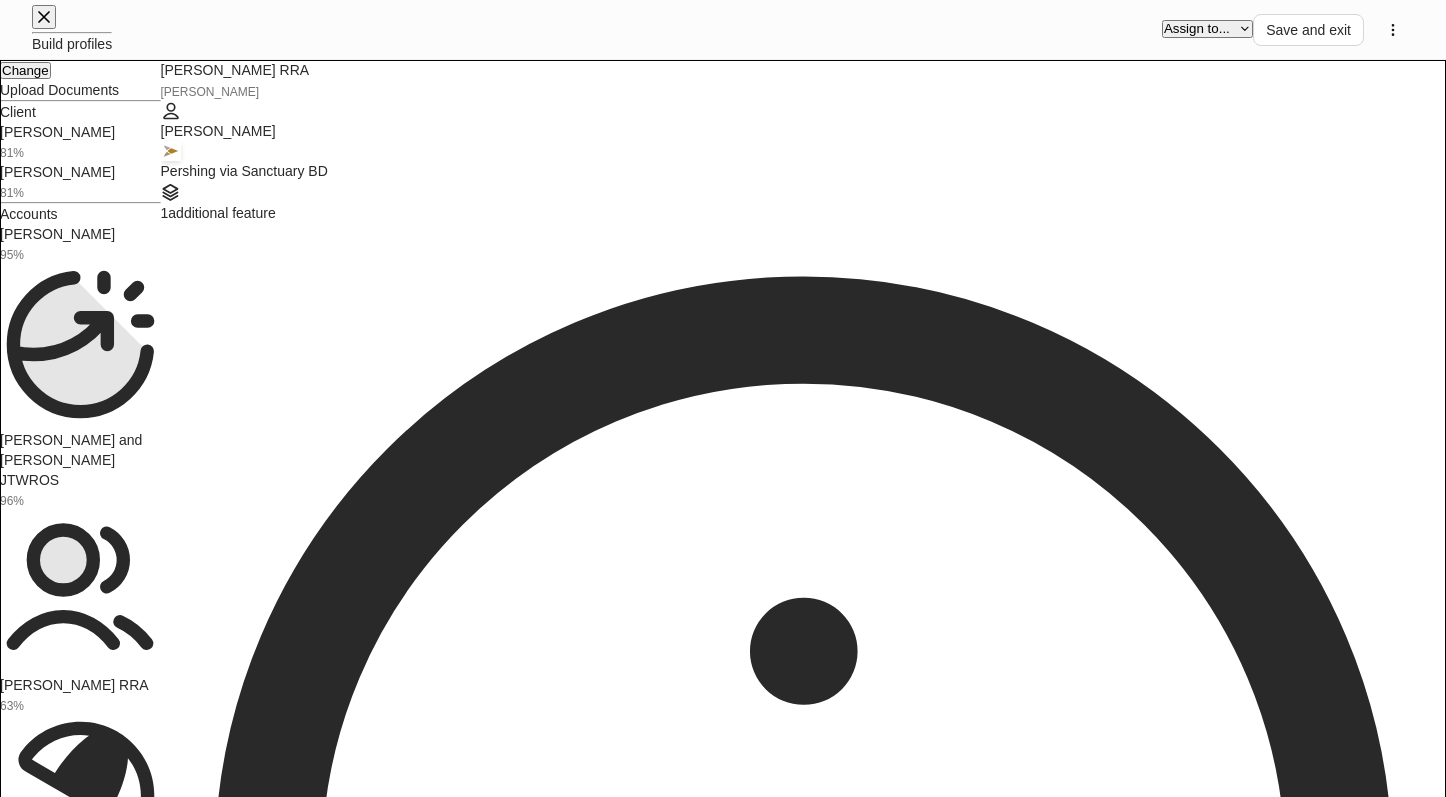 click on "**********" at bounding box center [723, 11023] 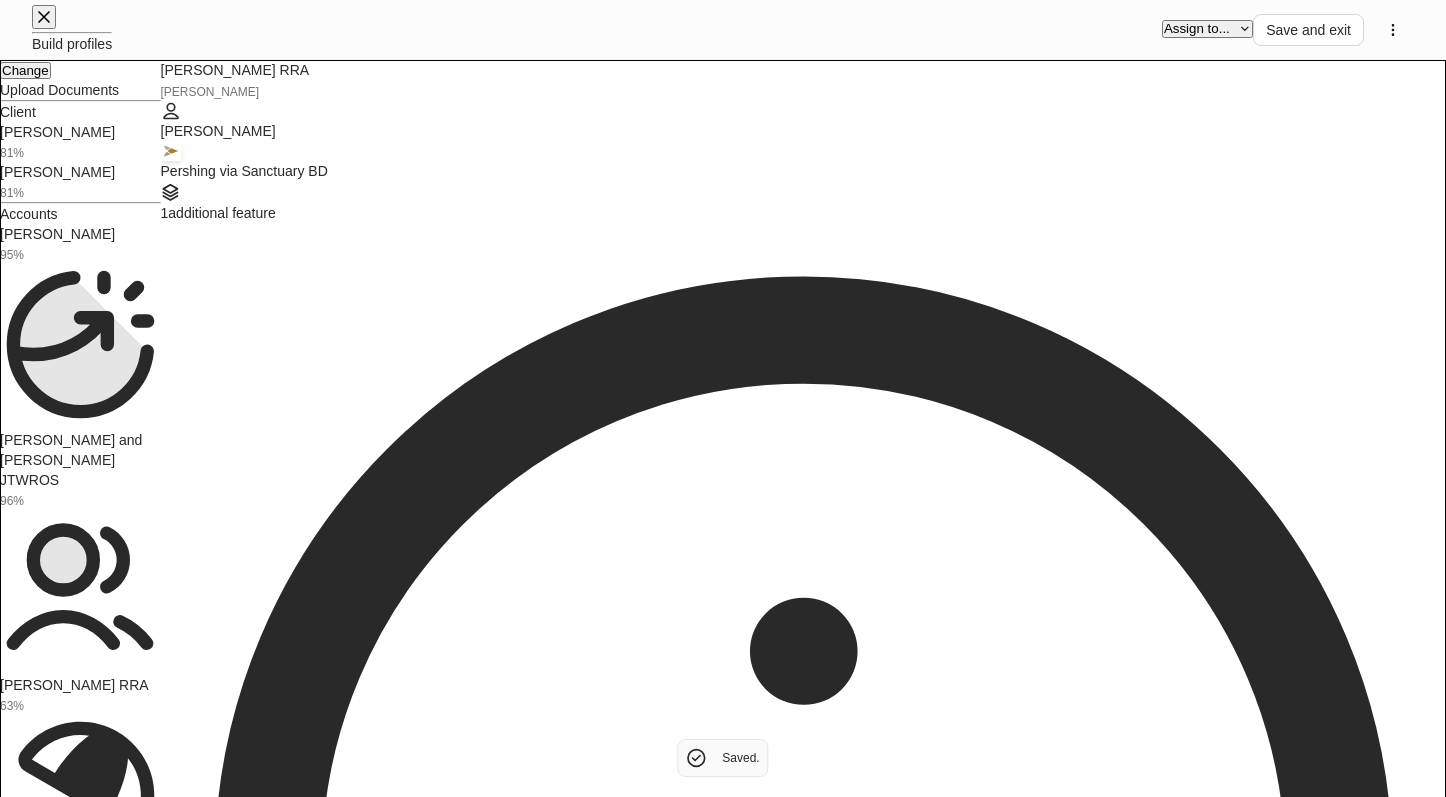 click on "No" at bounding box center (723, 22097) 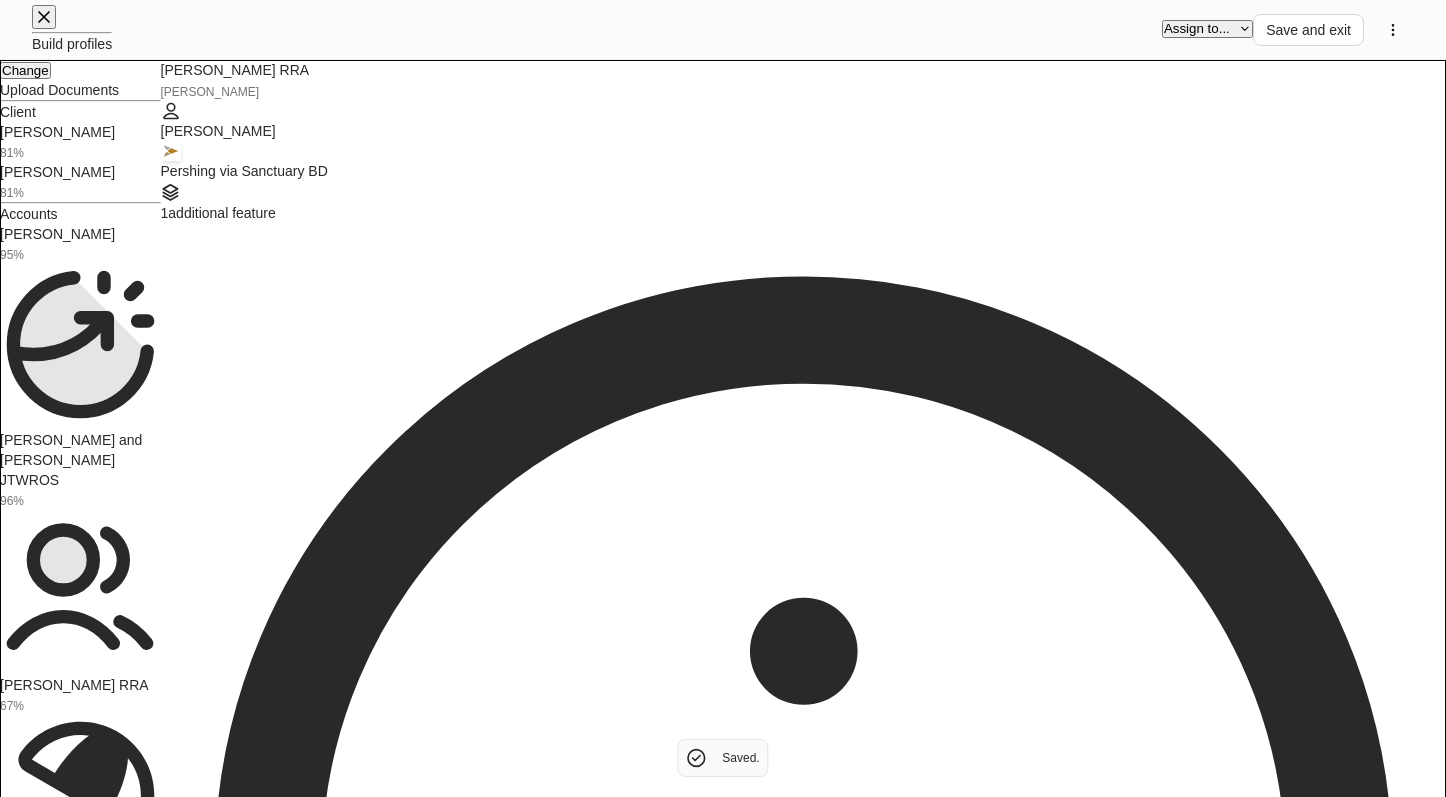 scroll, scrollTop: 2400, scrollLeft: 0, axis: vertical 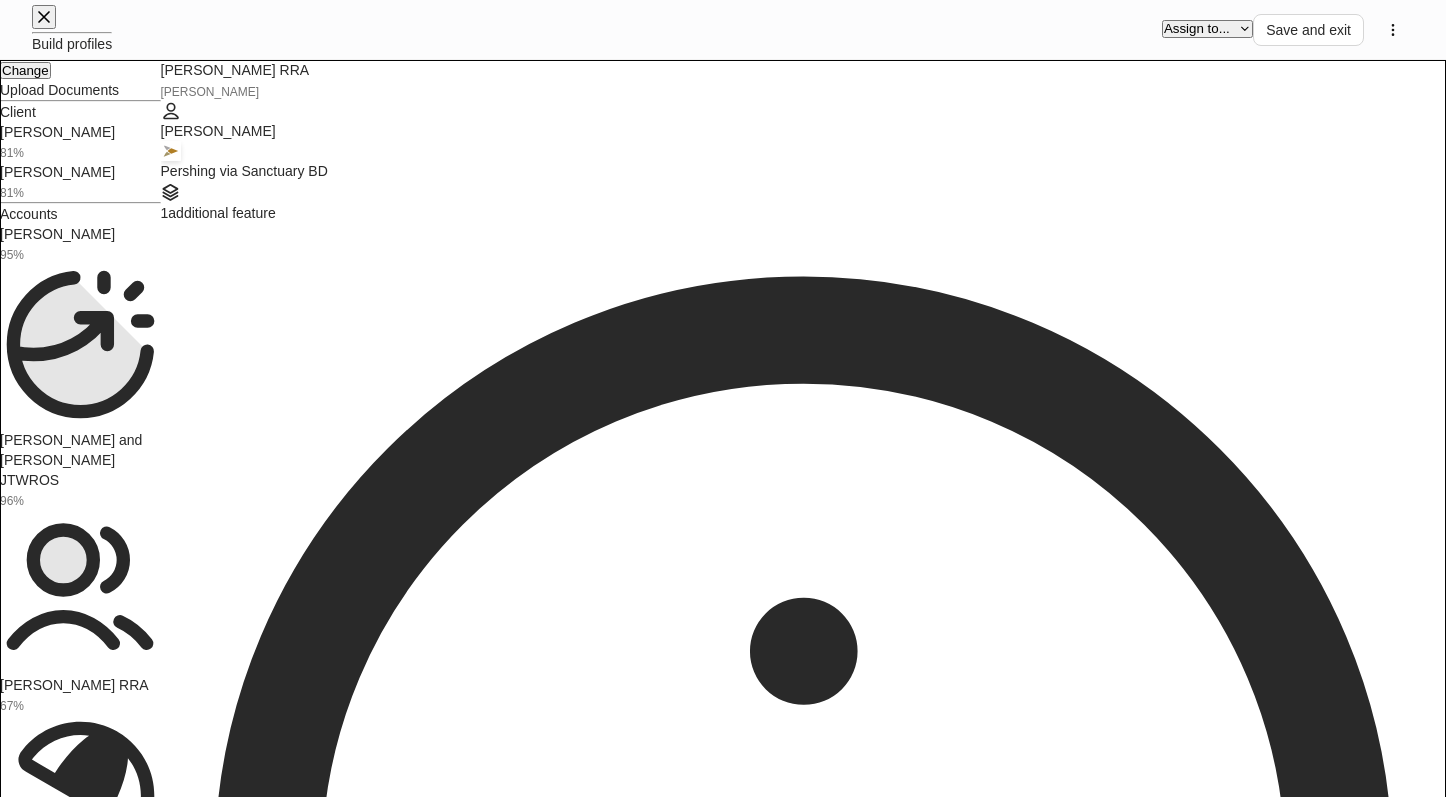 click on "High risk" at bounding box center [723, 22117] 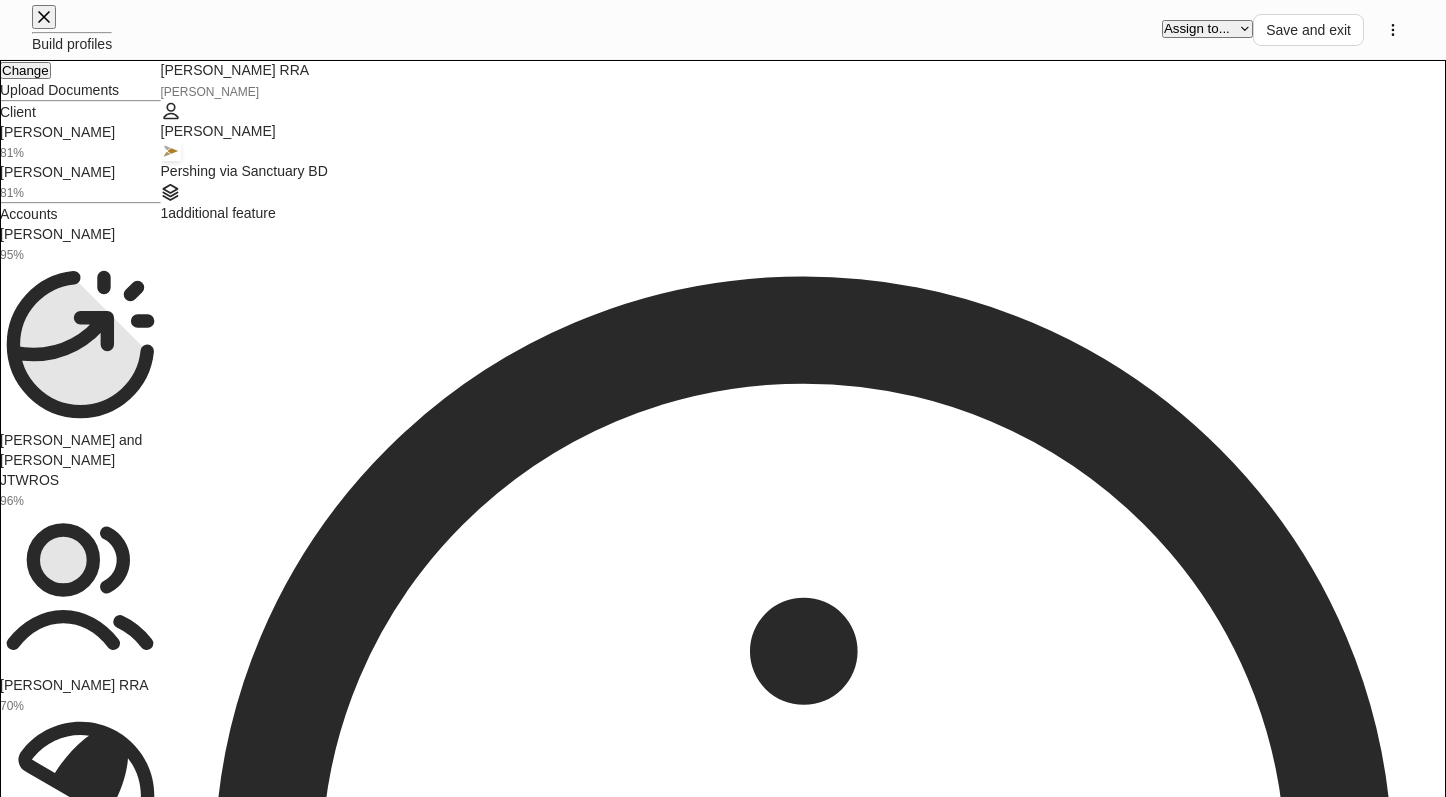 click on "**********" at bounding box center (723, 11023) 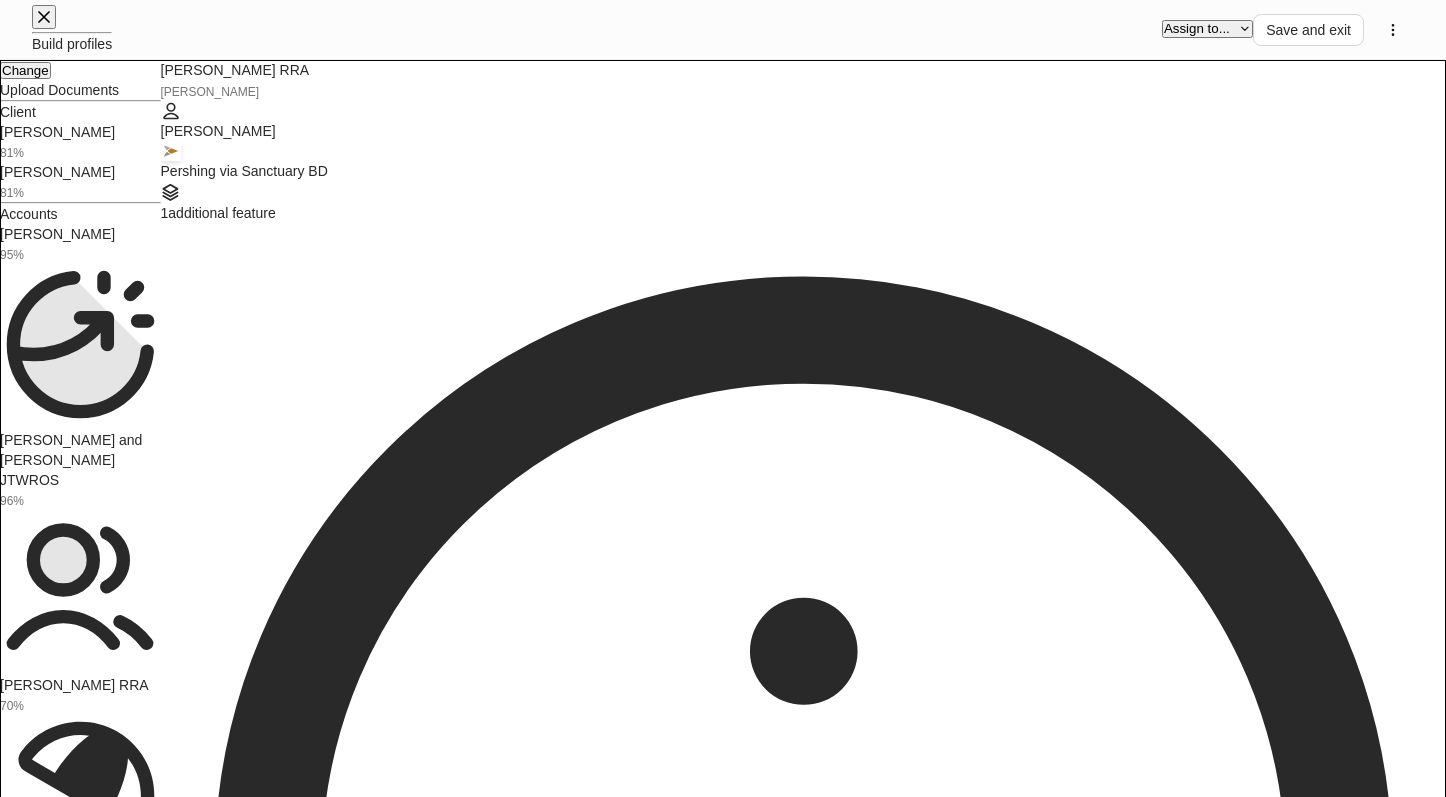 click on "Aggressive growth" at bounding box center (723, 22077) 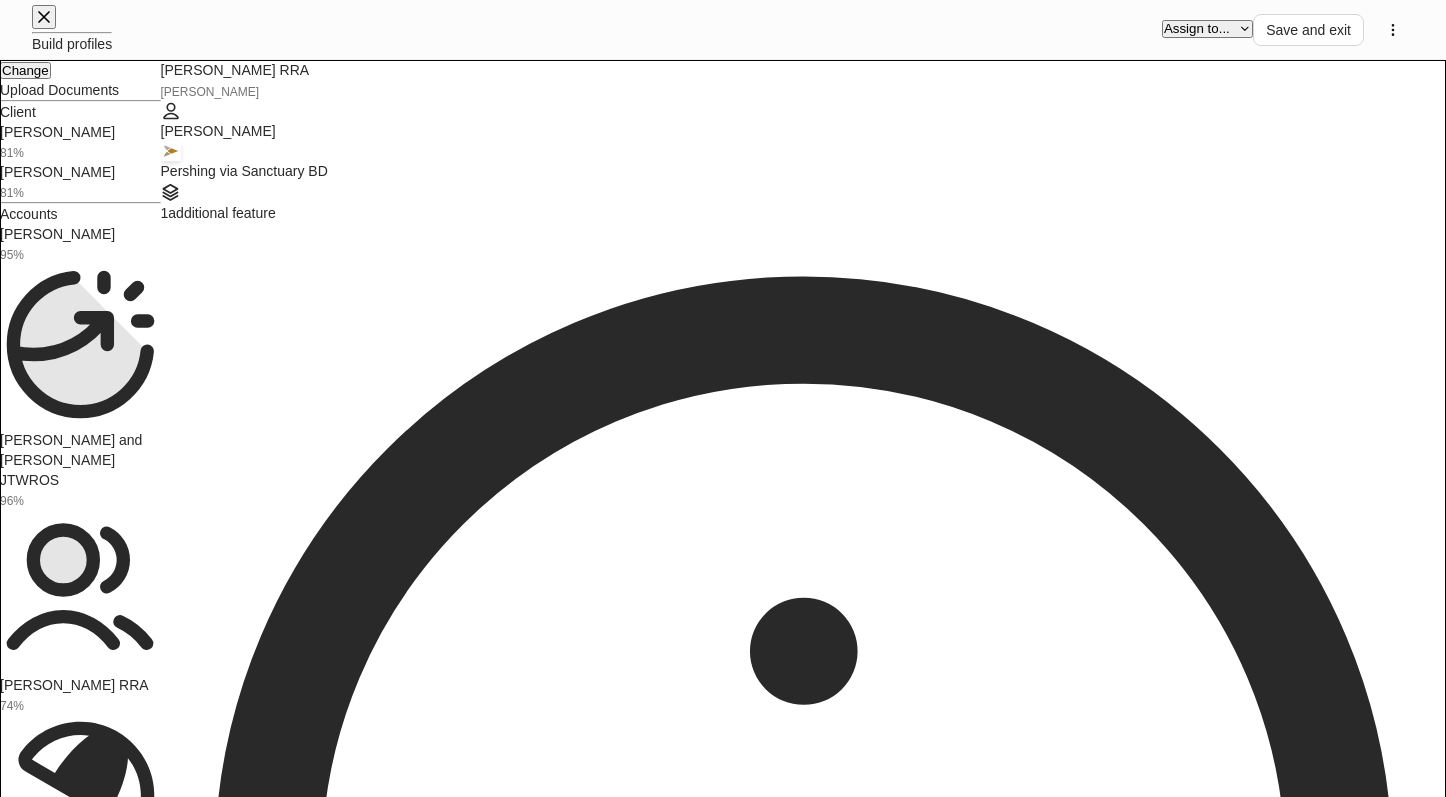 click at bounding box center [810, 17592] 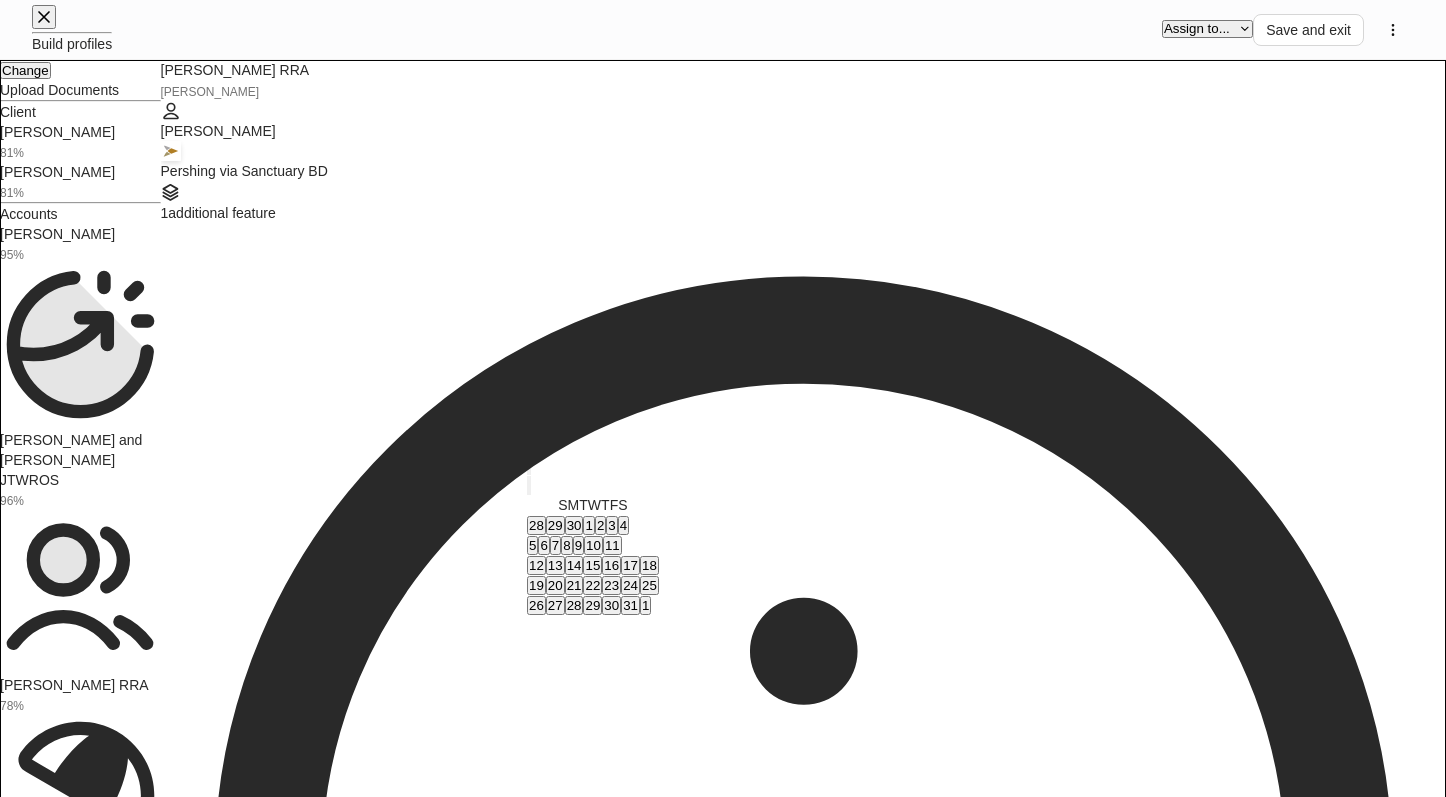 type on "**********" 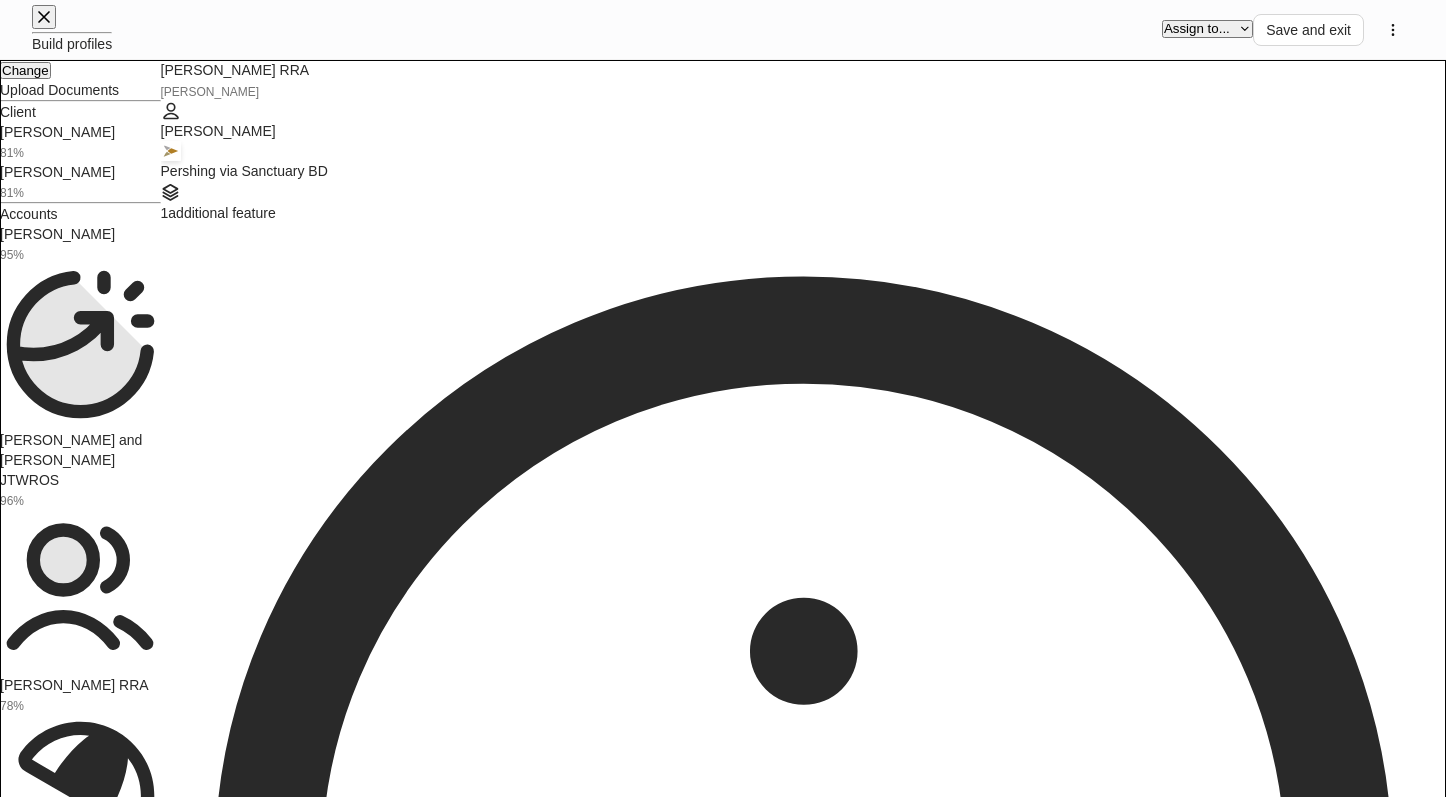 click on "Low (<2%)" at bounding box center [723, 22077] 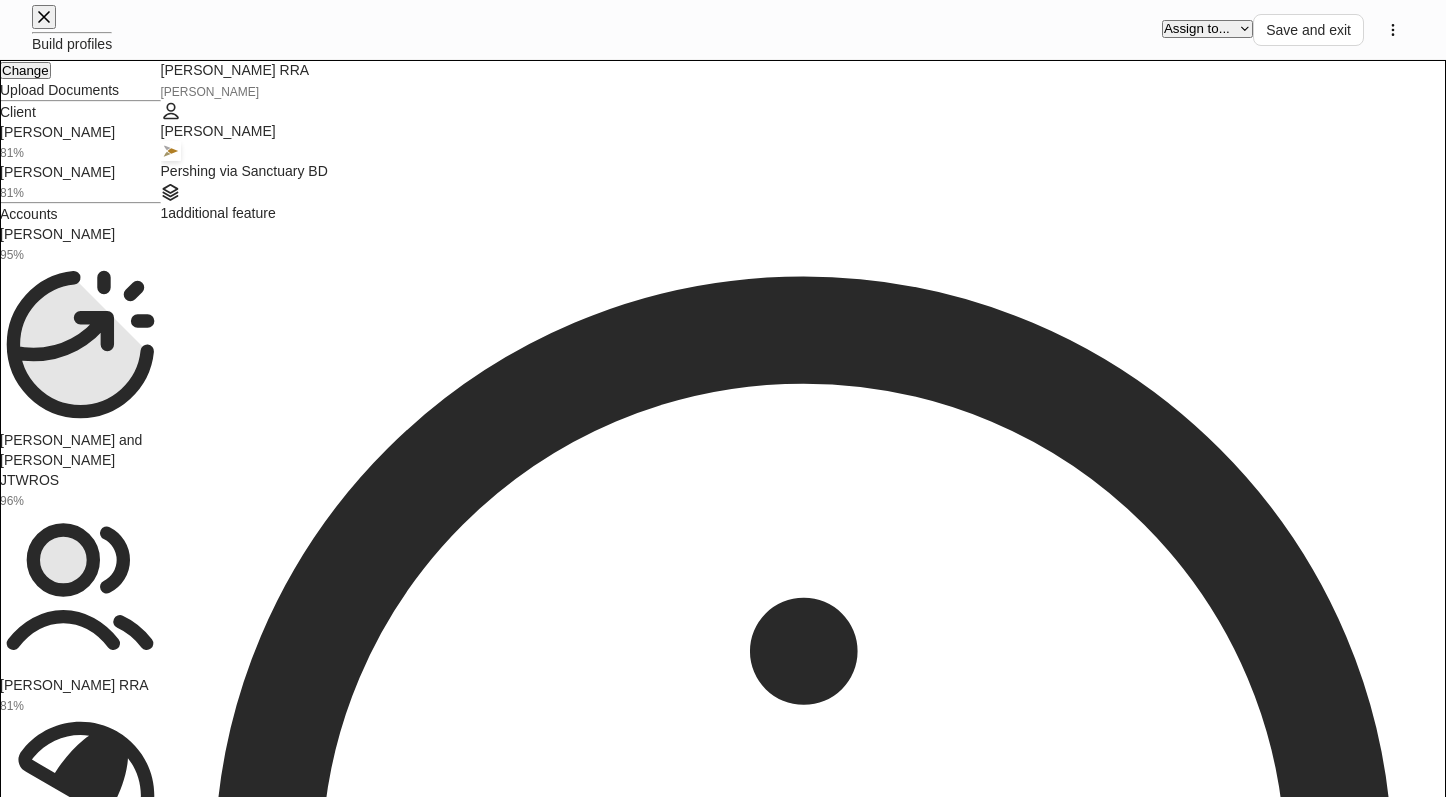 click on "**********" at bounding box center (723, 11023) 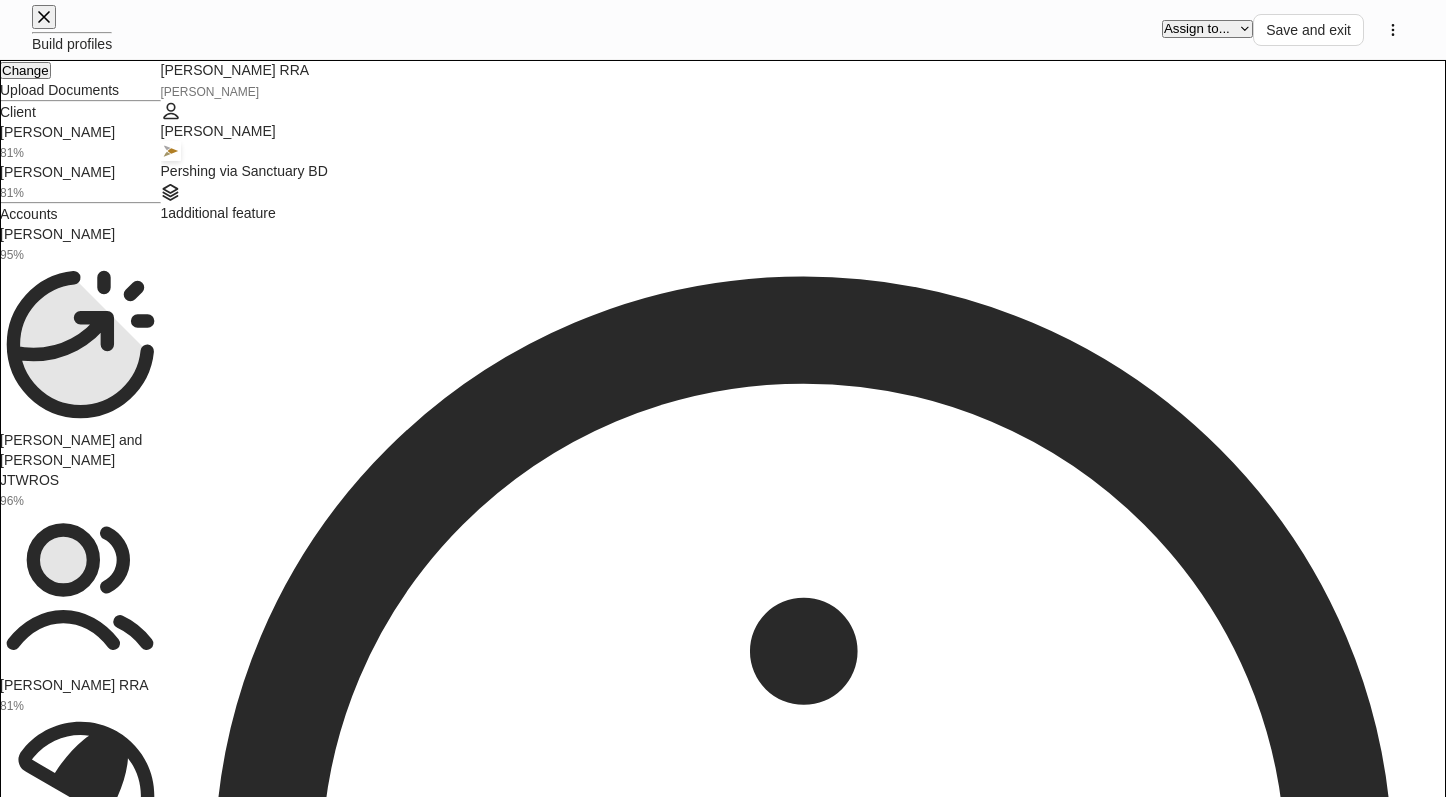 click on "No" at bounding box center (723, 22097) 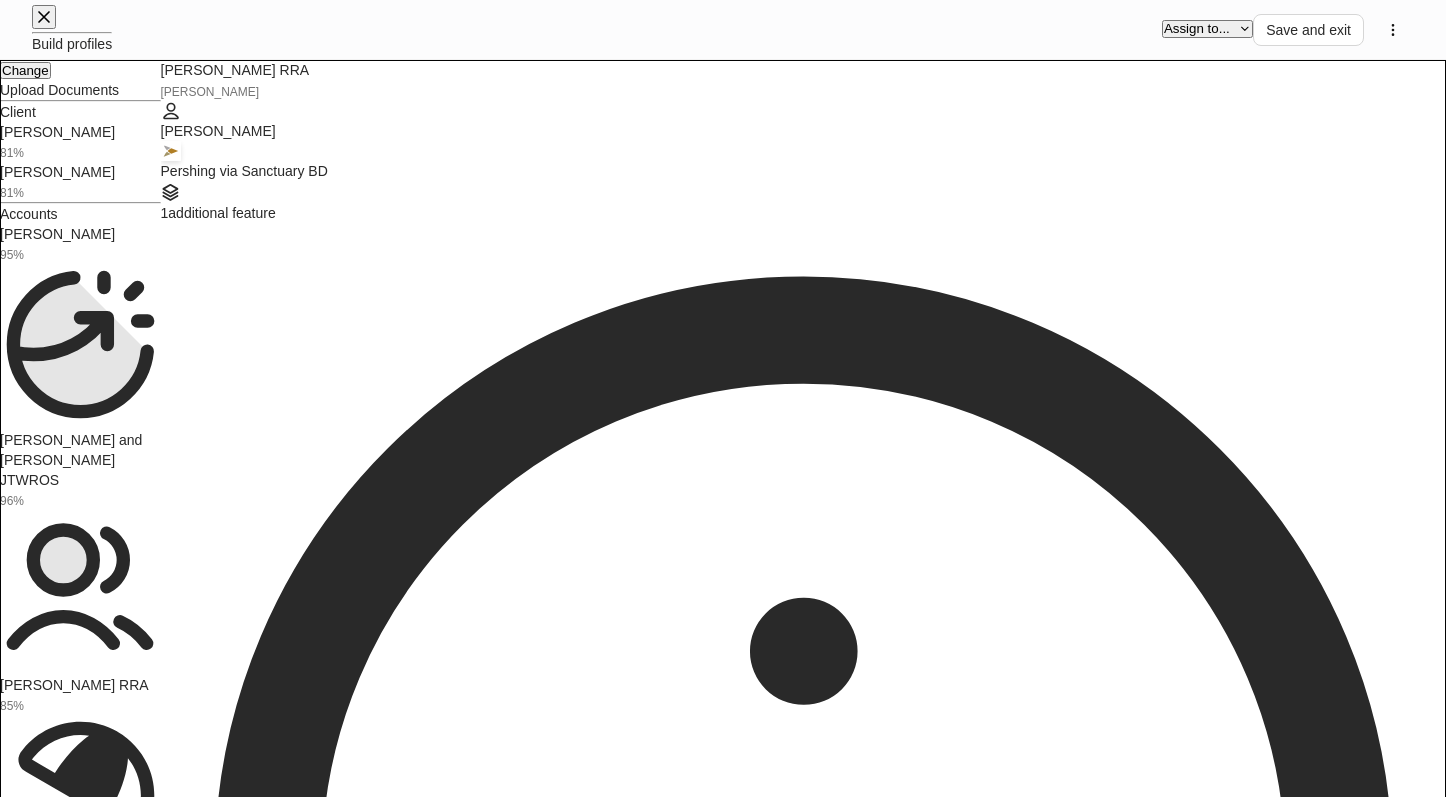 scroll, scrollTop: 2700, scrollLeft: 0, axis: vertical 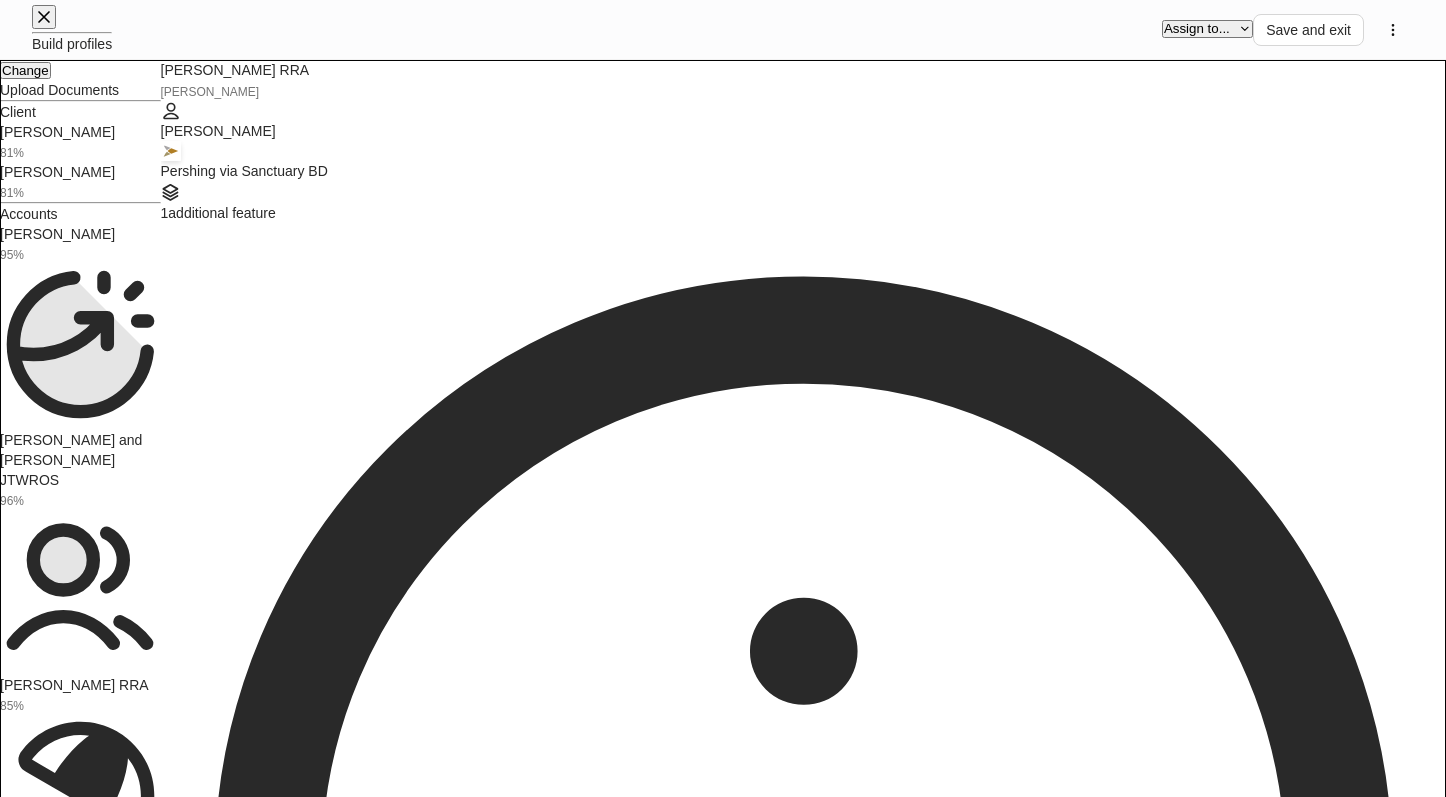 click on "**********" at bounding box center (723, 11243) 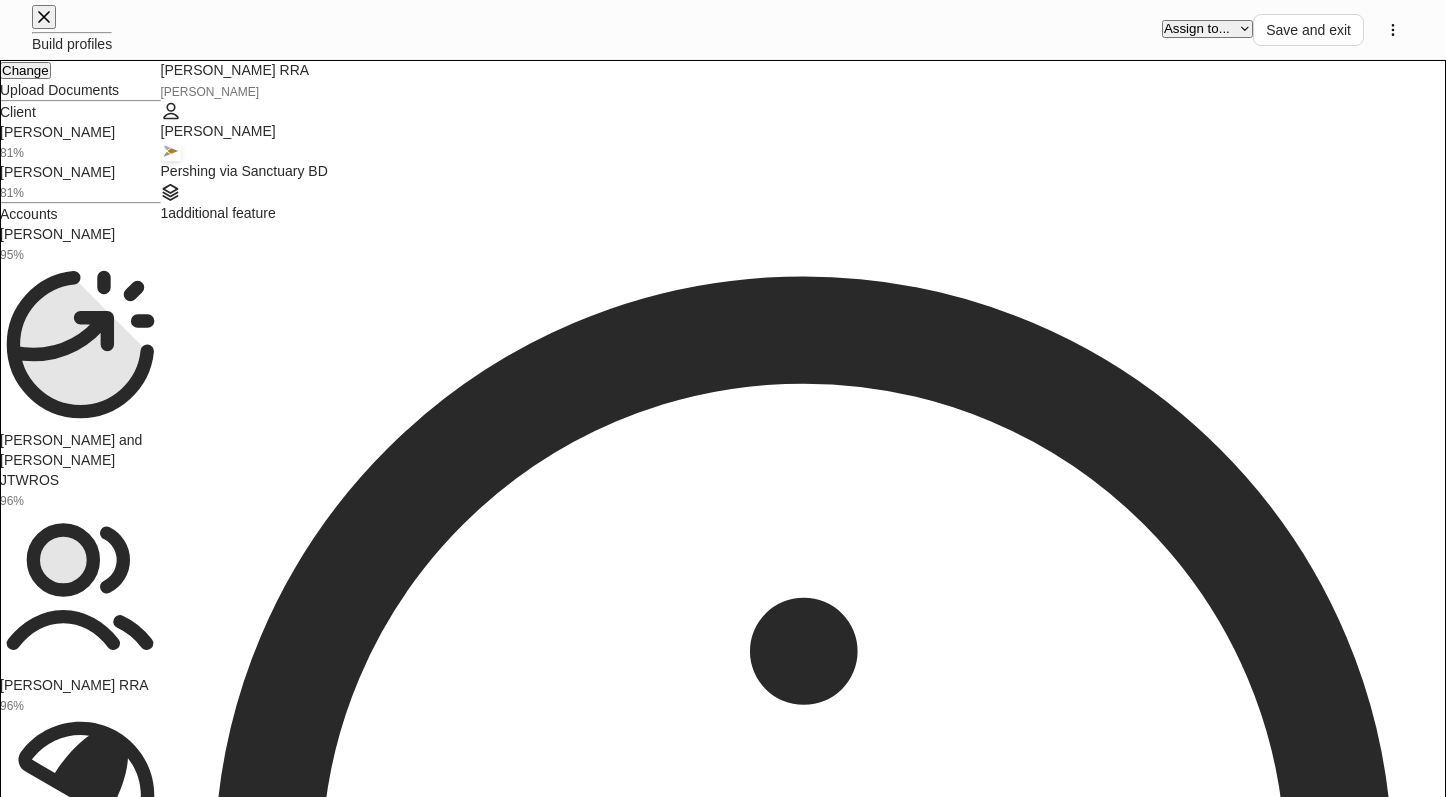 scroll, scrollTop: 2856, scrollLeft: 0, axis: vertical 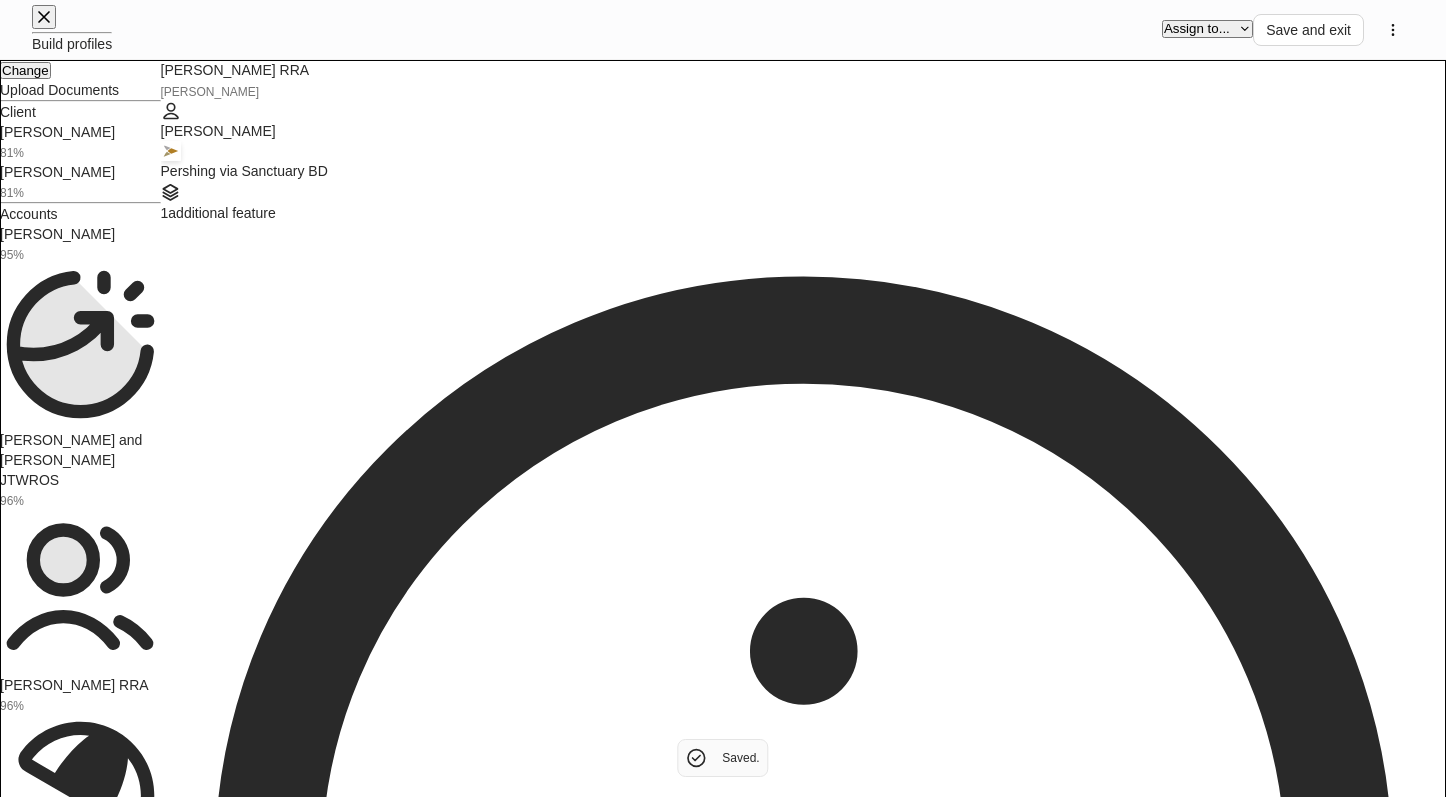 click at bounding box center (190, 1529) 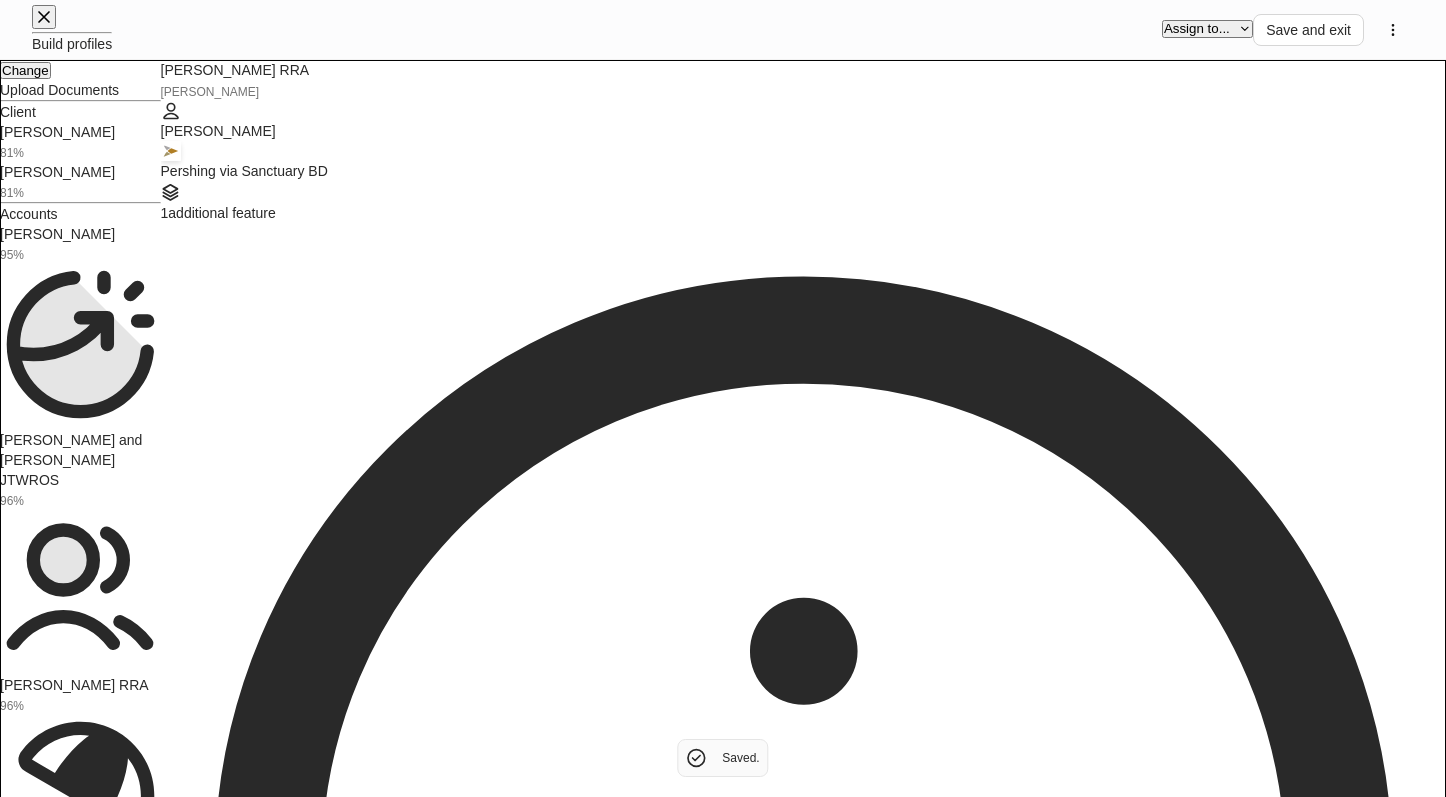 click on "Copy data from..." at bounding box center (723, 18822) 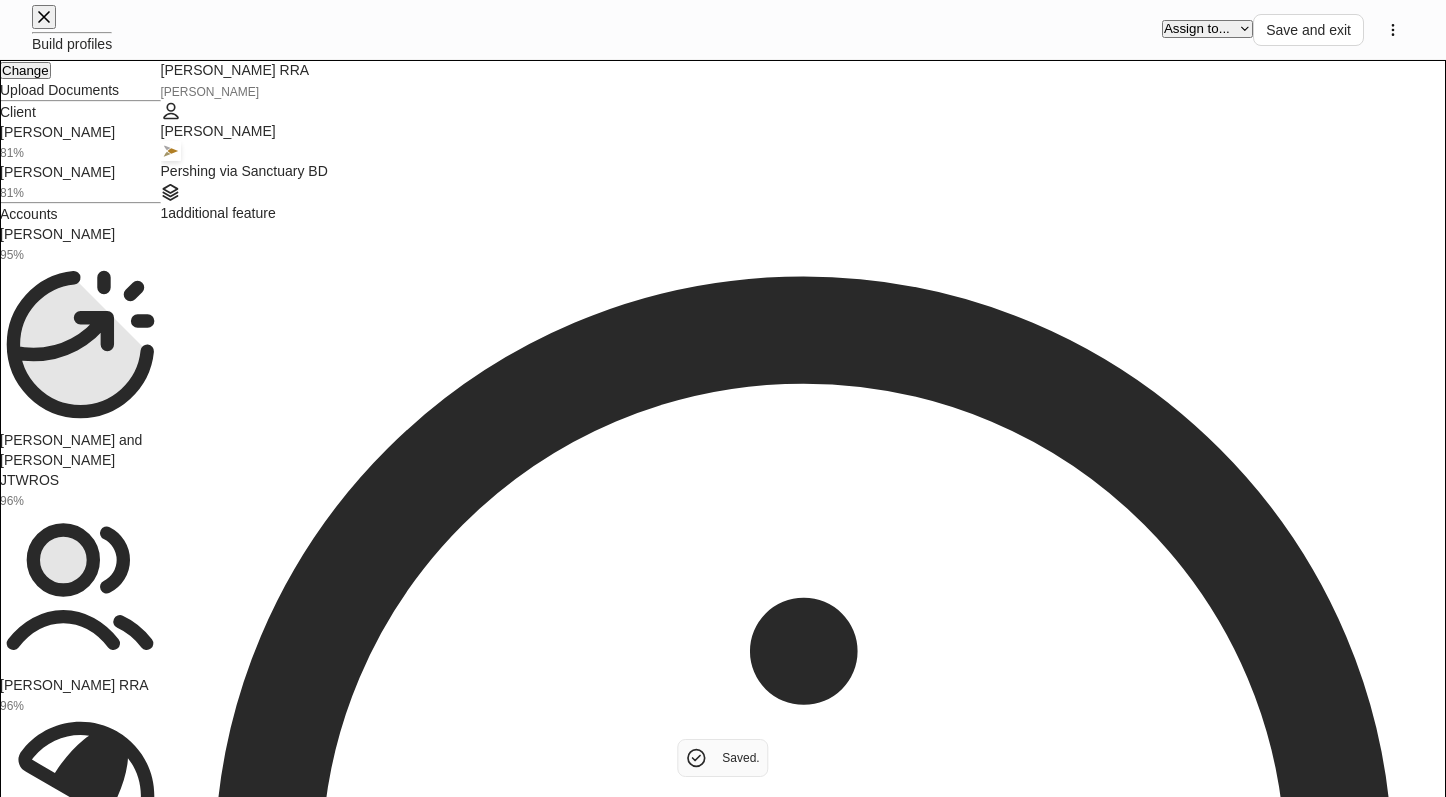 click on "[PERSON_NAME]" at bounding box center [723, 18895] 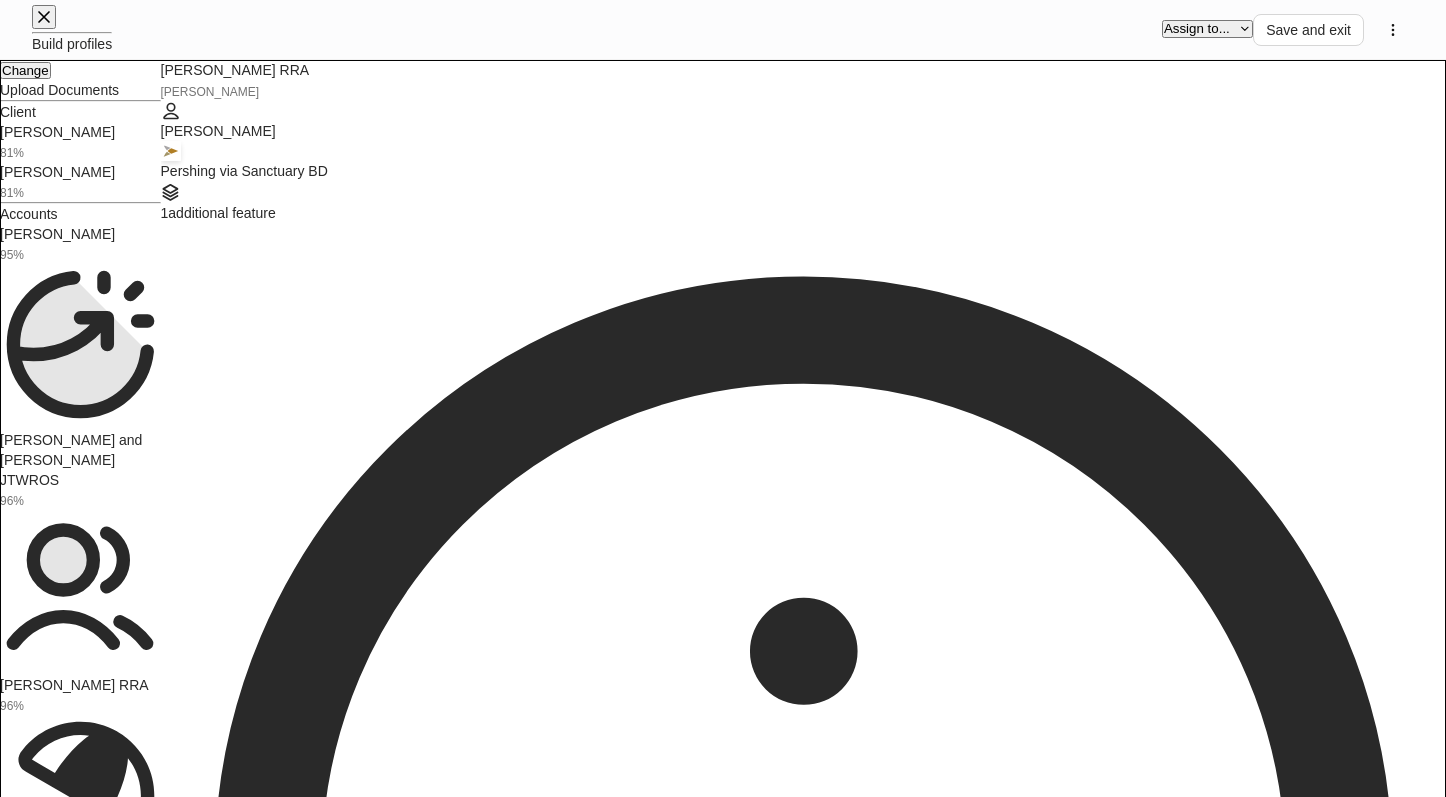 click on "Copy fields" at bounding box center (35, 19130) 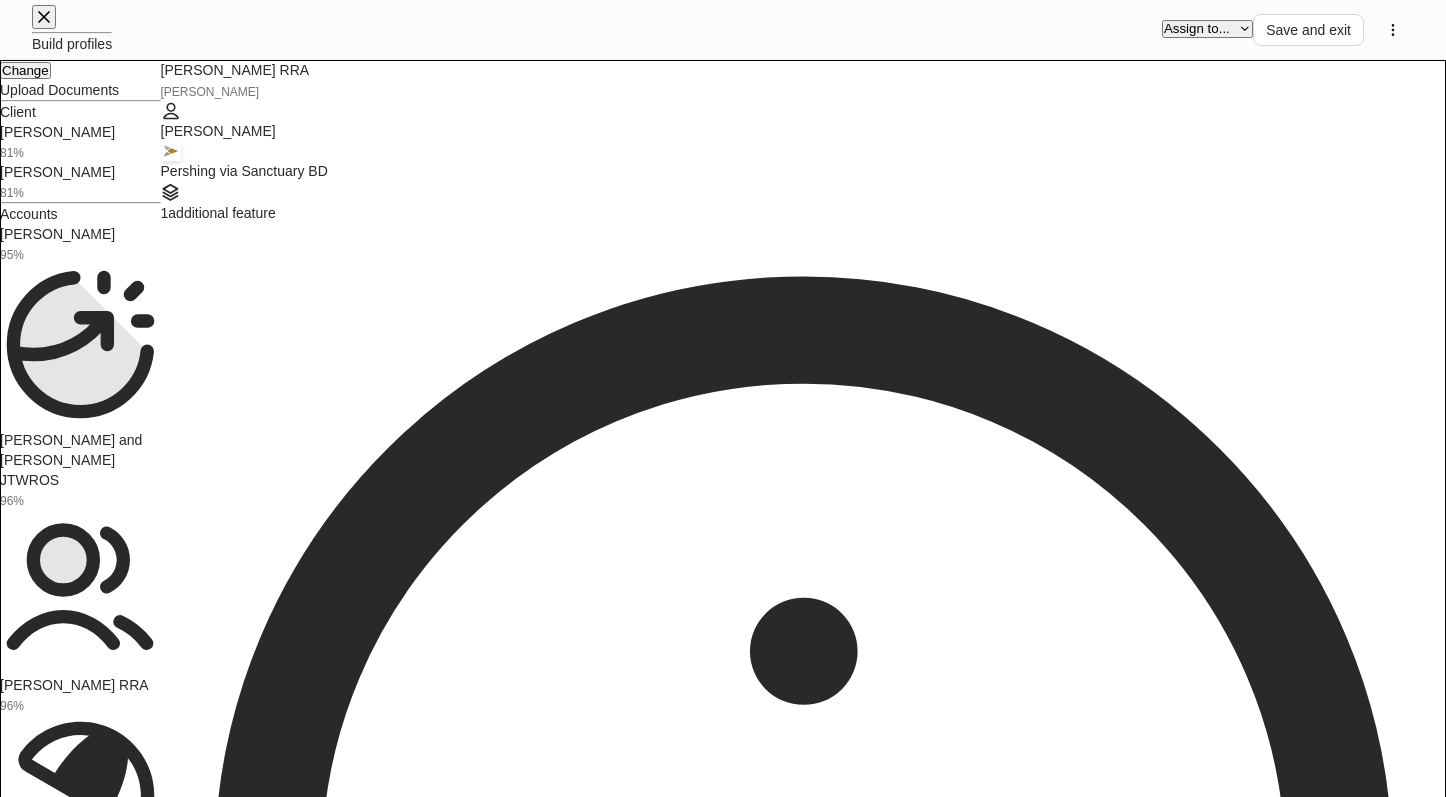 drag, startPoint x: 530, startPoint y: 304, endPoint x: 490, endPoint y: 307, distance: 40.112343 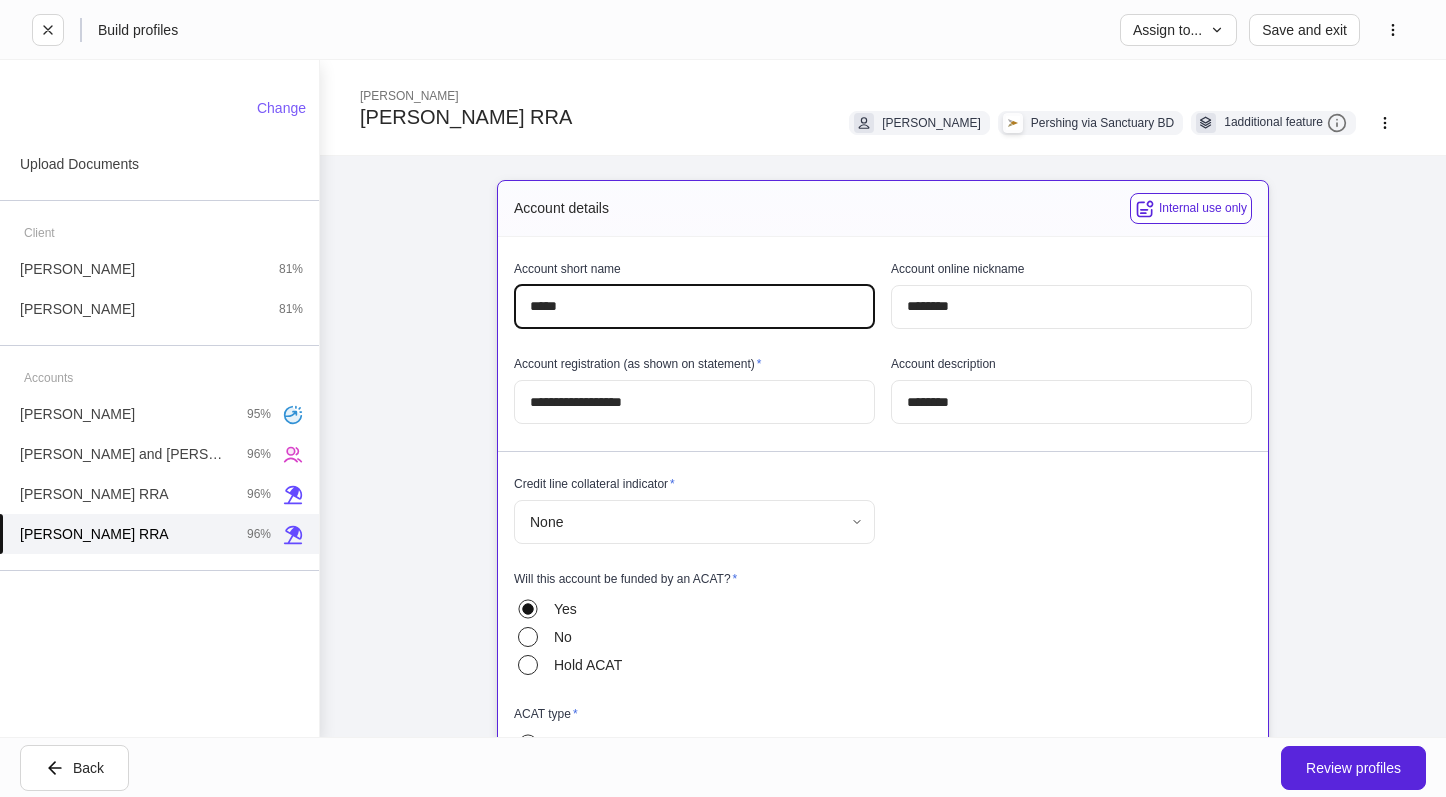 scroll, scrollTop: 0, scrollLeft: 0, axis: both 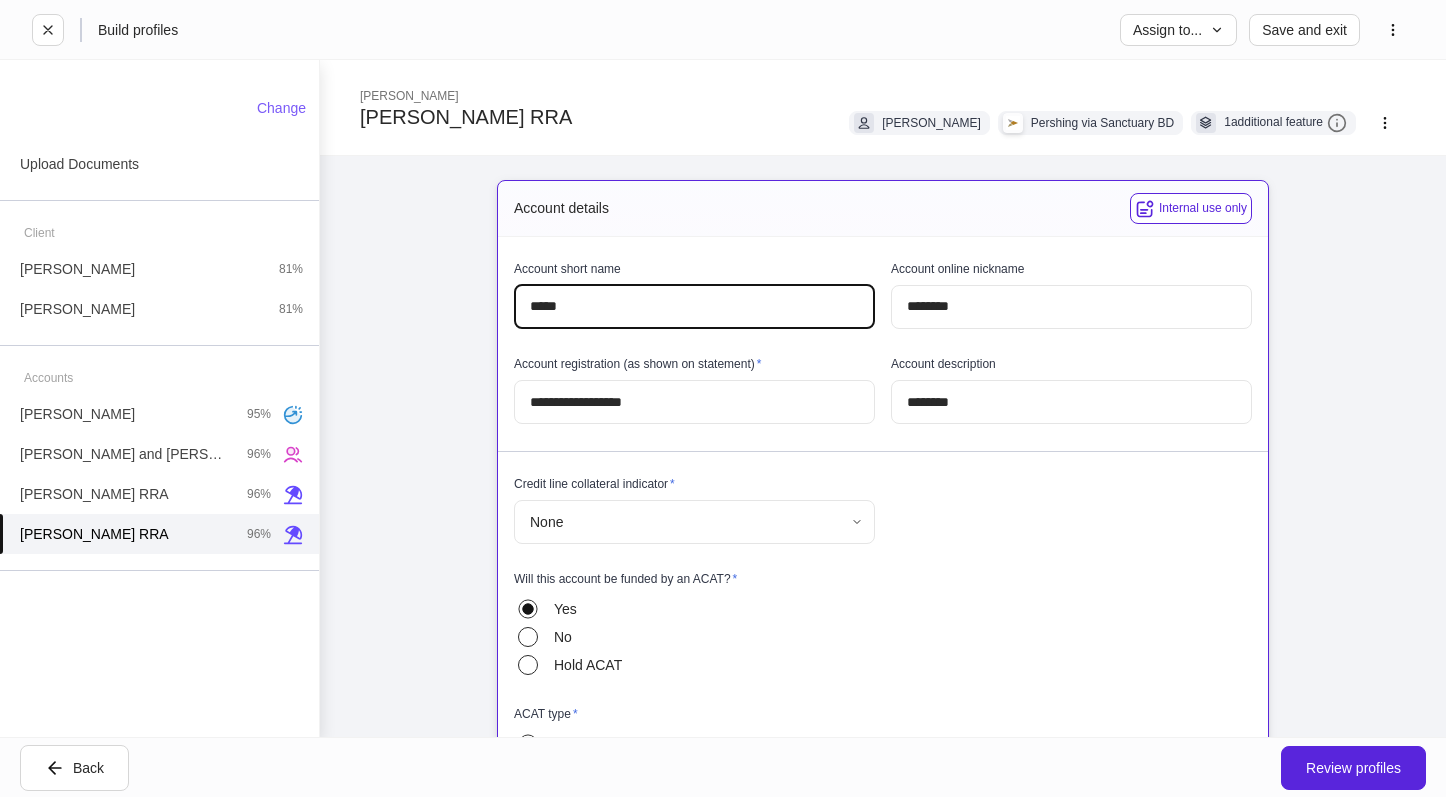 click on "*****" at bounding box center (694, 307) 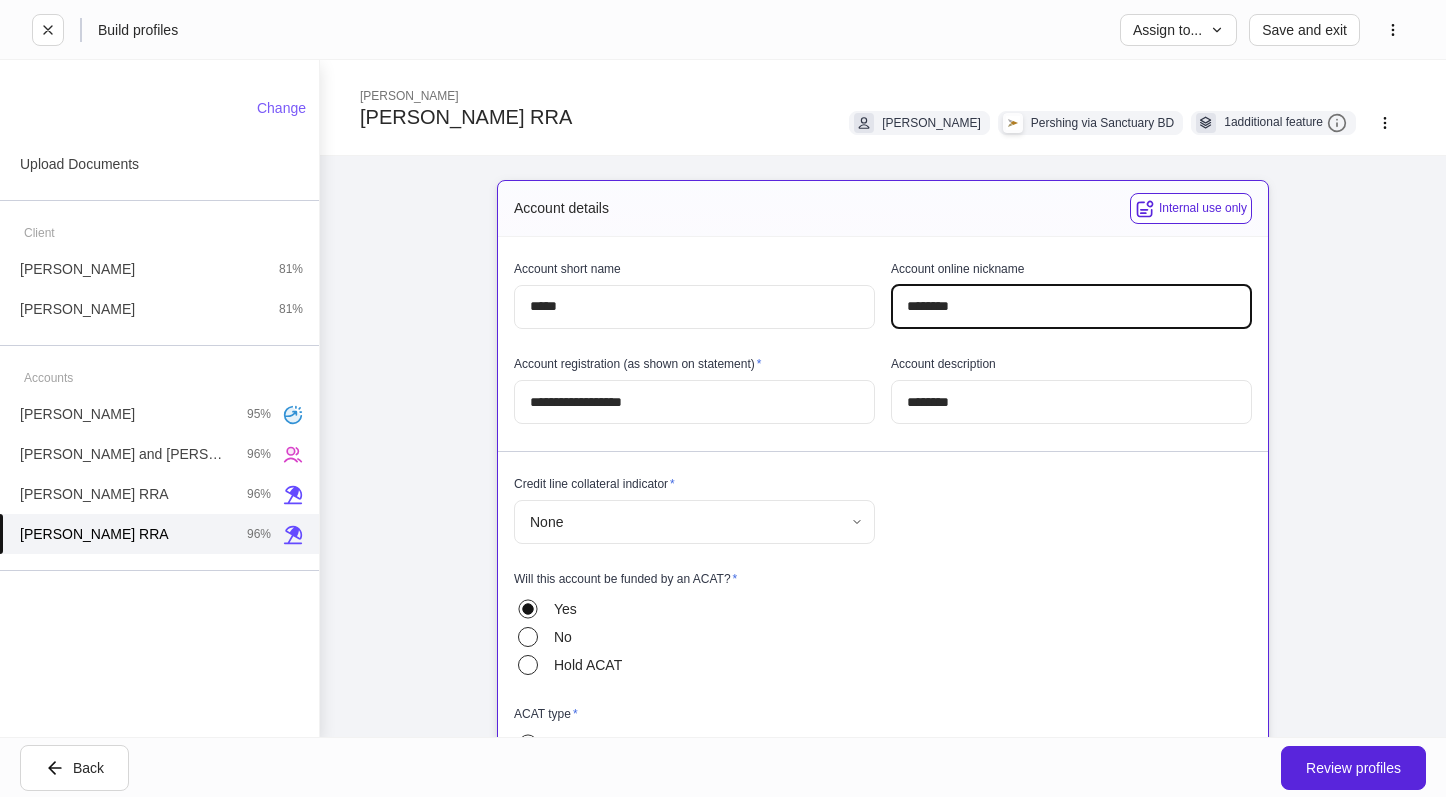 click on "**********" at bounding box center [875, 1213] 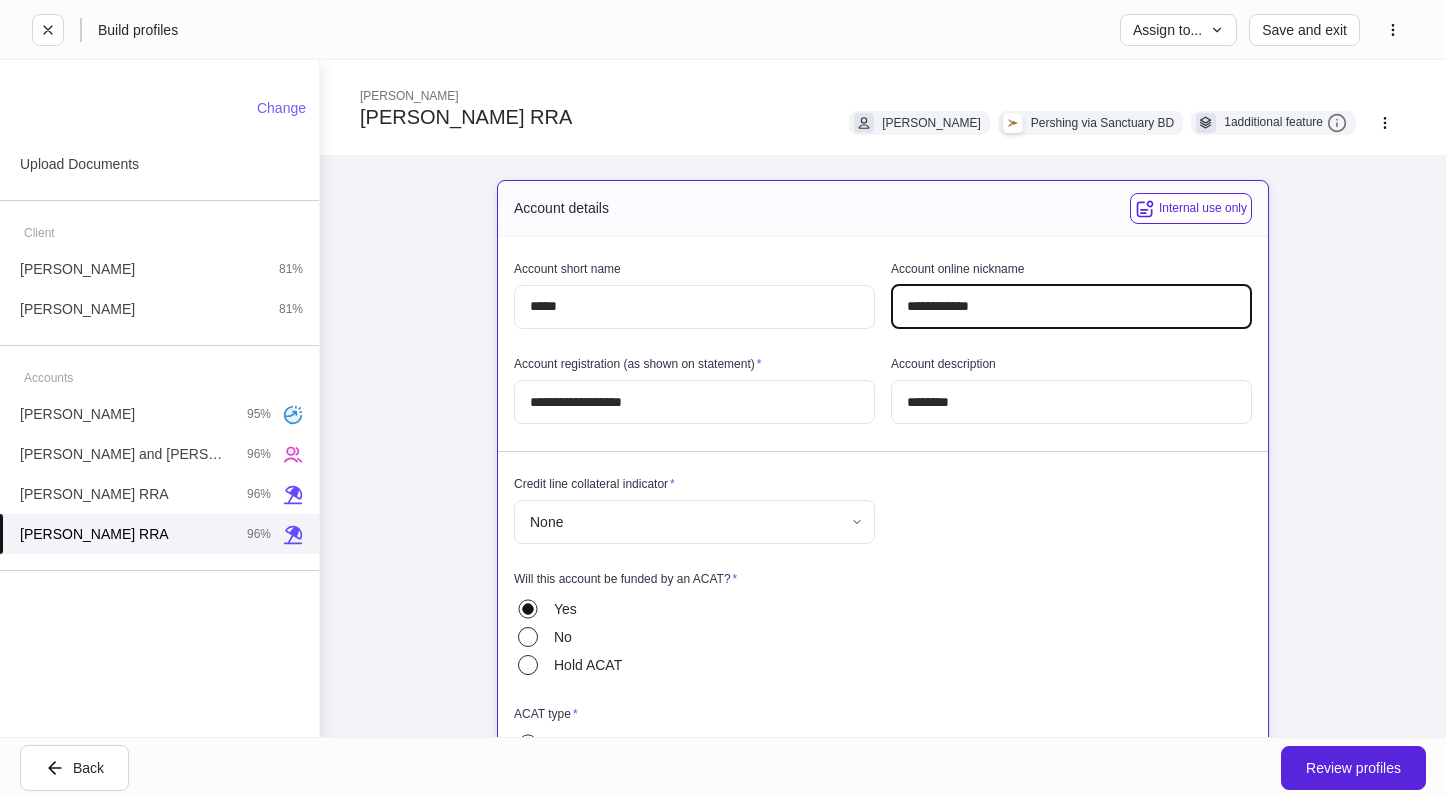 type on "**********" 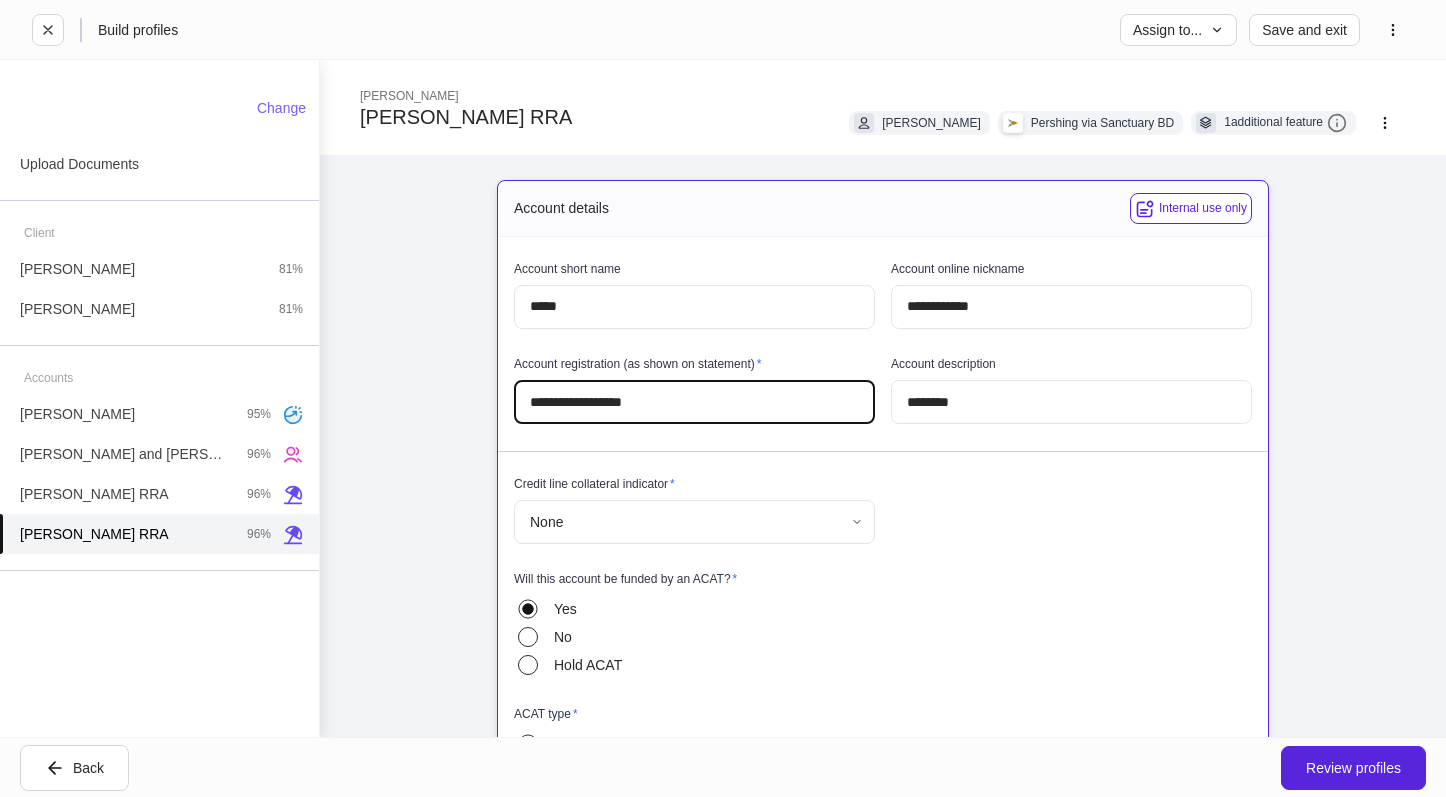 click on "**********" at bounding box center [694, 402] 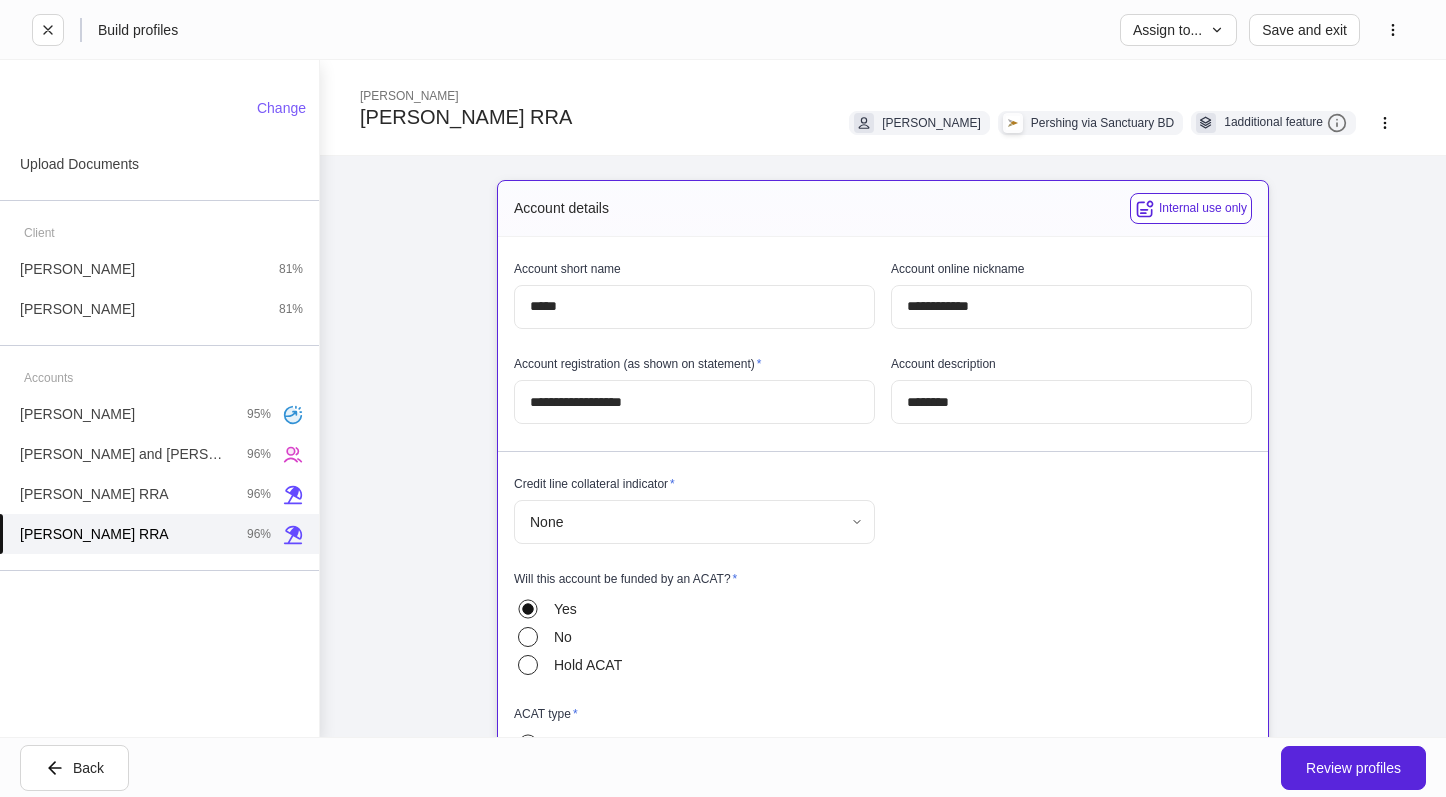 drag, startPoint x: 604, startPoint y: 109, endPoint x: 330, endPoint y: 115, distance: 274.06567 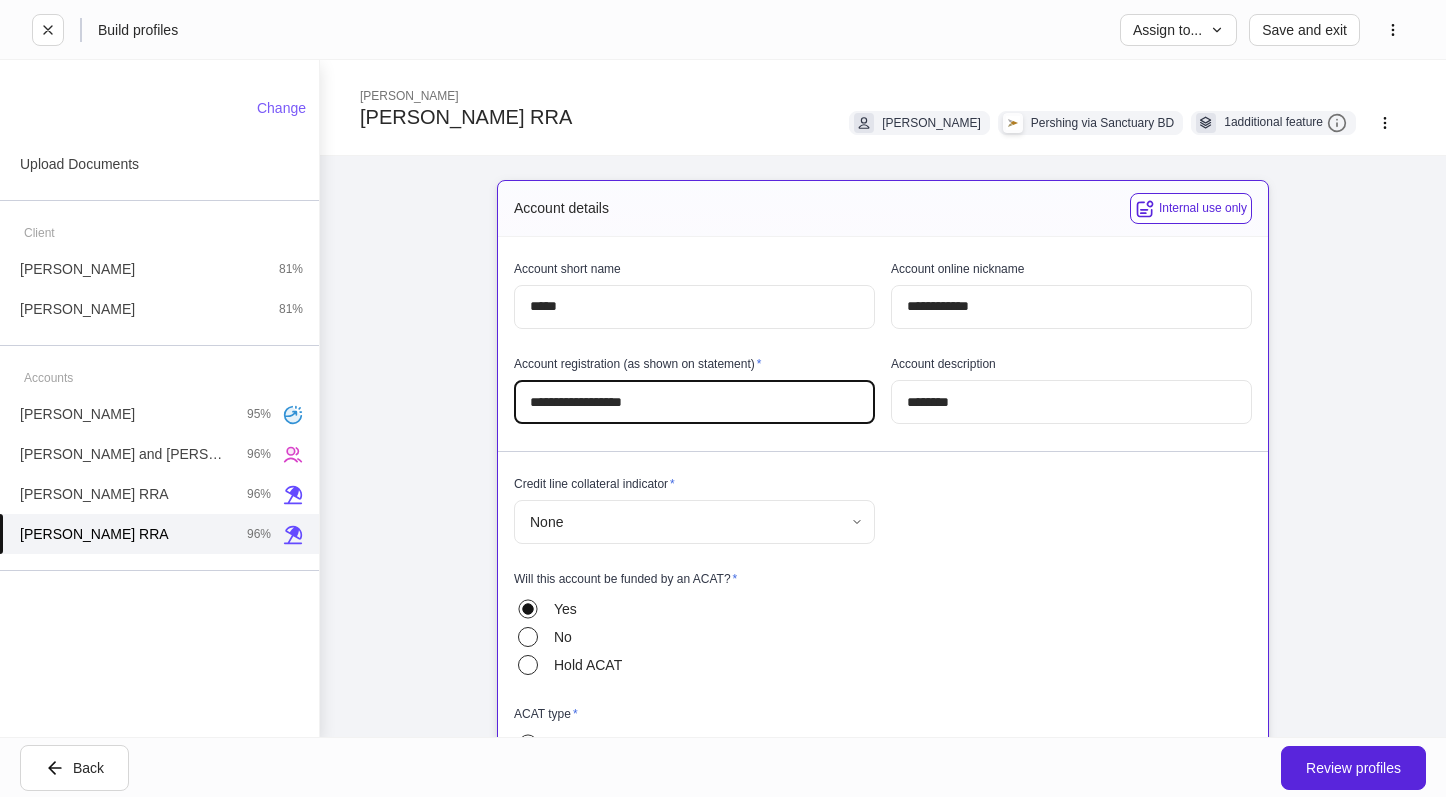 drag, startPoint x: 659, startPoint y: 408, endPoint x: 478, endPoint y: 408, distance: 181 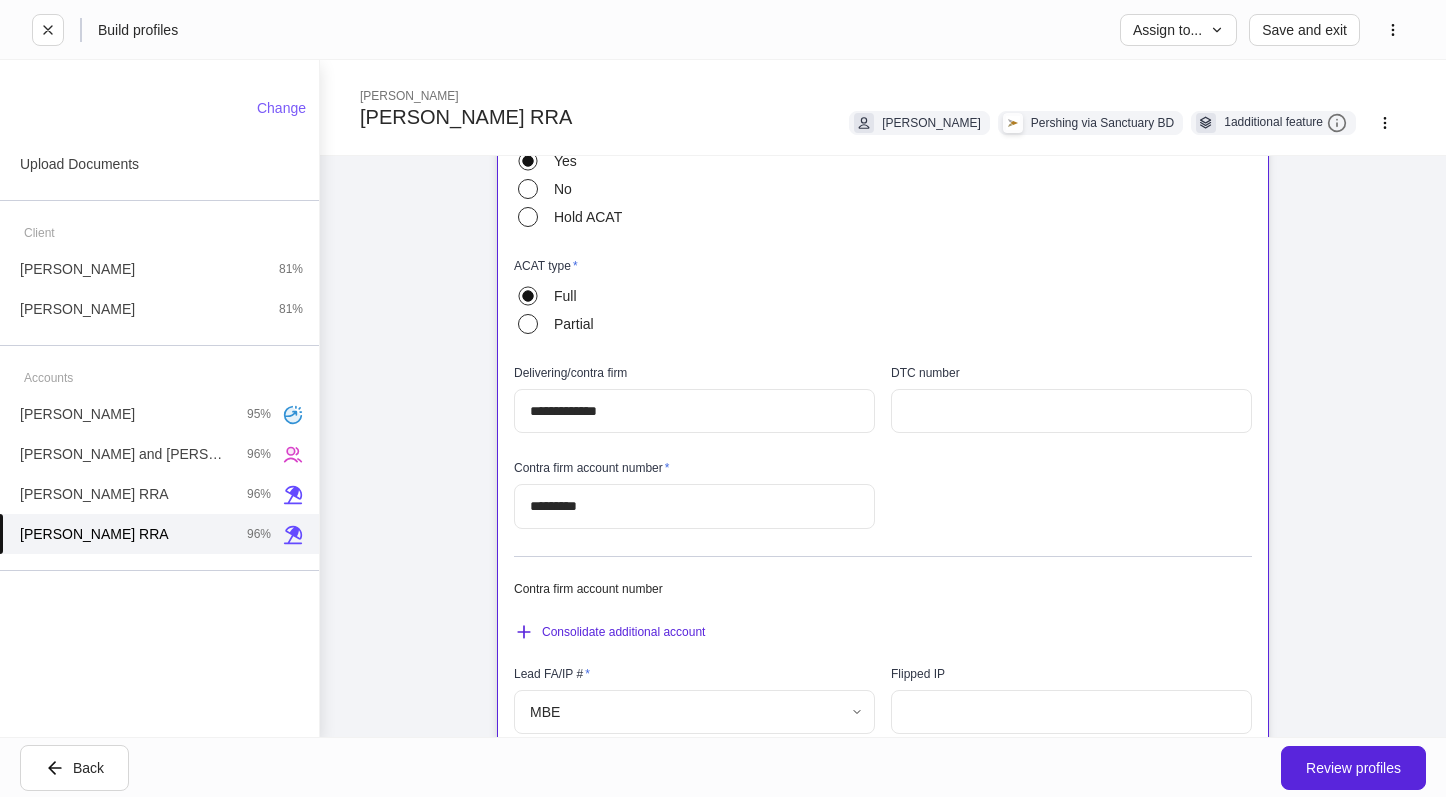 scroll, scrollTop: 500, scrollLeft: 0, axis: vertical 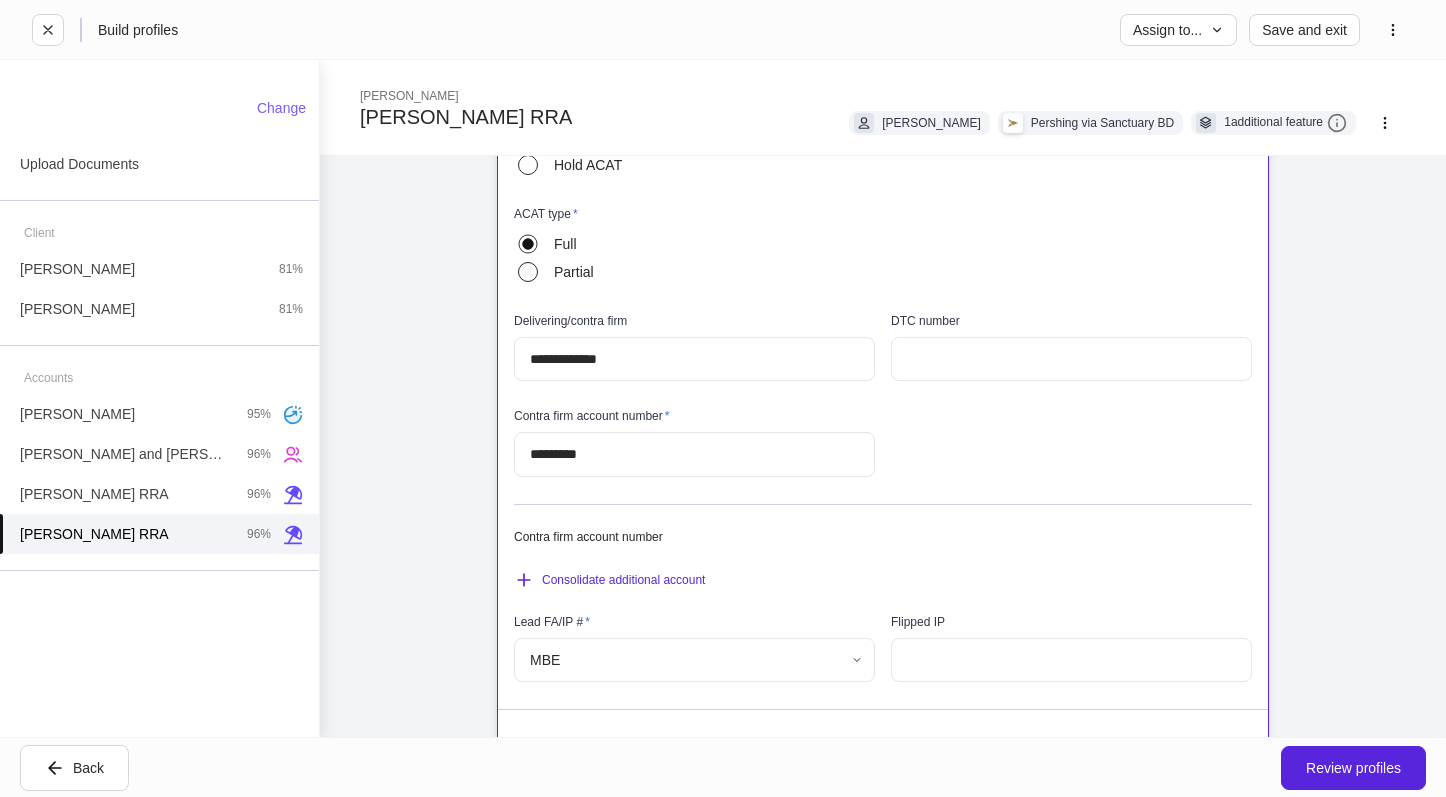 type on "**********" 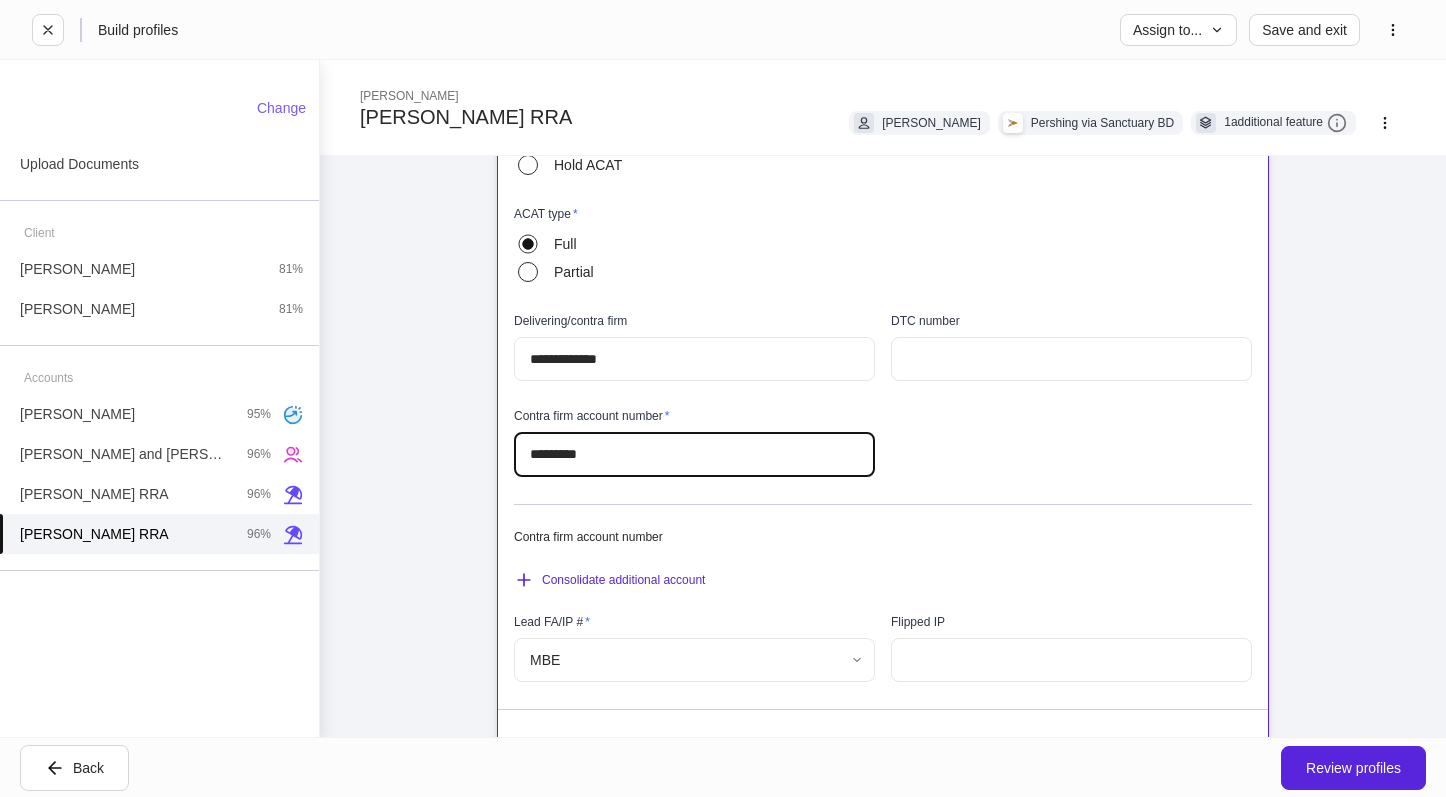 click on "*********" at bounding box center [694, 454] 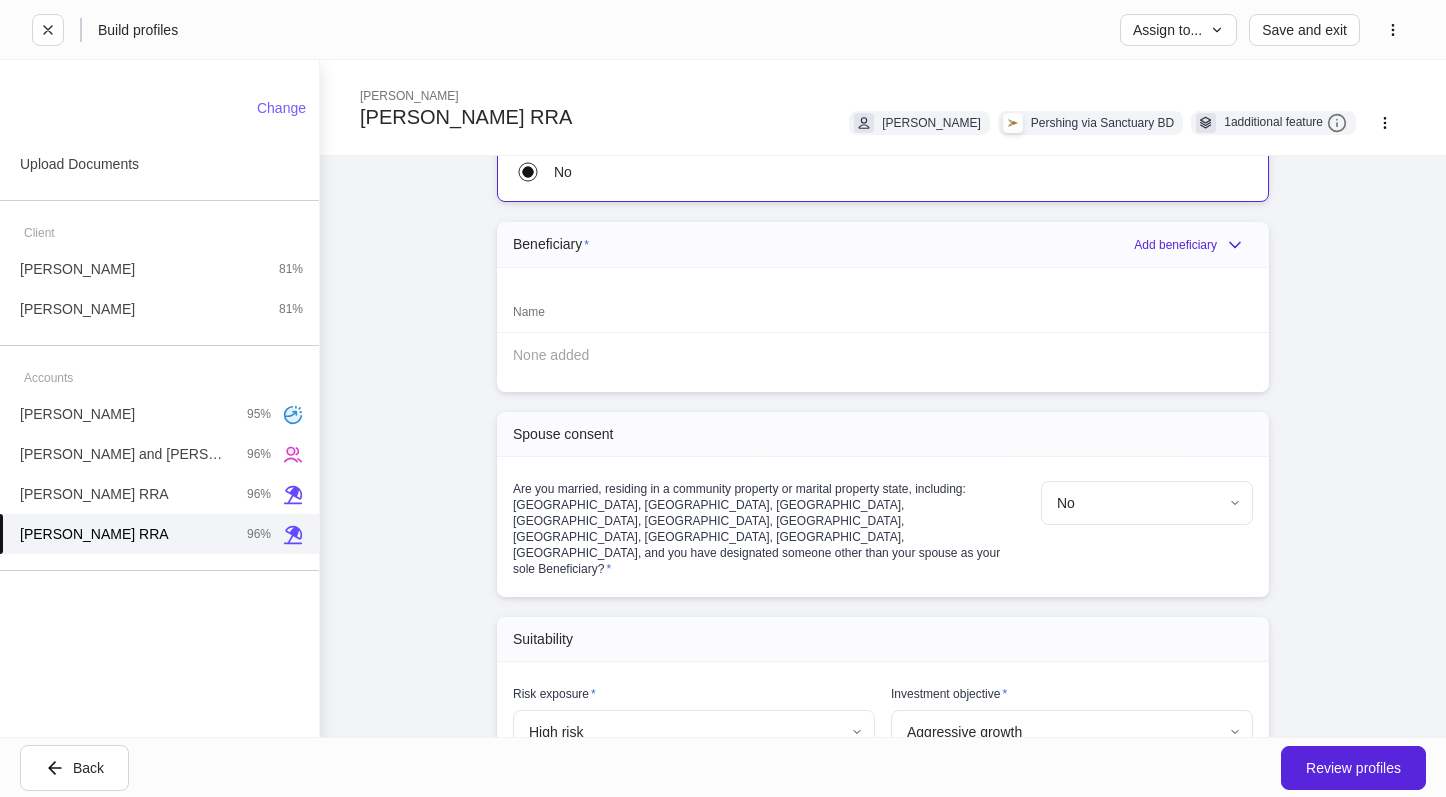scroll, scrollTop: 2000, scrollLeft: 0, axis: vertical 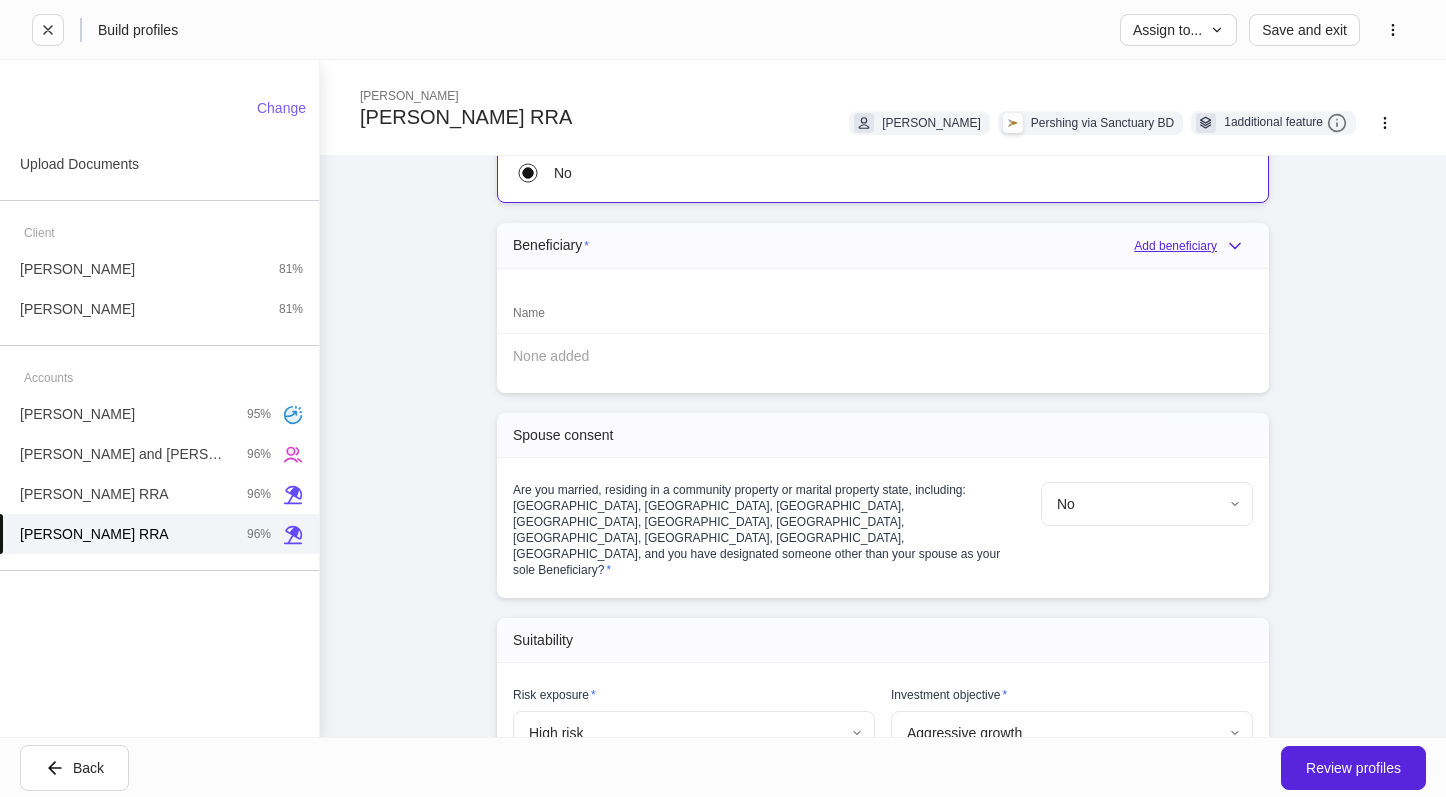 click on "Add beneficiary" at bounding box center (1193, 246) 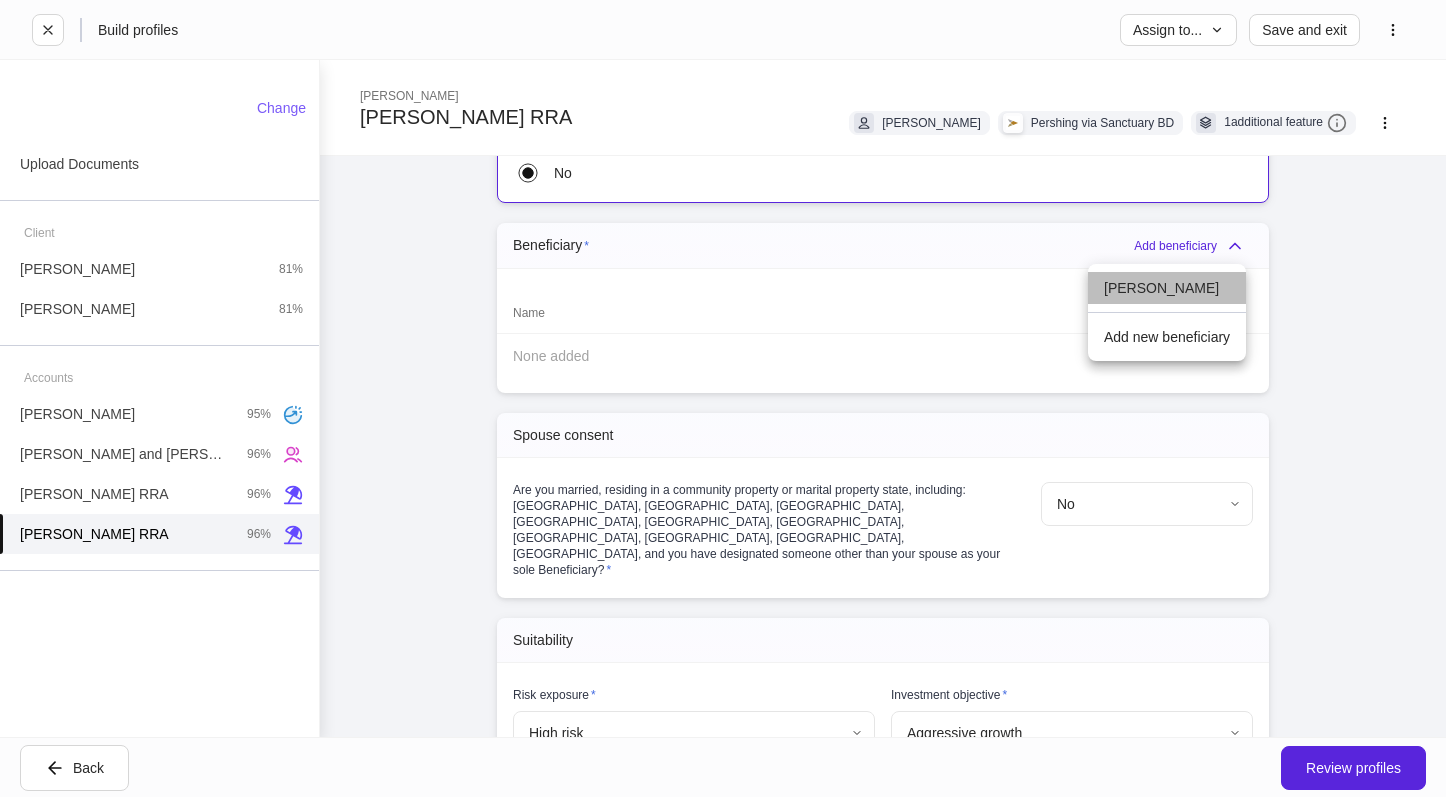 click on "[PERSON_NAME]" at bounding box center (1167, 288) 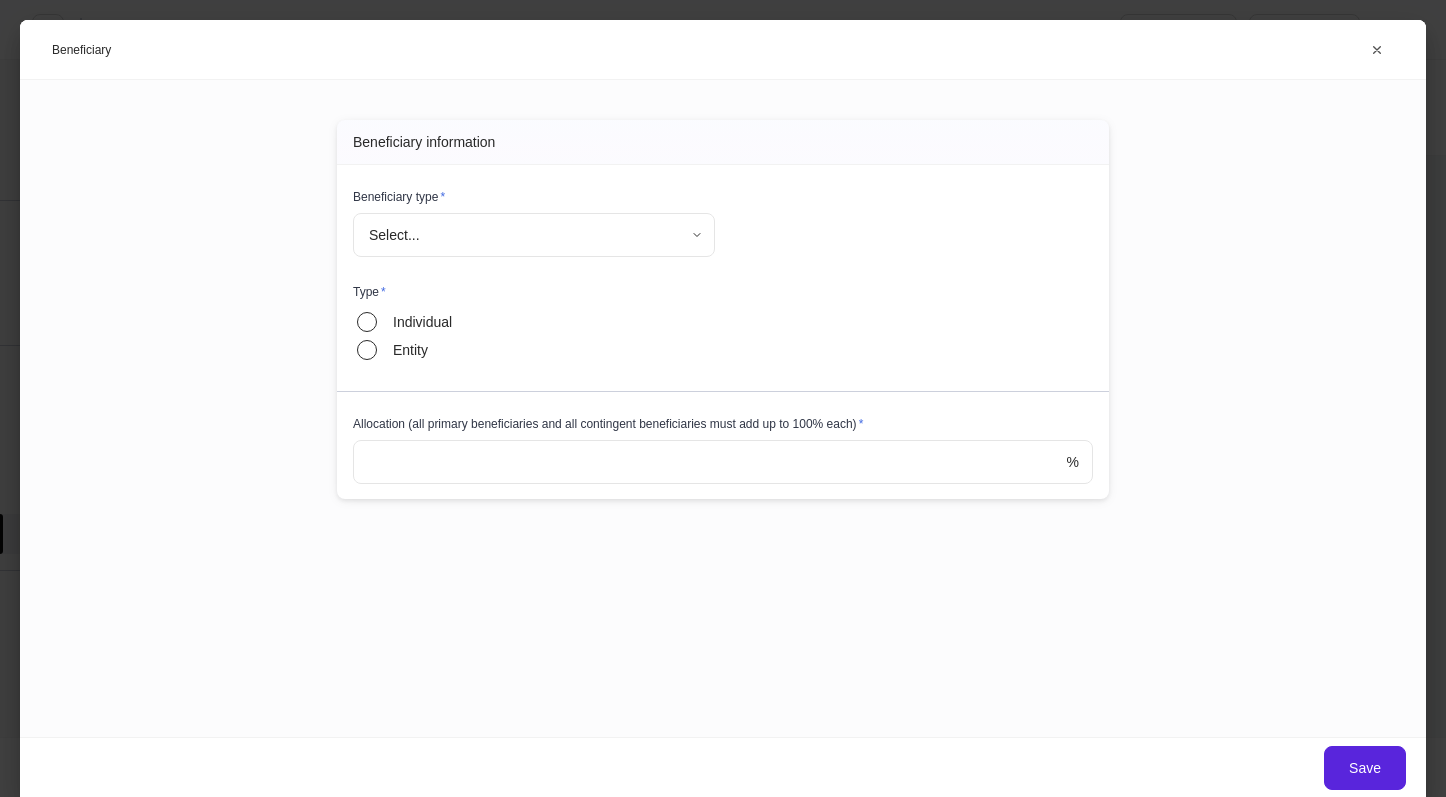 click on "Select... ​" at bounding box center [534, 236] 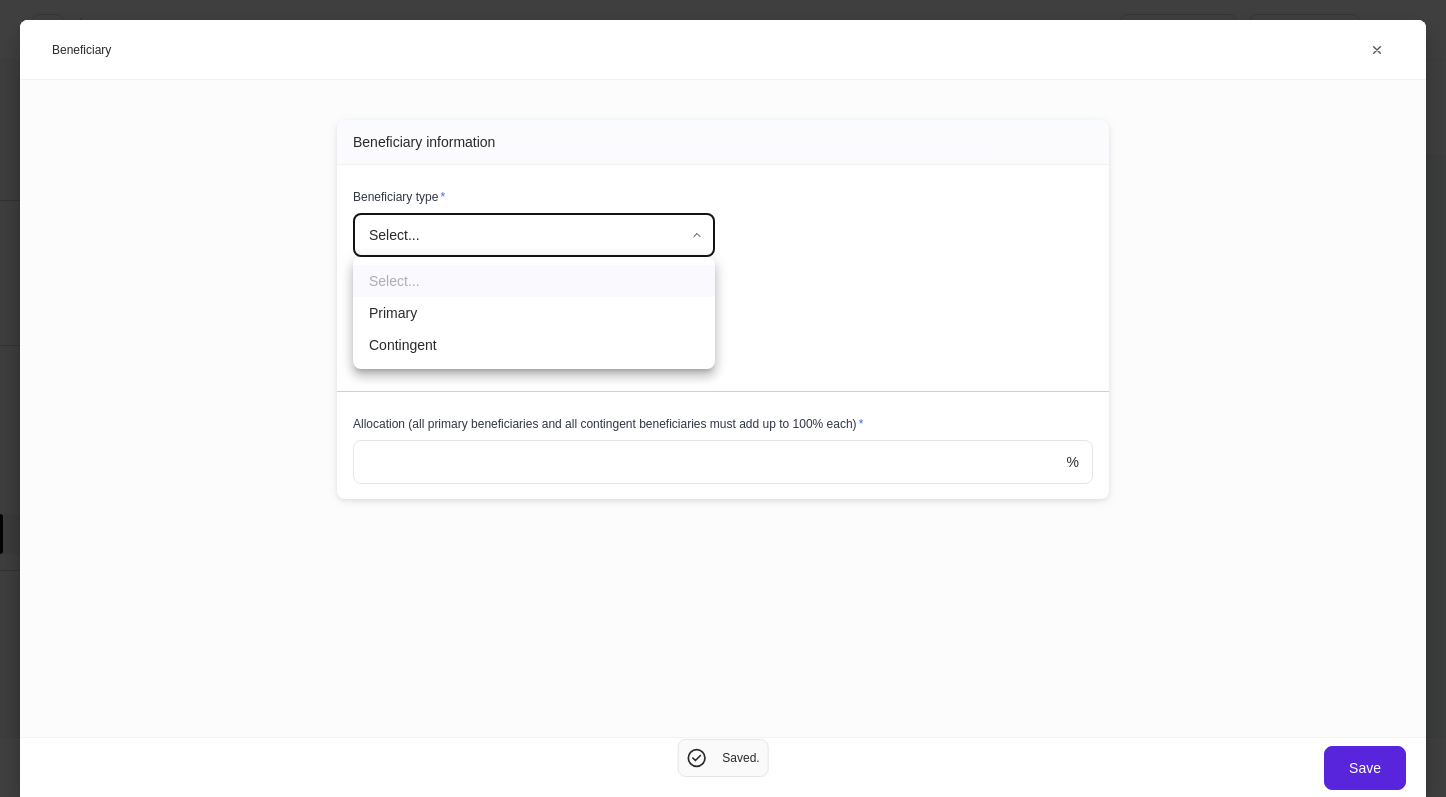 click on "Primary" at bounding box center (534, 313) 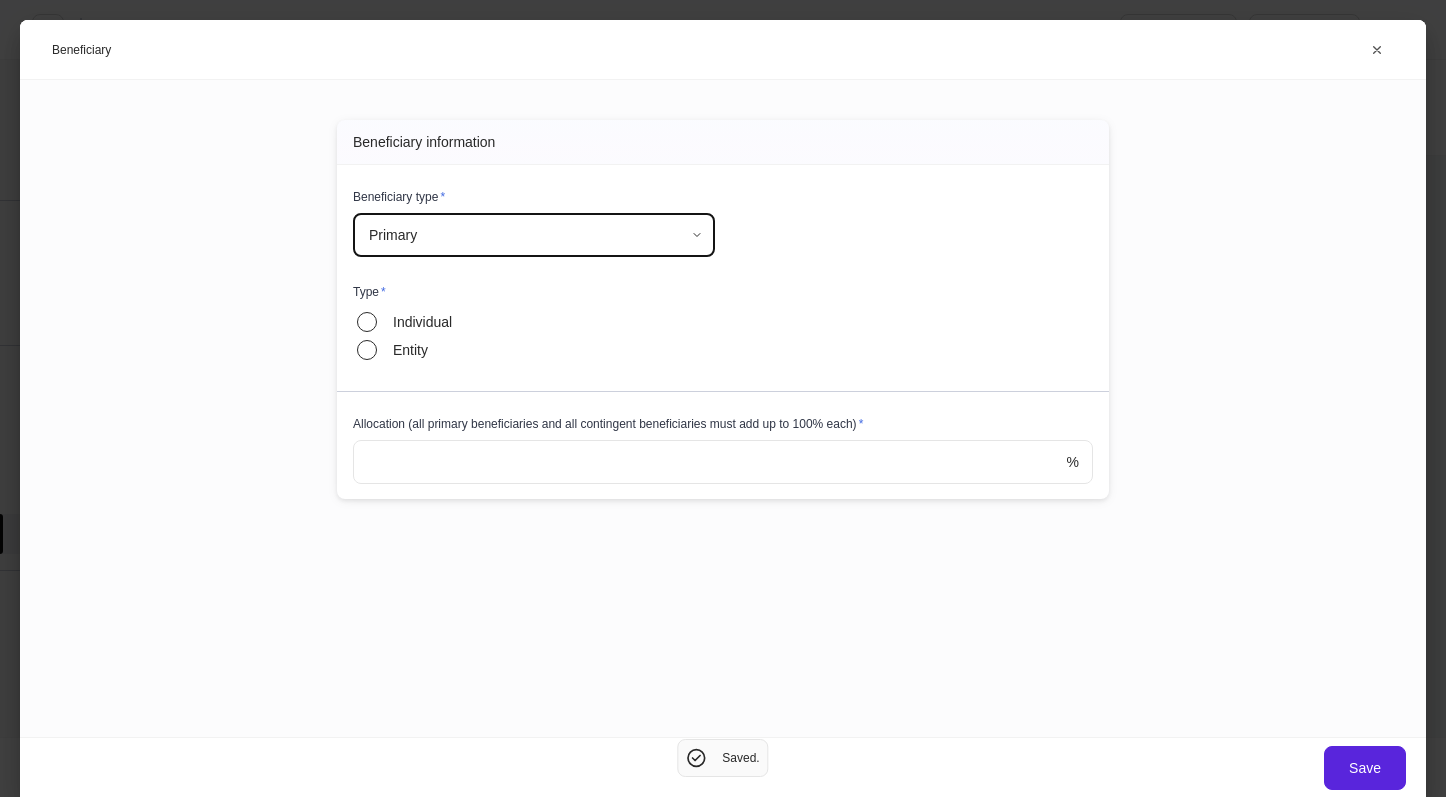 click on "Individual" at bounding box center [422, 322] 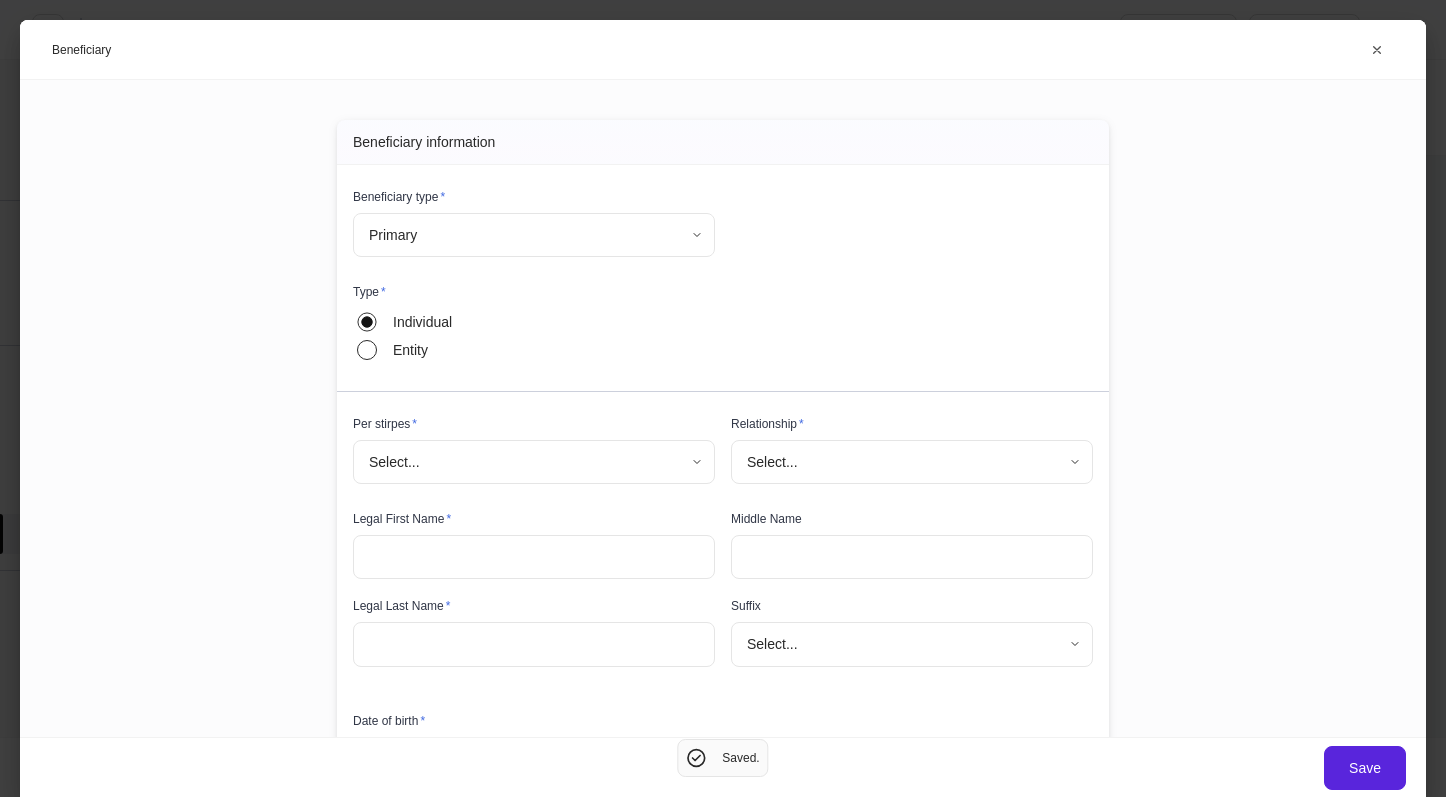 click on "**********" at bounding box center (723, 398) 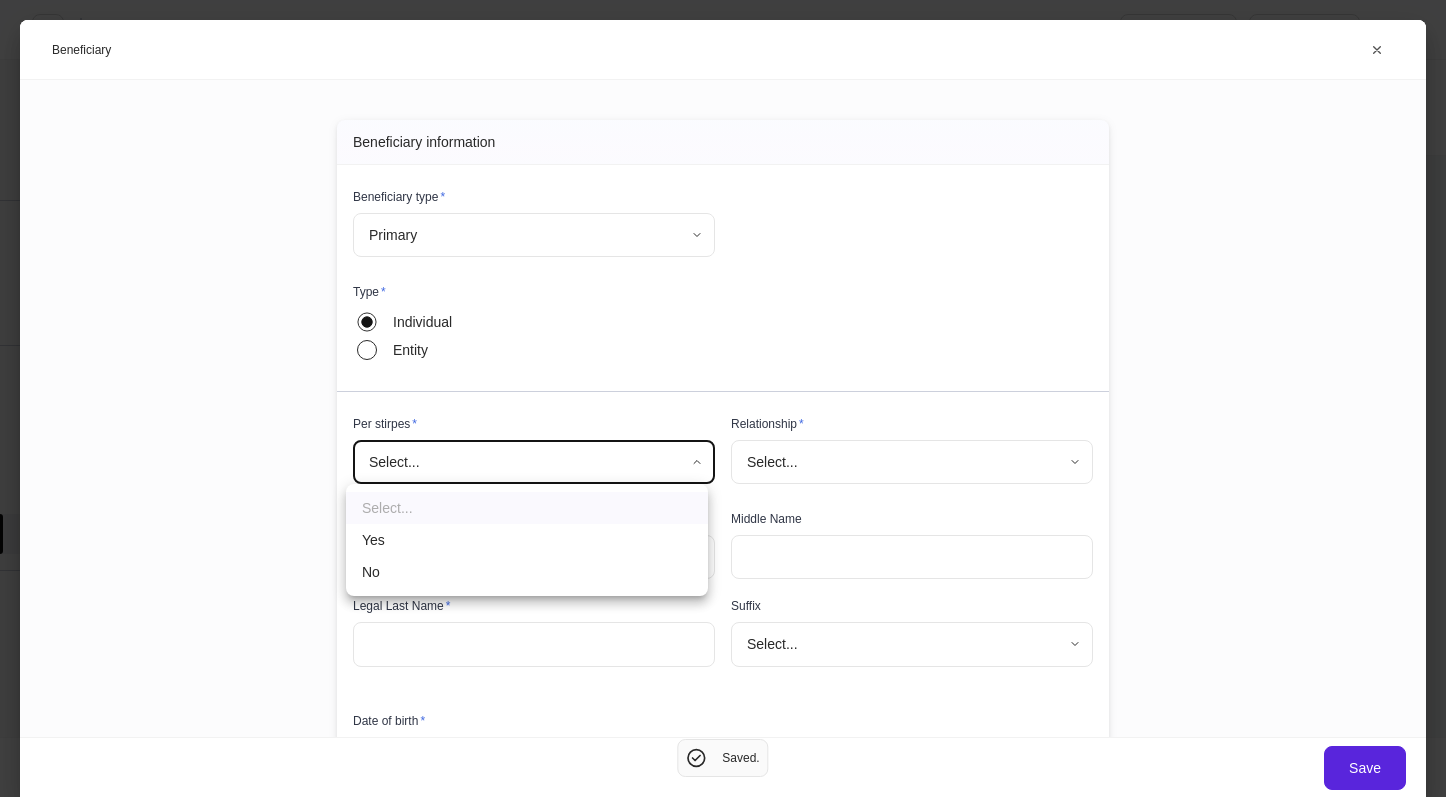 click on "Yes" at bounding box center [527, 540] 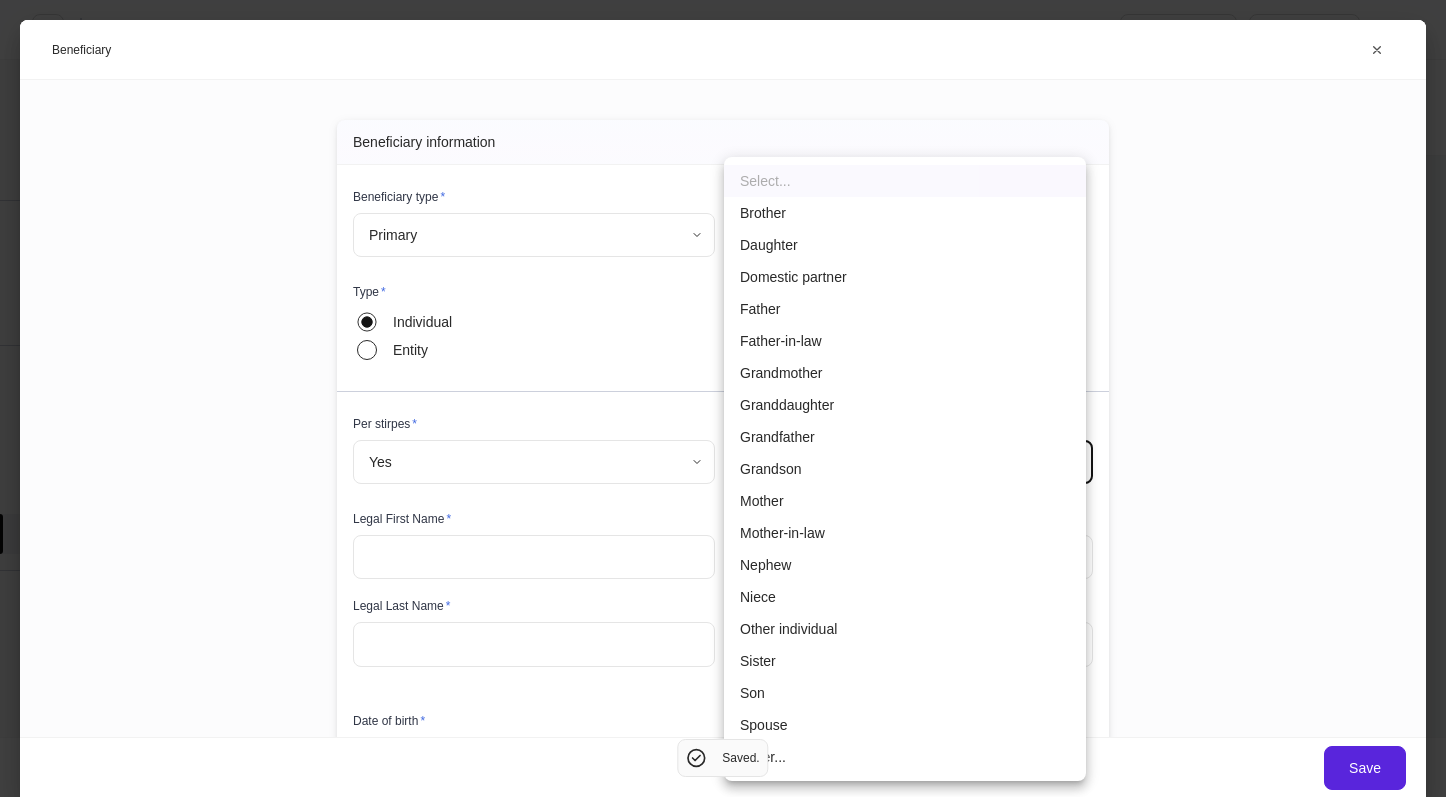 click on "**********" at bounding box center [723, 398] 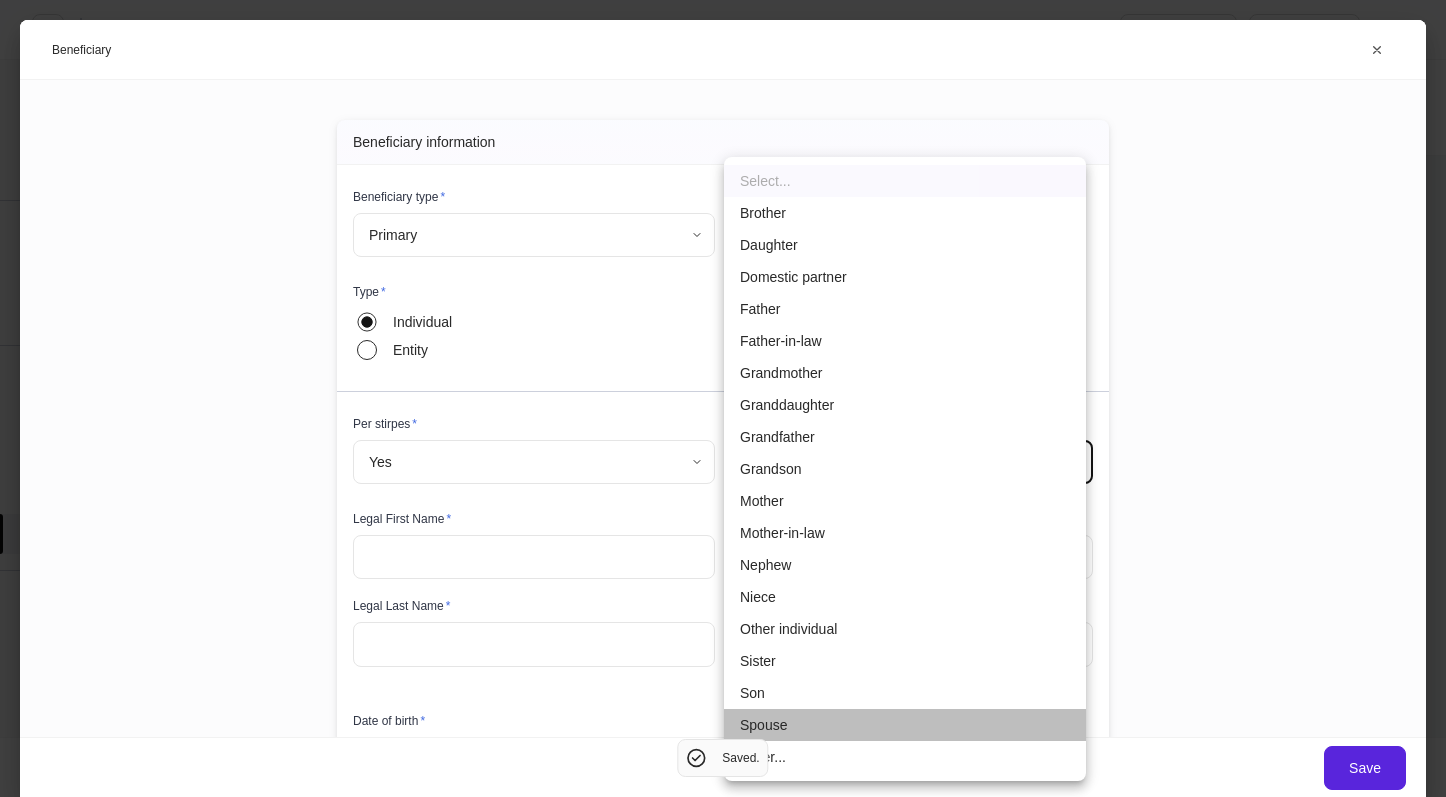 click on "Spouse" at bounding box center [905, 725] 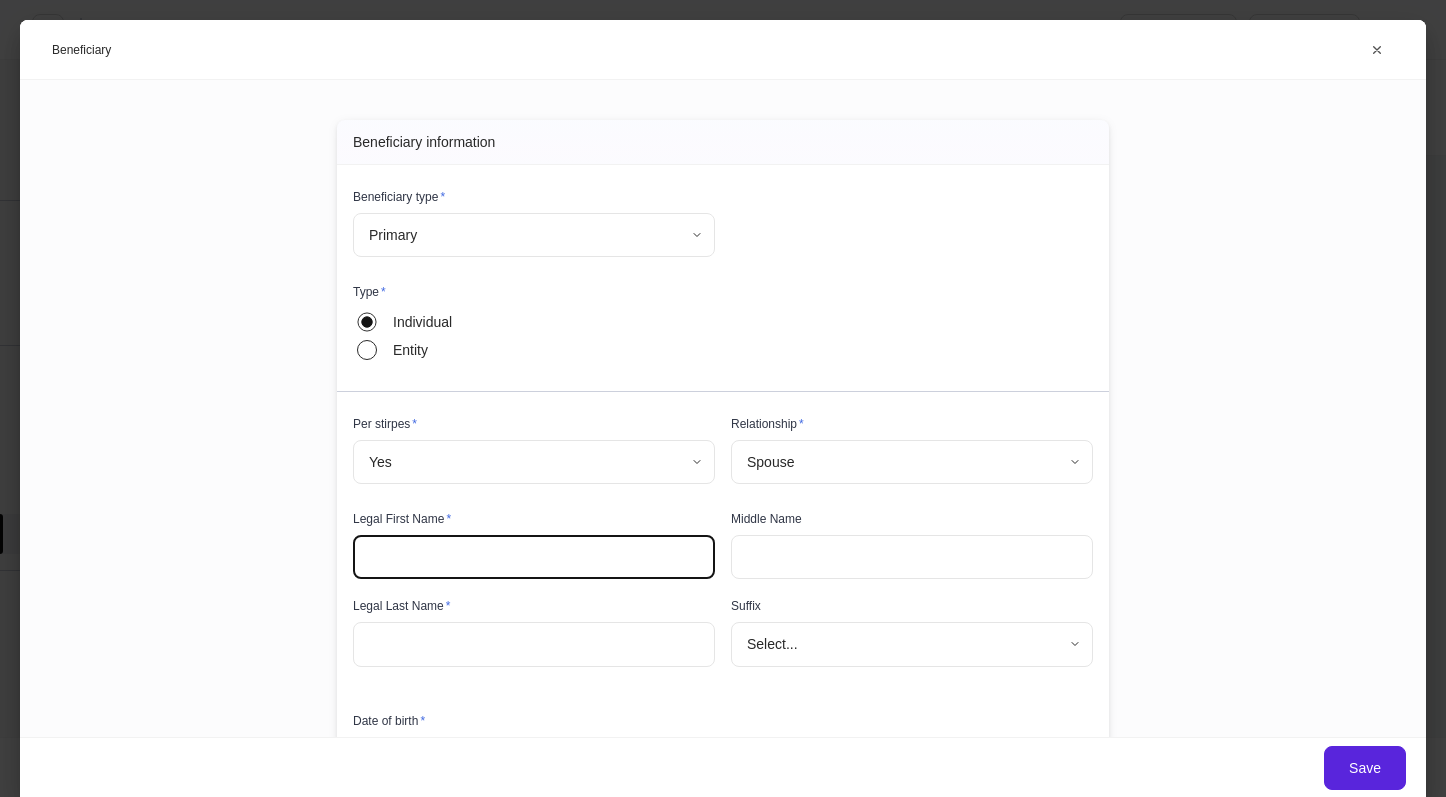 click at bounding box center (534, 557) 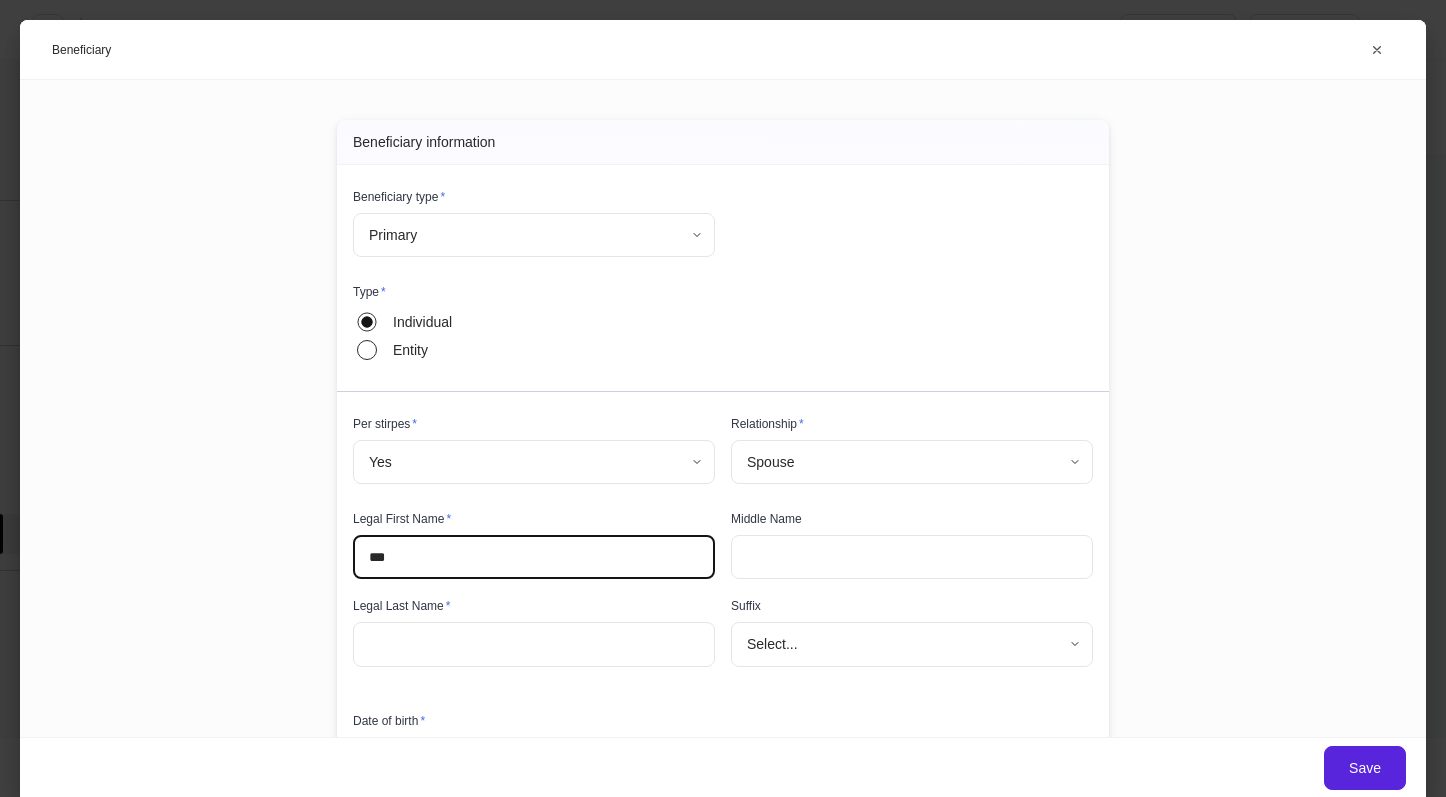 type on "***" 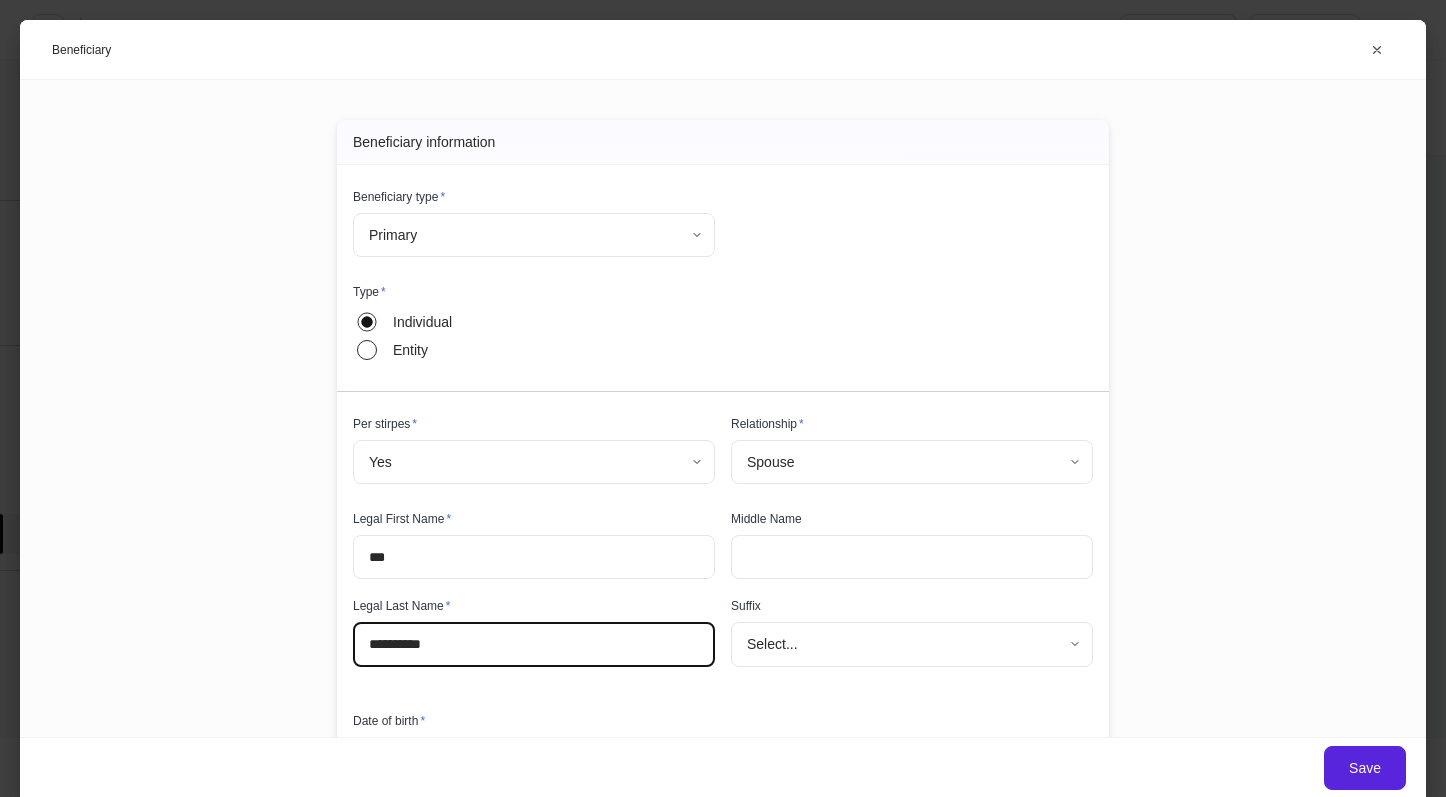 type on "**********" 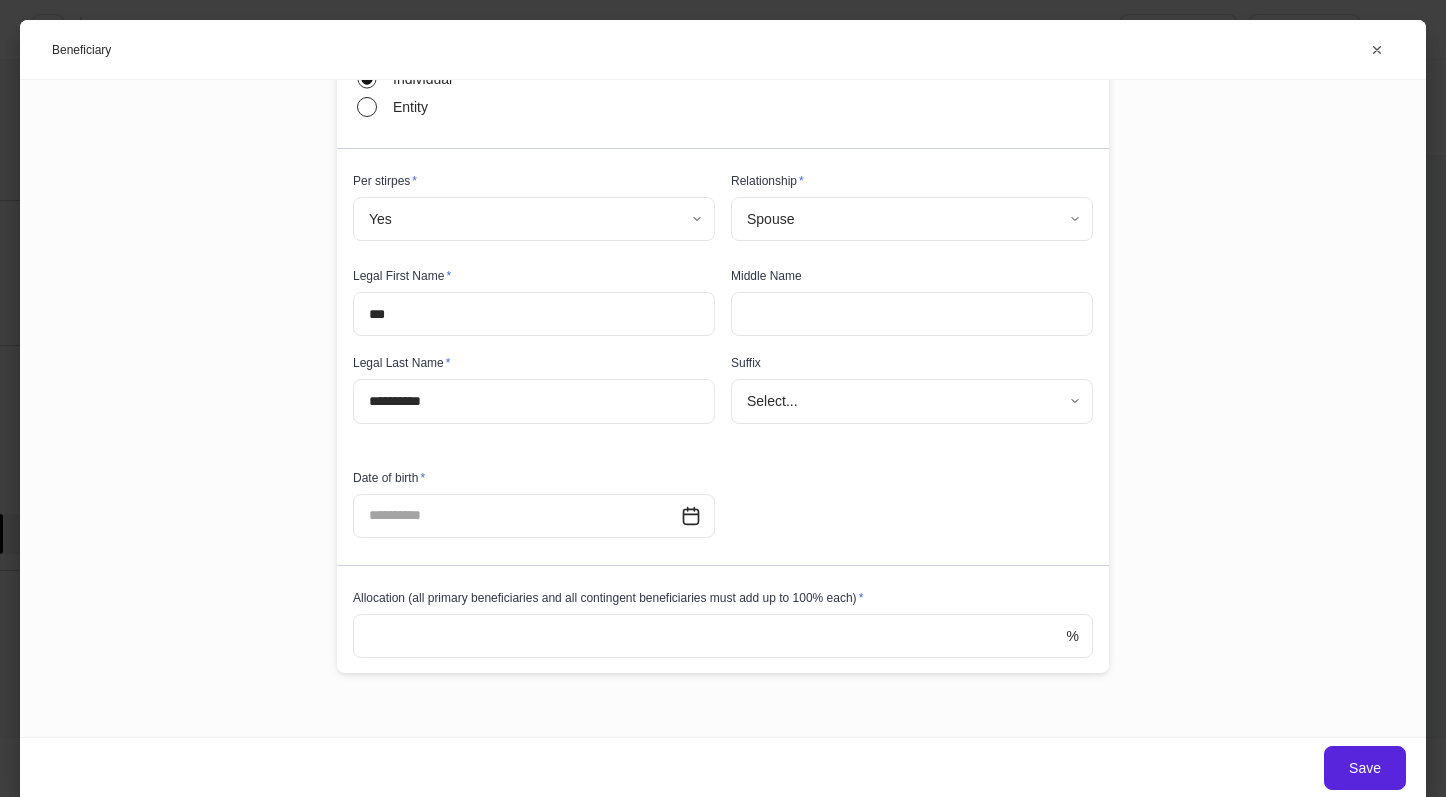 scroll, scrollTop: 259, scrollLeft: 0, axis: vertical 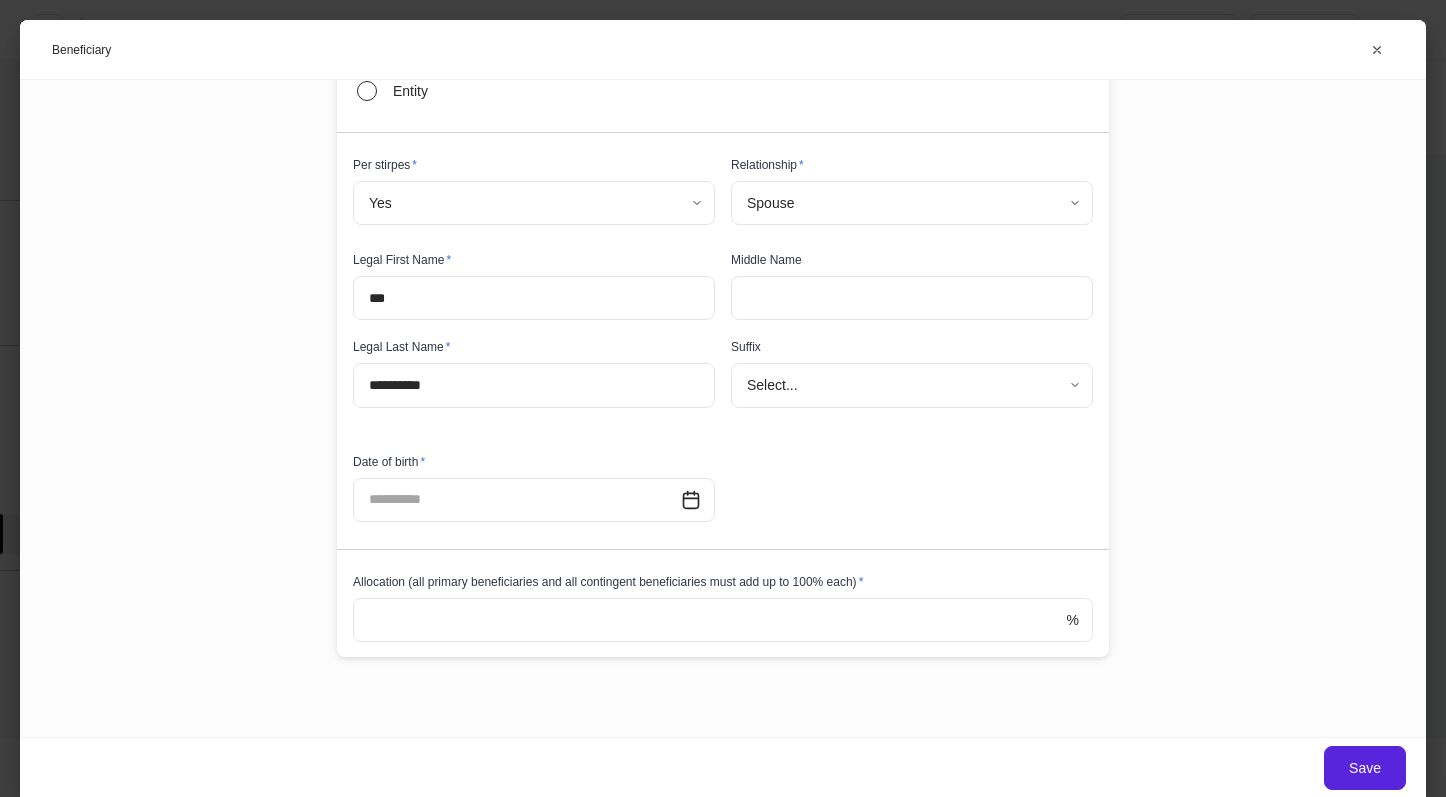 click at bounding box center [710, 620] 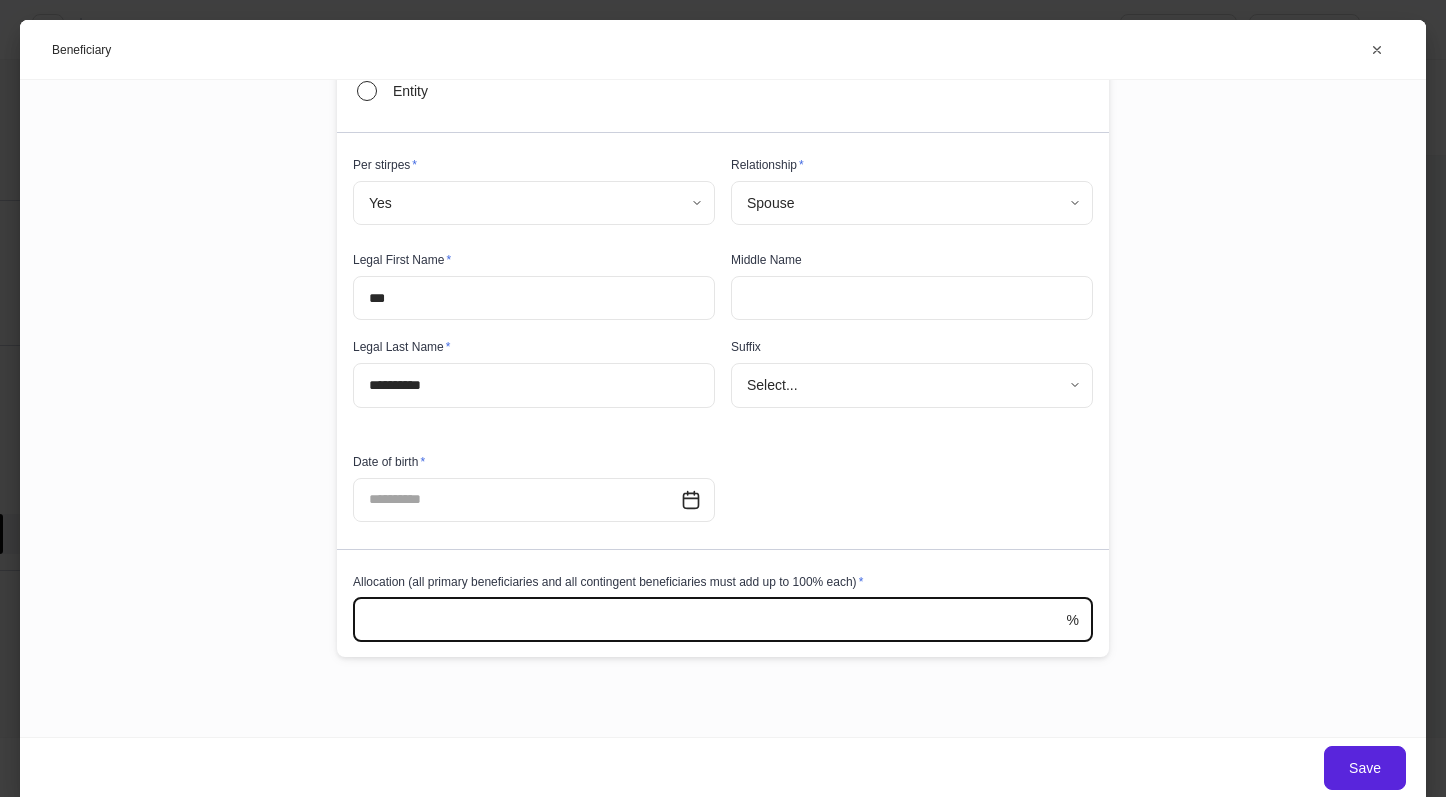 type on "***" 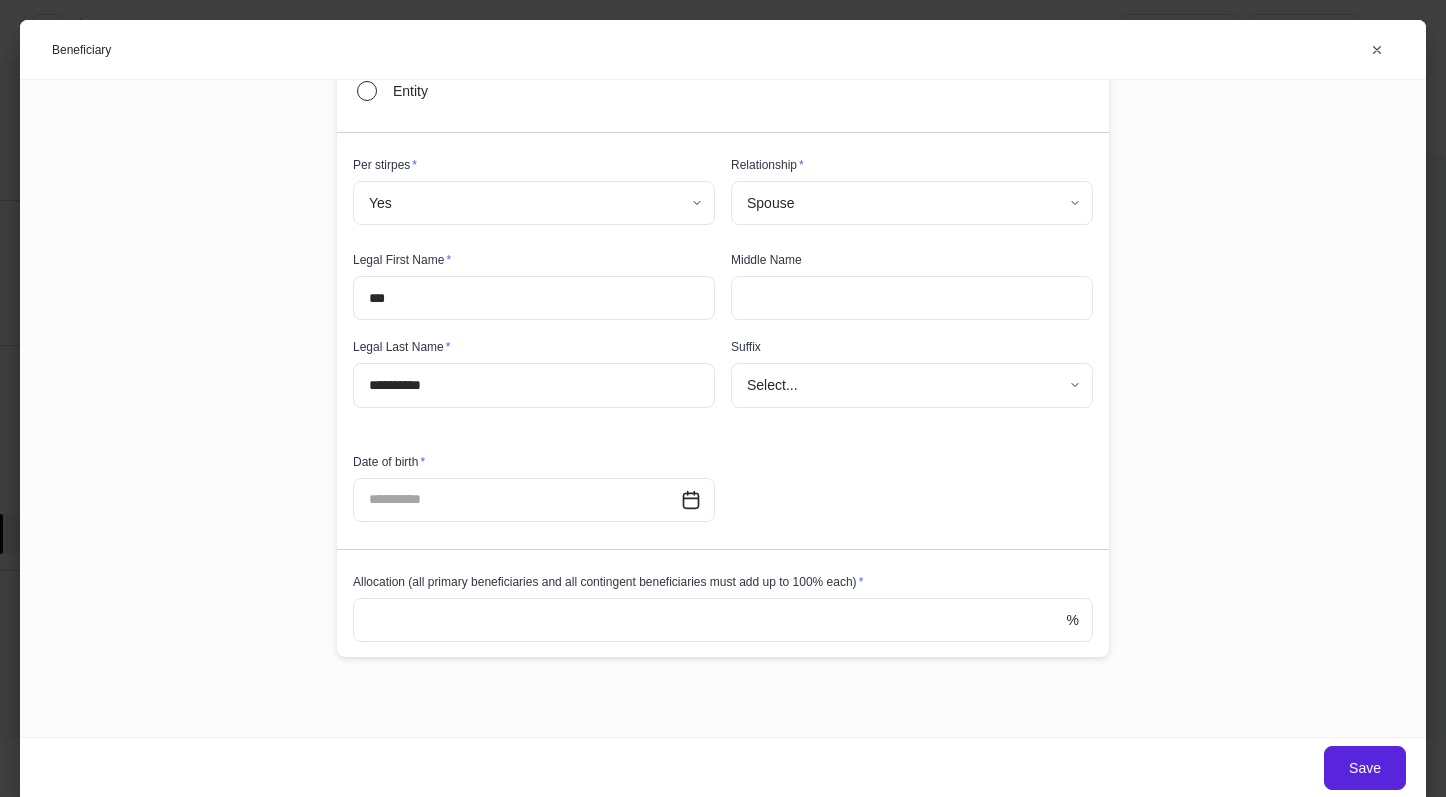 click on "**********" at bounding box center [723, 408] 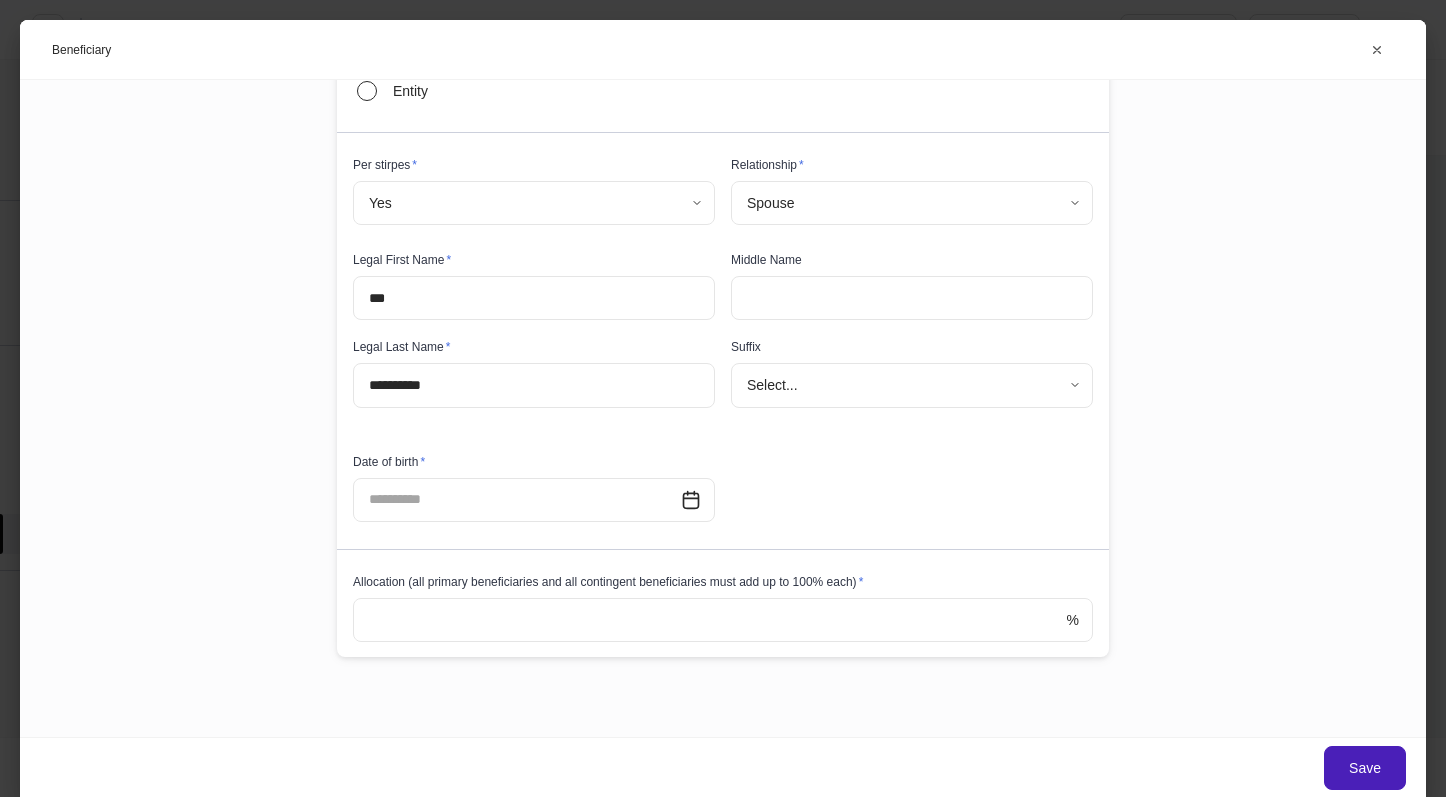 click on "Save" at bounding box center [1365, 768] 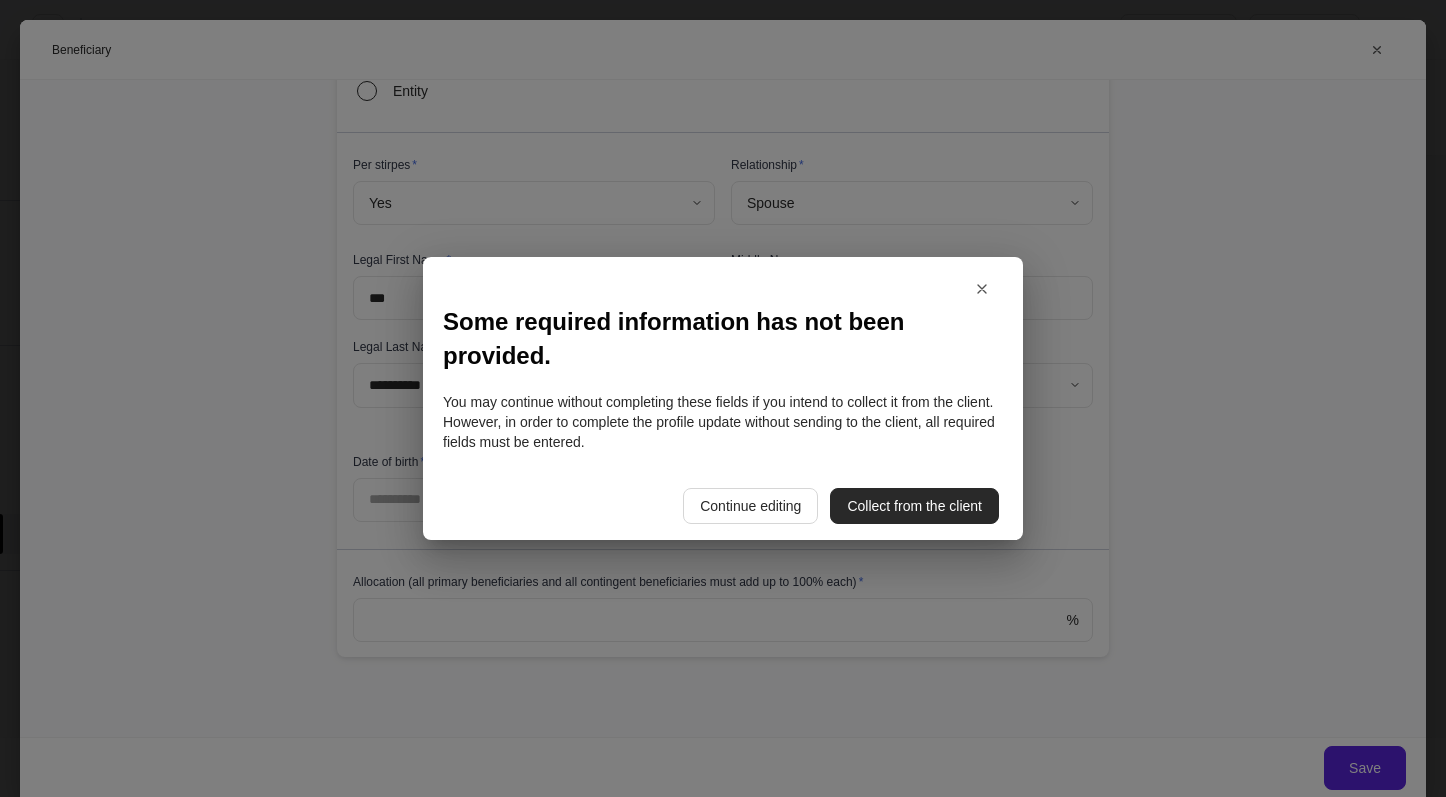 click on "Collect from the client" at bounding box center (914, 506) 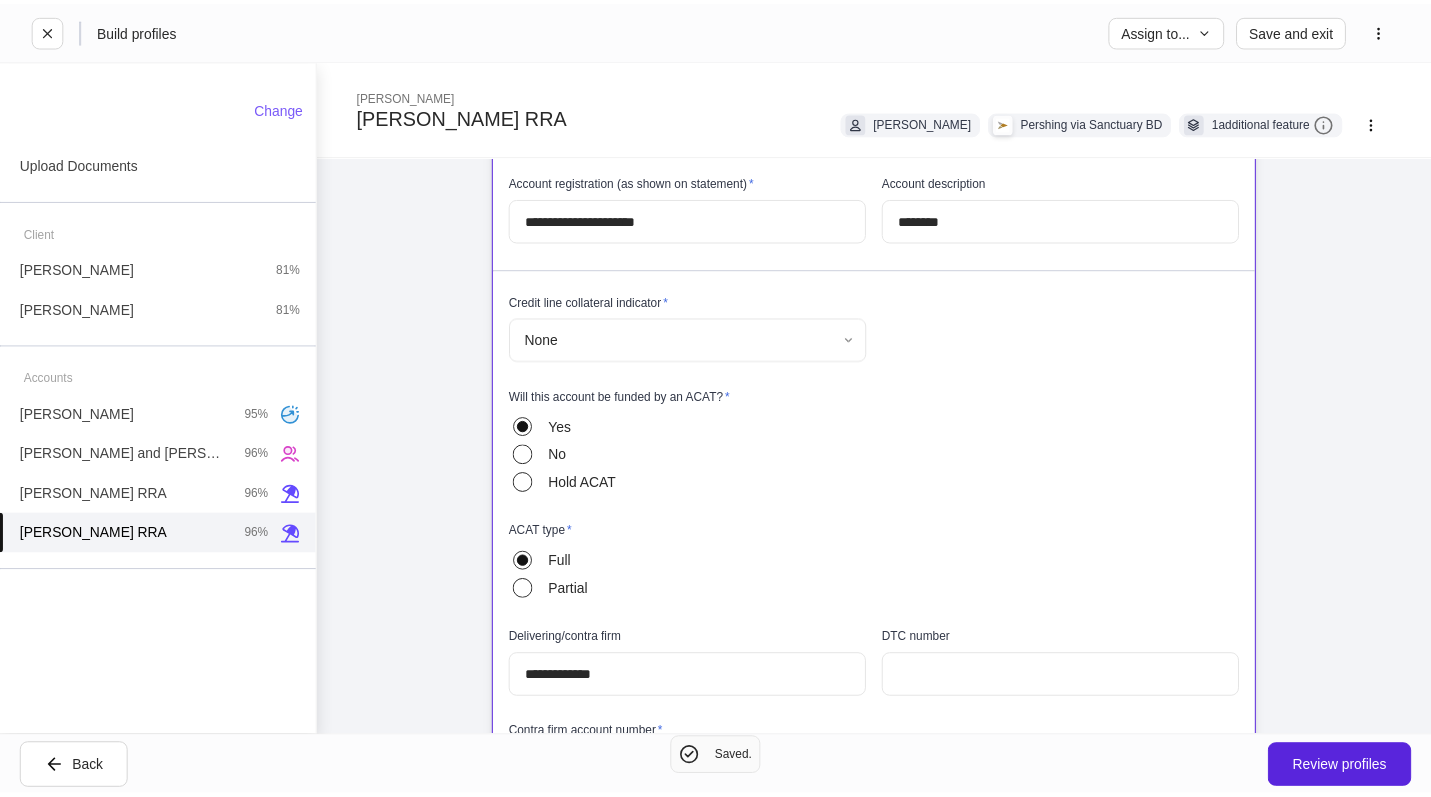 scroll, scrollTop: 0, scrollLeft: 0, axis: both 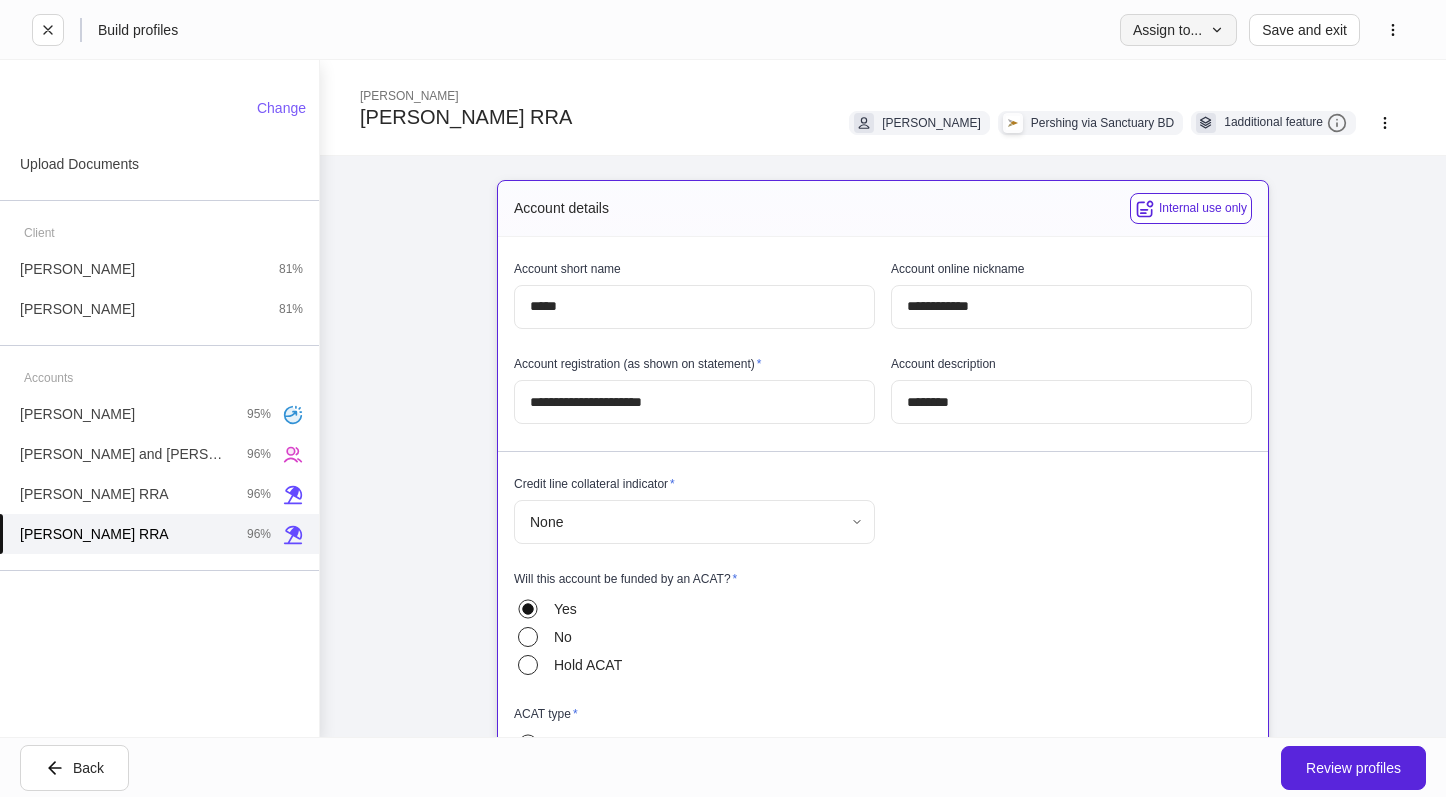 click on "Assign to..." at bounding box center (1178, 30) 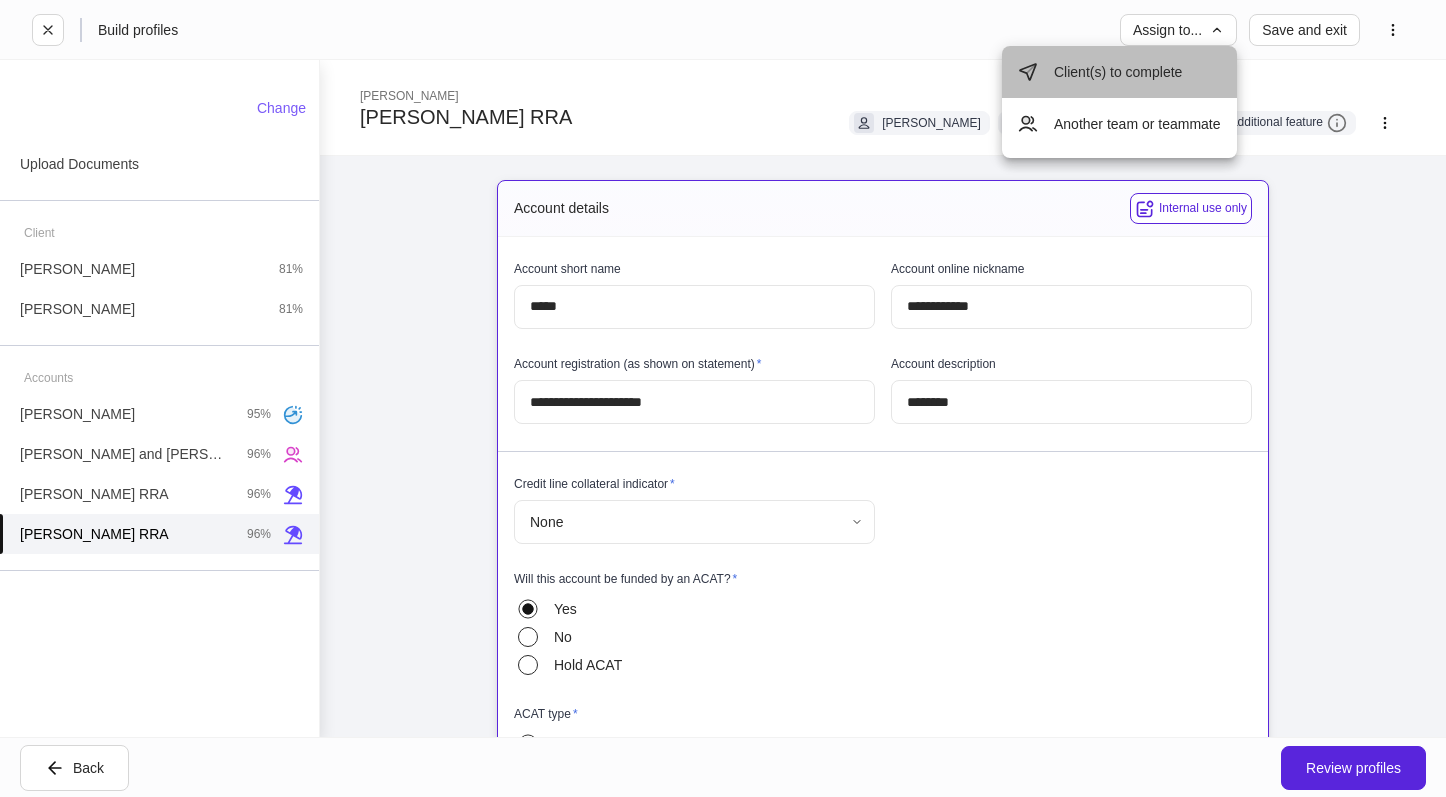click on "Client(s) to complete" at bounding box center (1119, 72) 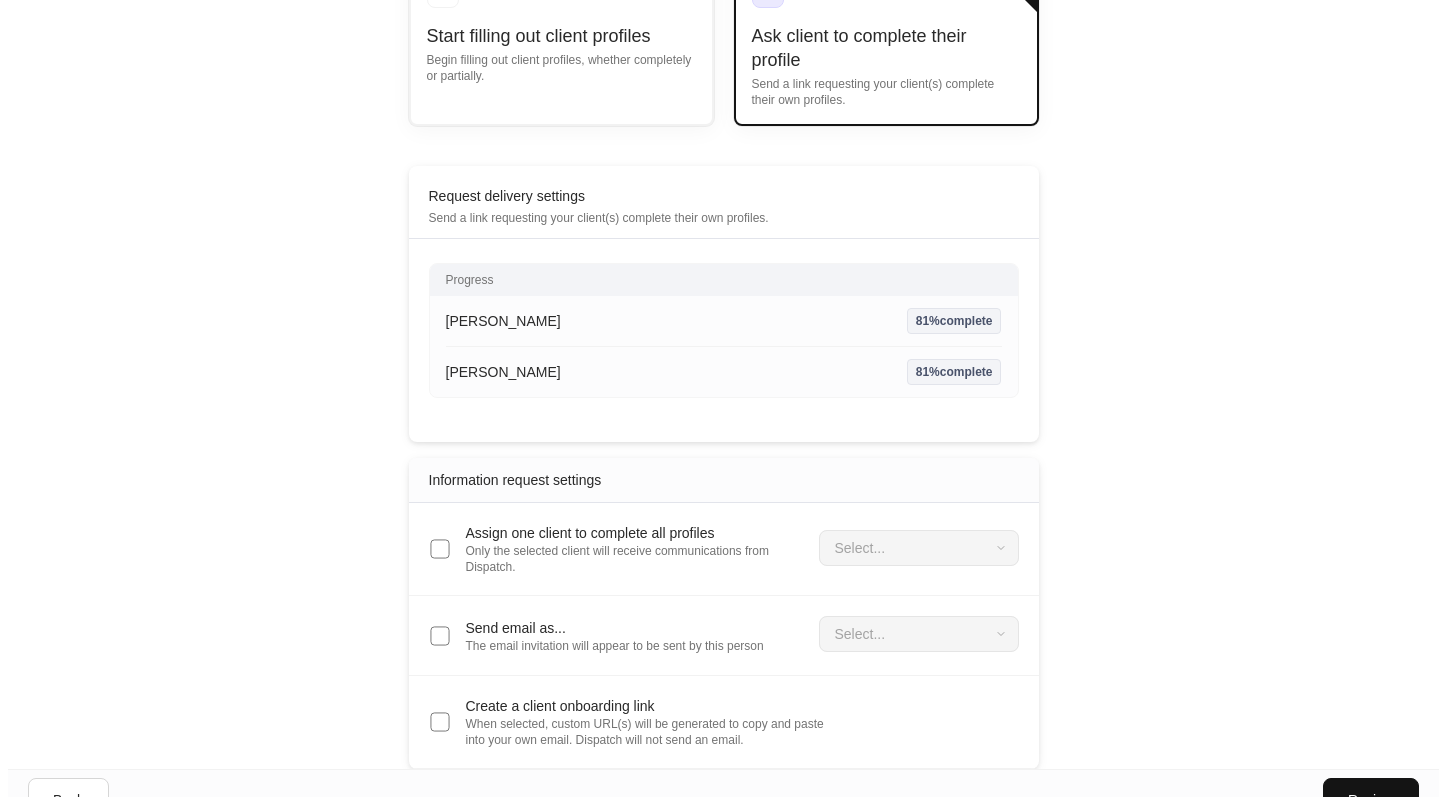scroll, scrollTop: 213, scrollLeft: 0, axis: vertical 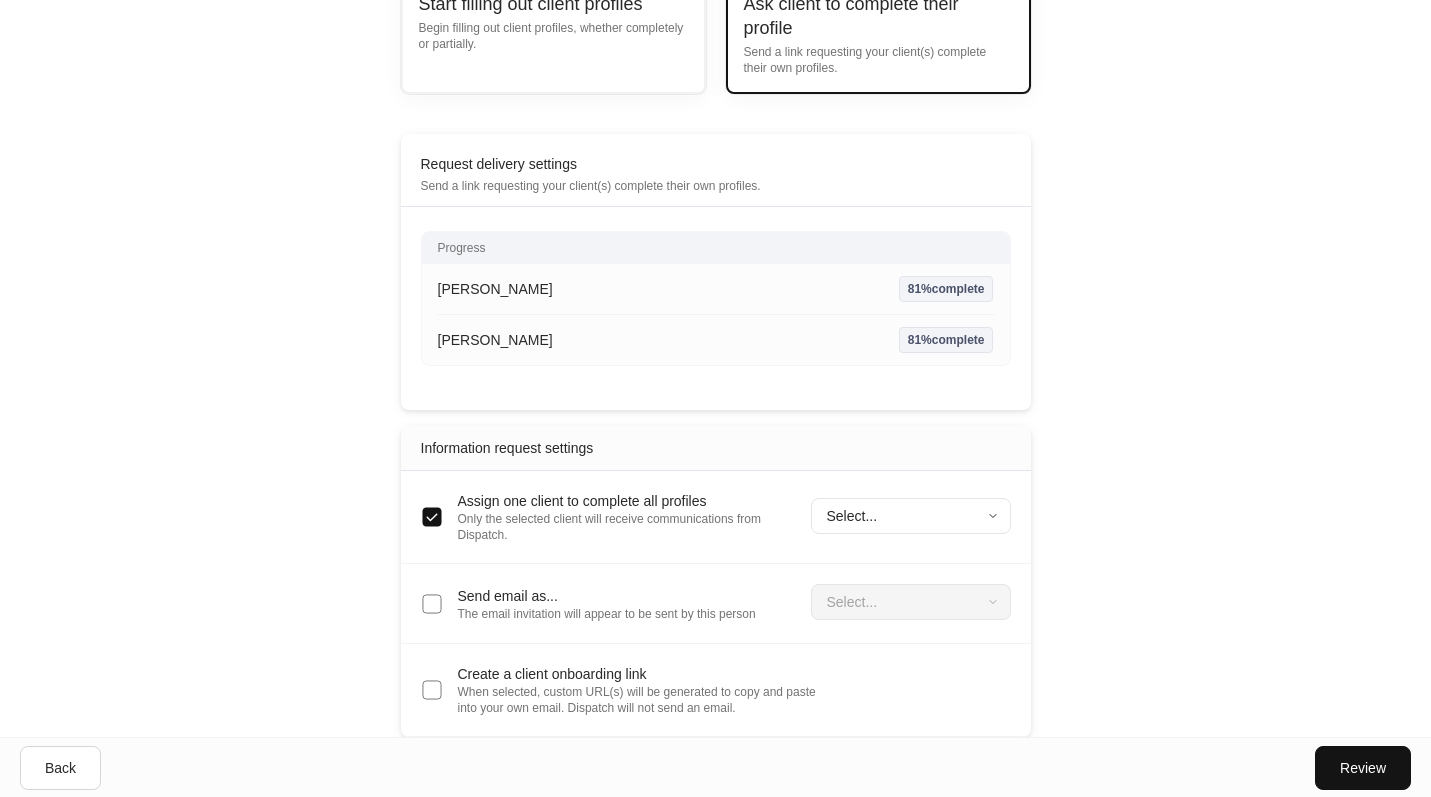 click on "Onboarding method Assign to teammate Save and exit Choose a method for completing profiles Start filling out client profiles Begin filling out client profiles, whether completely or partially. Ask client to complete their profile Send a link requesting your client(s) complete their own profiles. Request delivery settings Send a link requesting your client(s) complete their own profiles. Progress Rachael Napolitano 81%  complete Max Napolitano 81%  complete Enter profile builder Information request settings Assign one client to complete all profiles Only the selected client will receive communications from Dispatch. Select... ​ Send email as... The email invitation will appear to be sent by this person Select... ​ Create a client onboarding link When selected, custom URL(s) will be generated to copy and paste    into your own email. Dispatch will not send an email. Back Review" at bounding box center [715, 185] 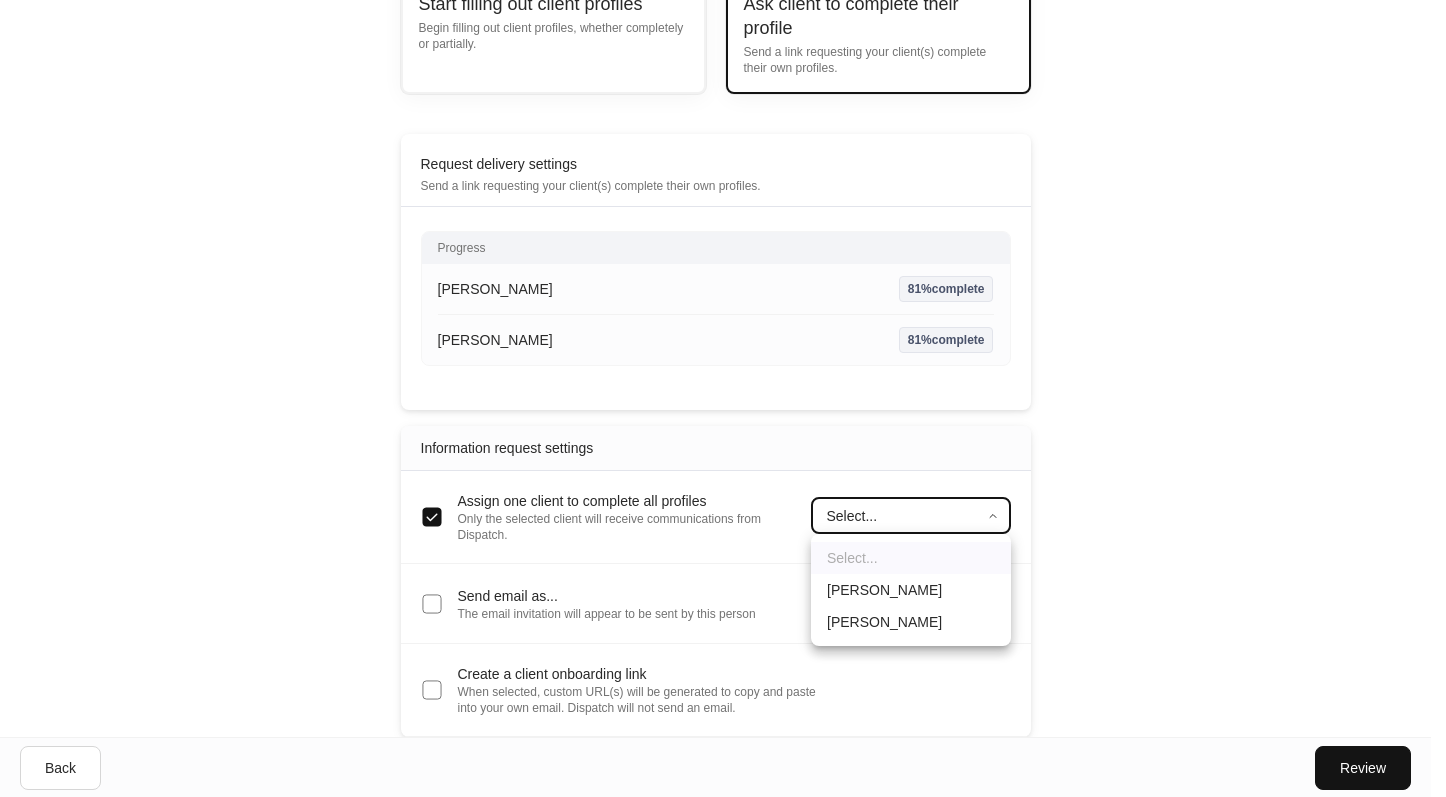 click on "[PERSON_NAME]" at bounding box center (911, 622) 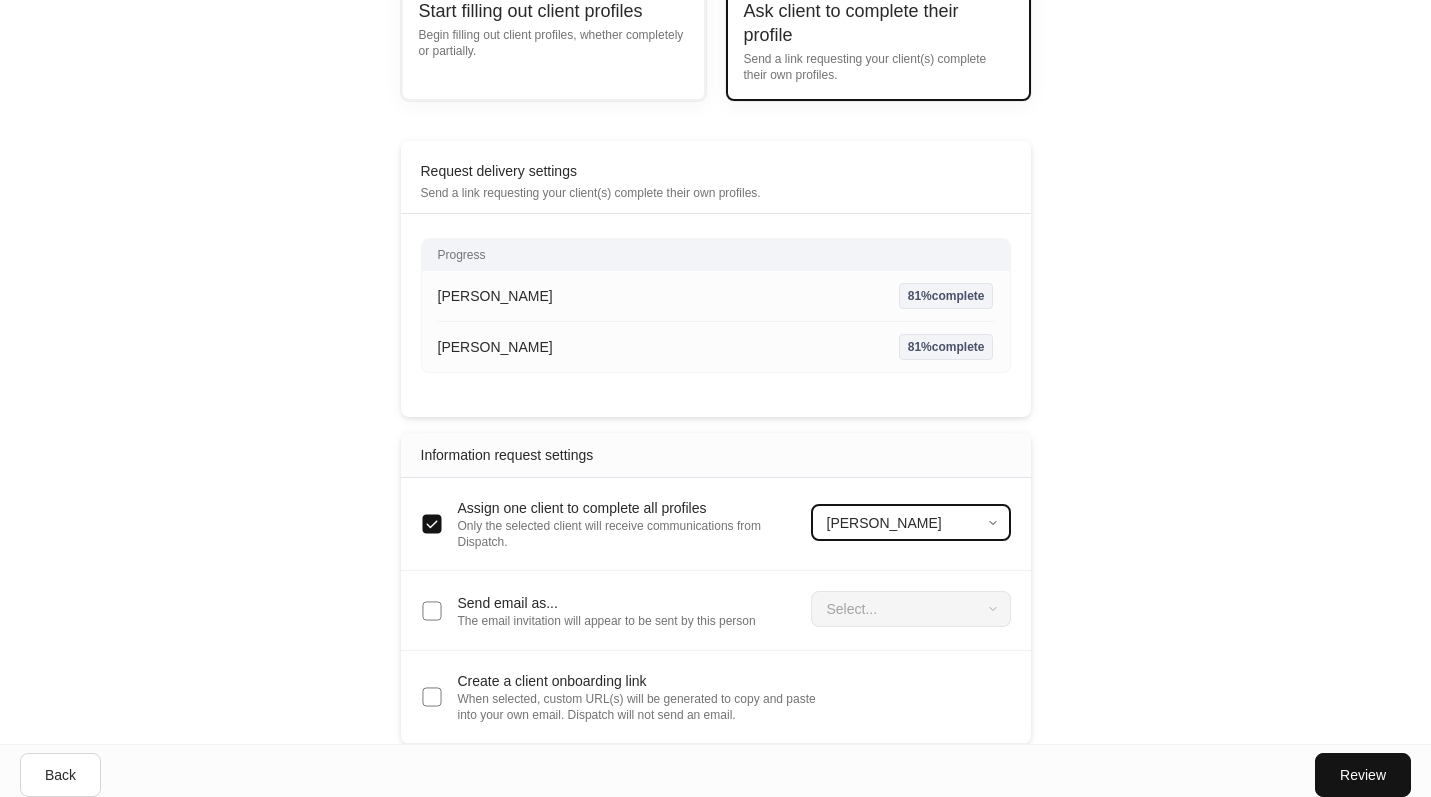 scroll, scrollTop: 213, scrollLeft: 0, axis: vertical 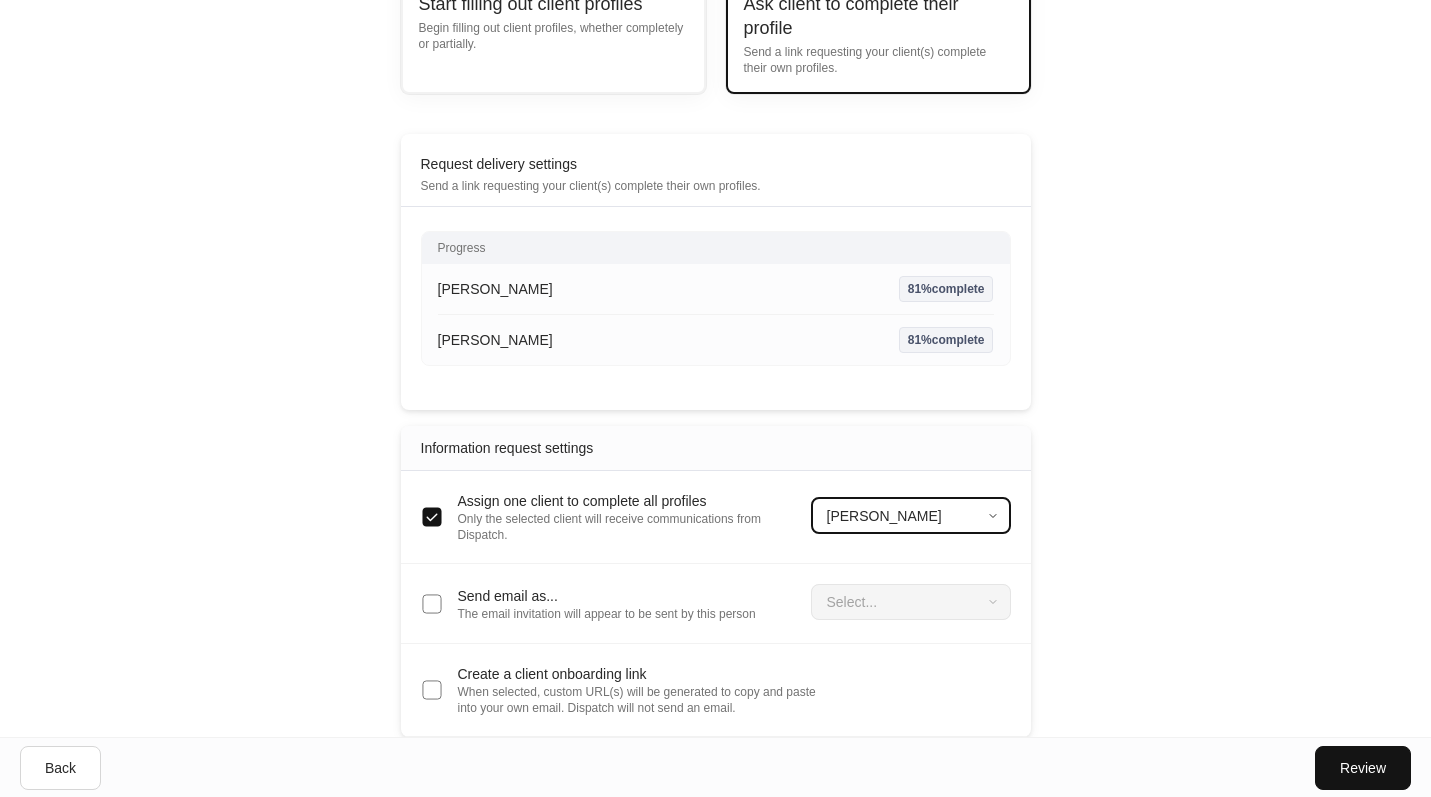 click on "Create a client onboarding link" at bounding box center [637, 674] 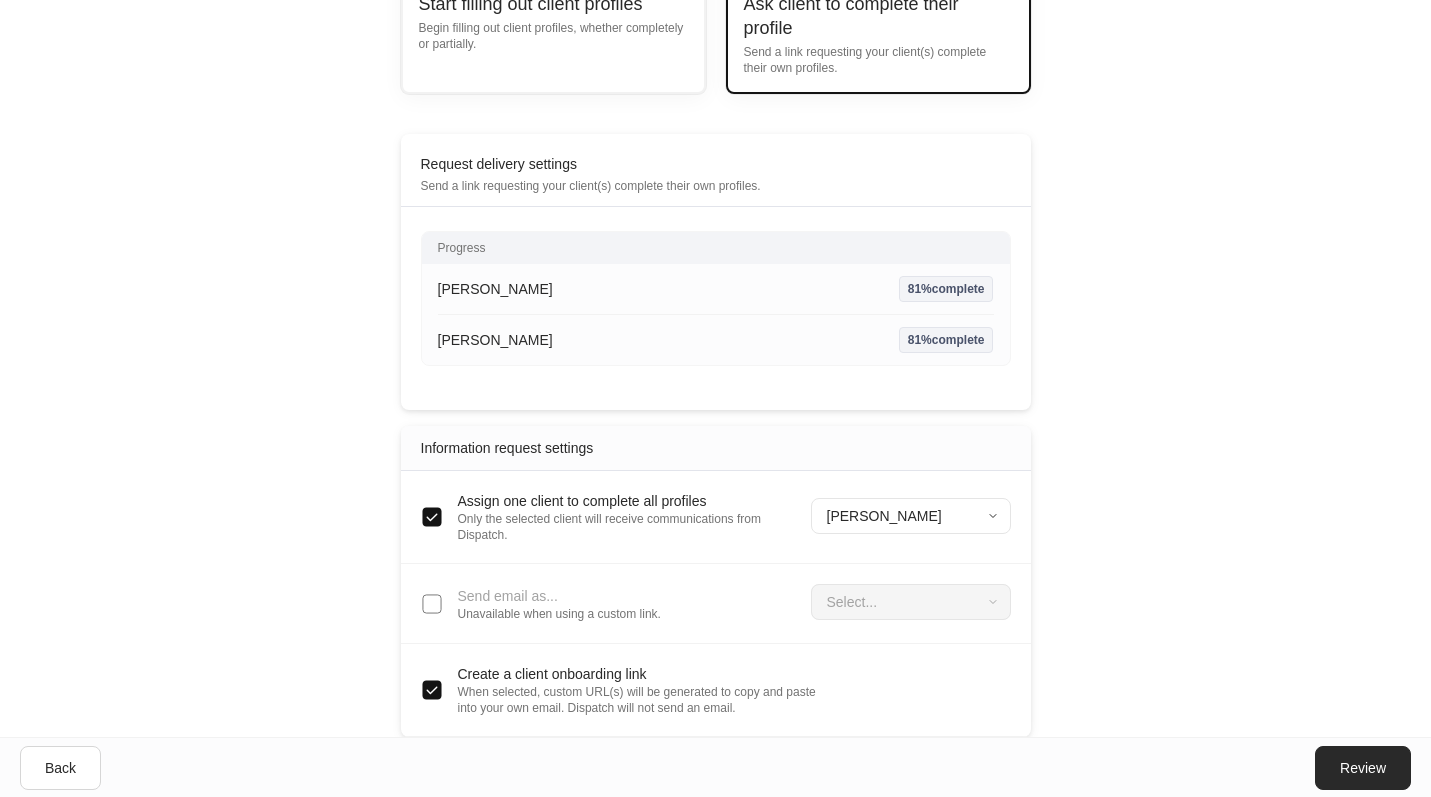 click on "Review" at bounding box center [1363, 768] 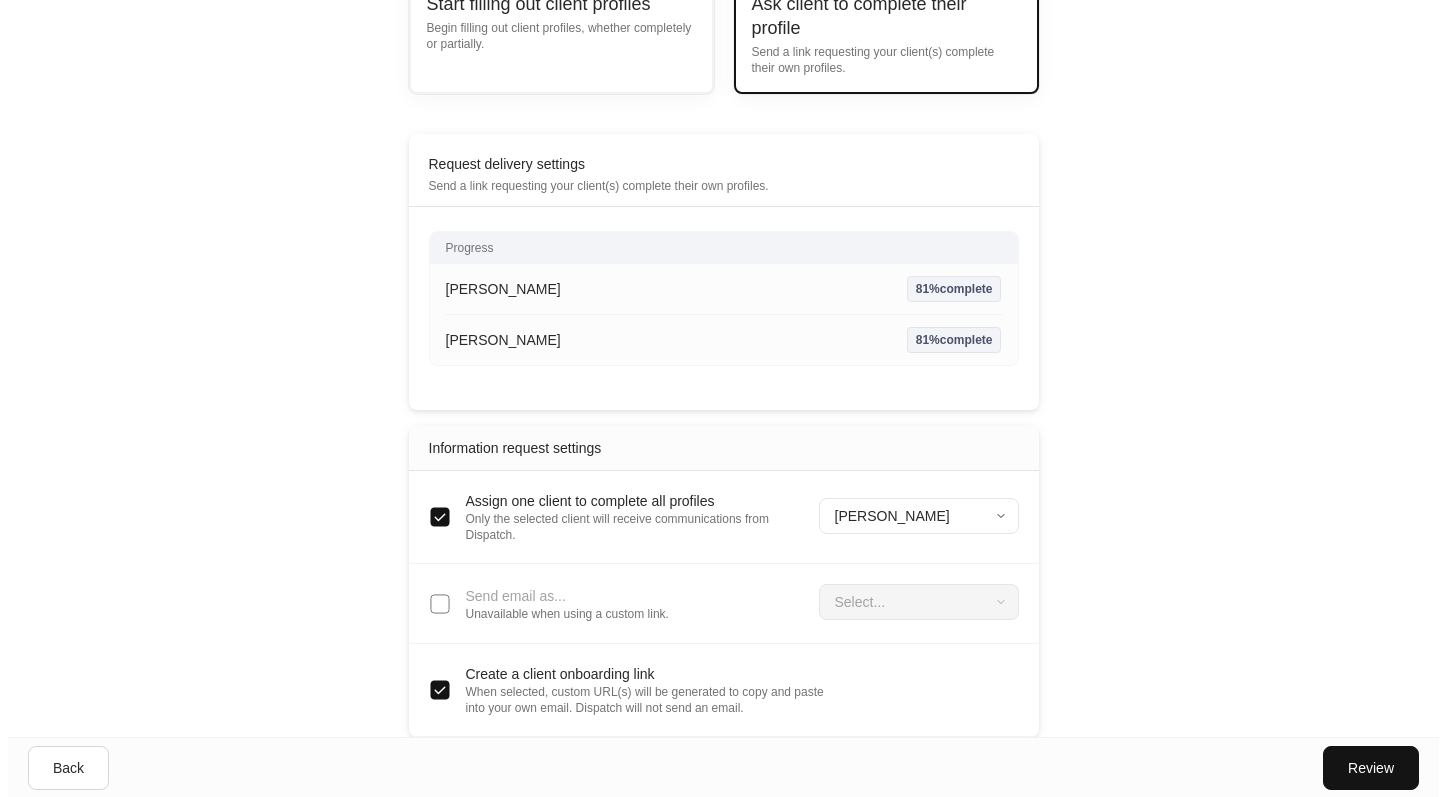 scroll, scrollTop: 0, scrollLeft: 0, axis: both 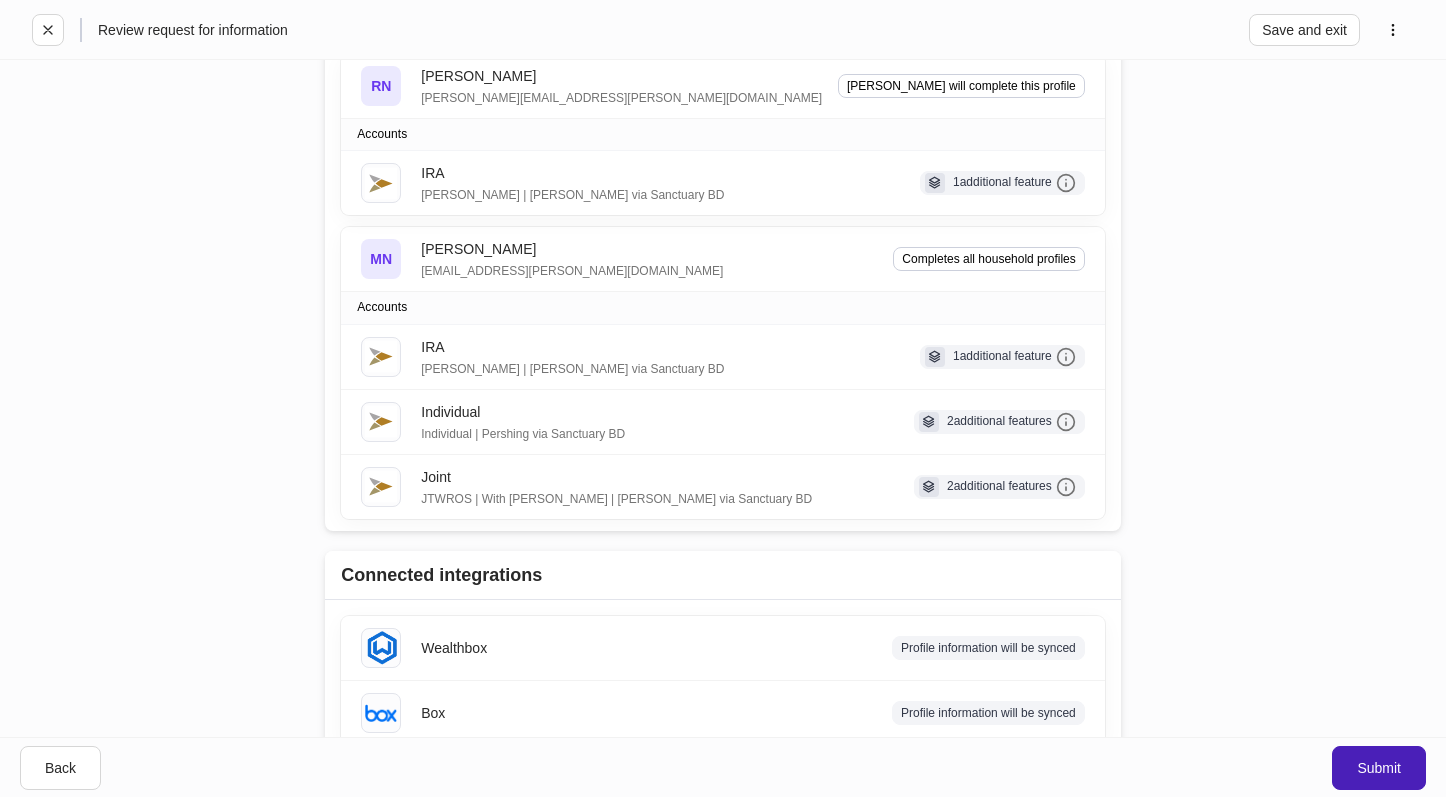 click on "Submit" at bounding box center [1379, 768] 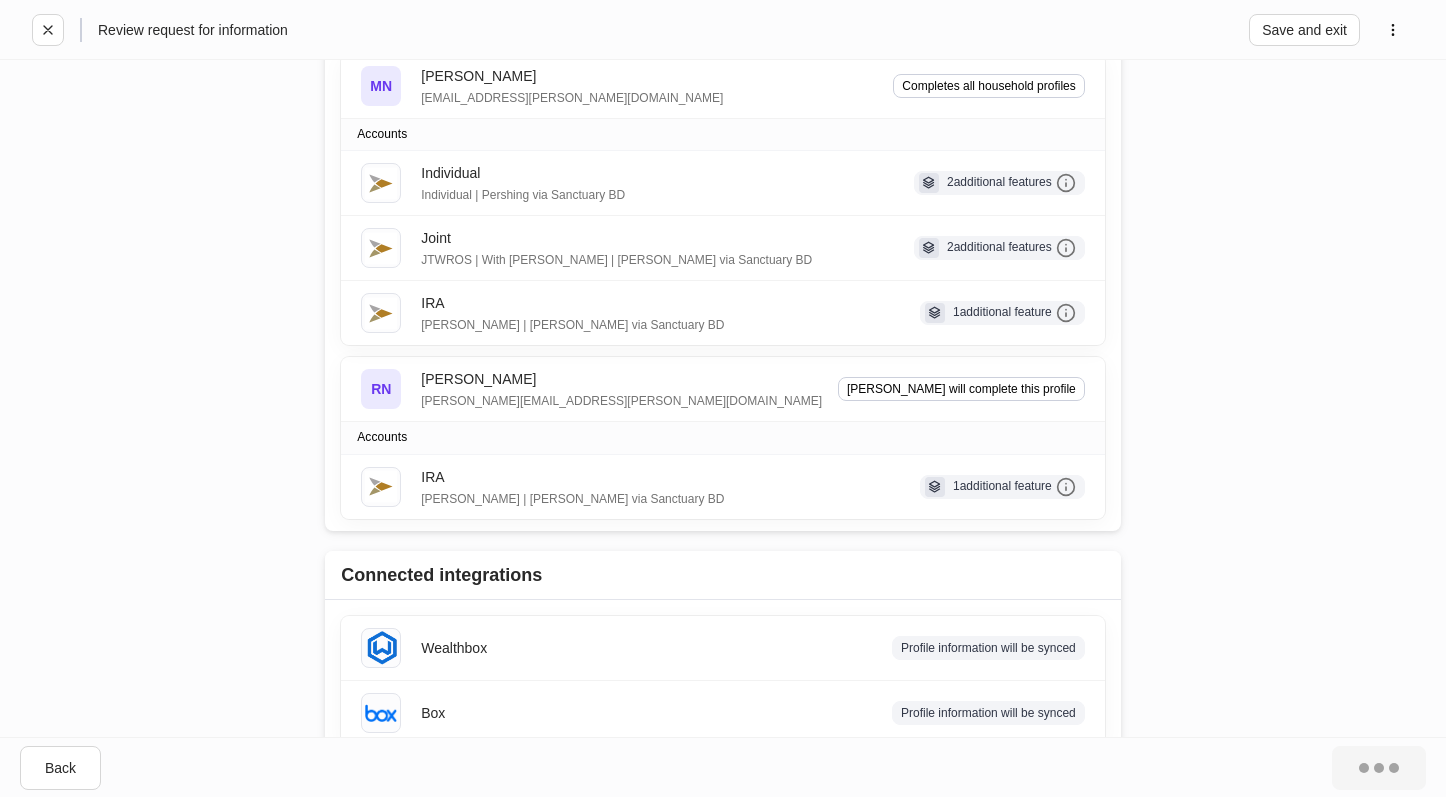 scroll, scrollTop: 193, scrollLeft: 0, axis: vertical 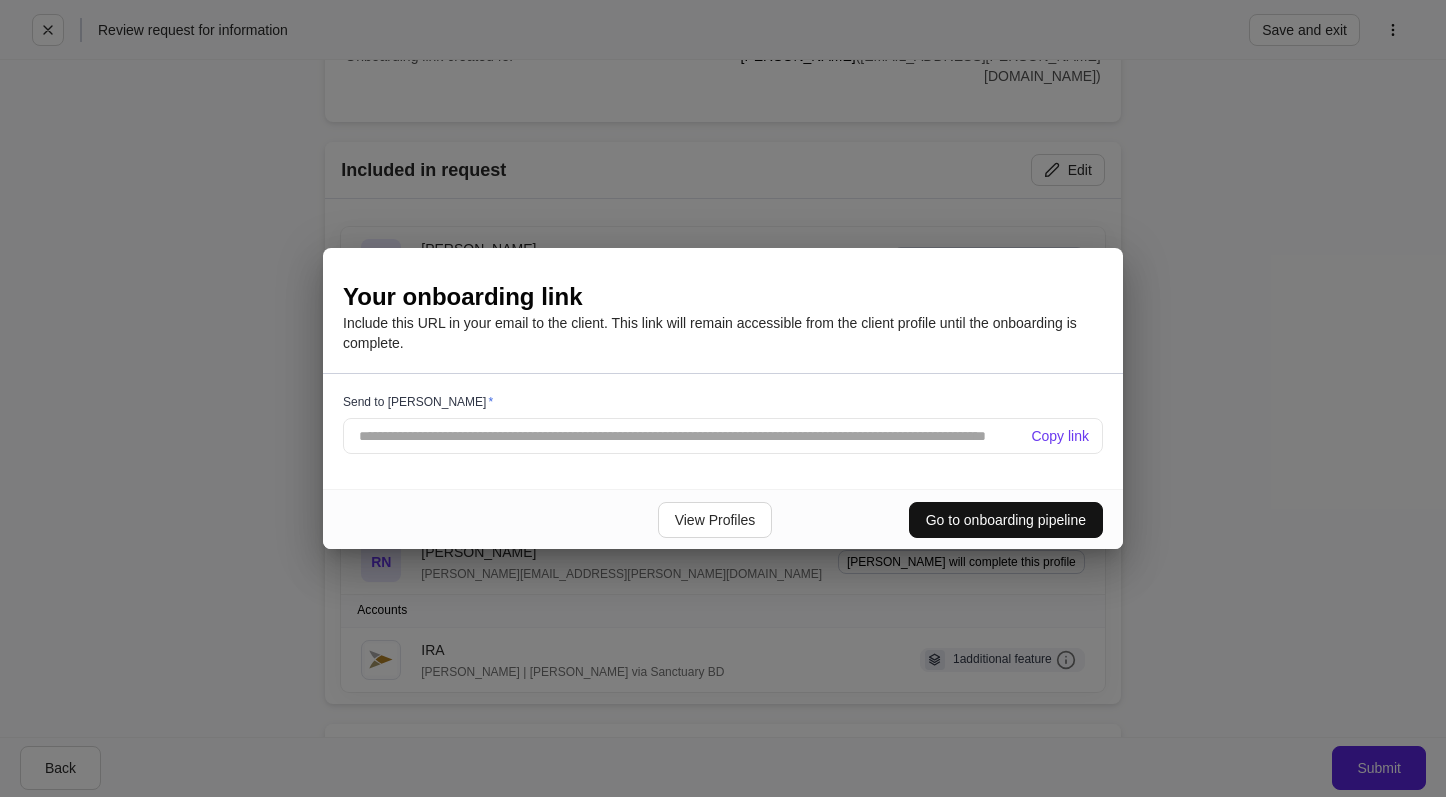 click on "Copy link" at bounding box center (1060, 436) 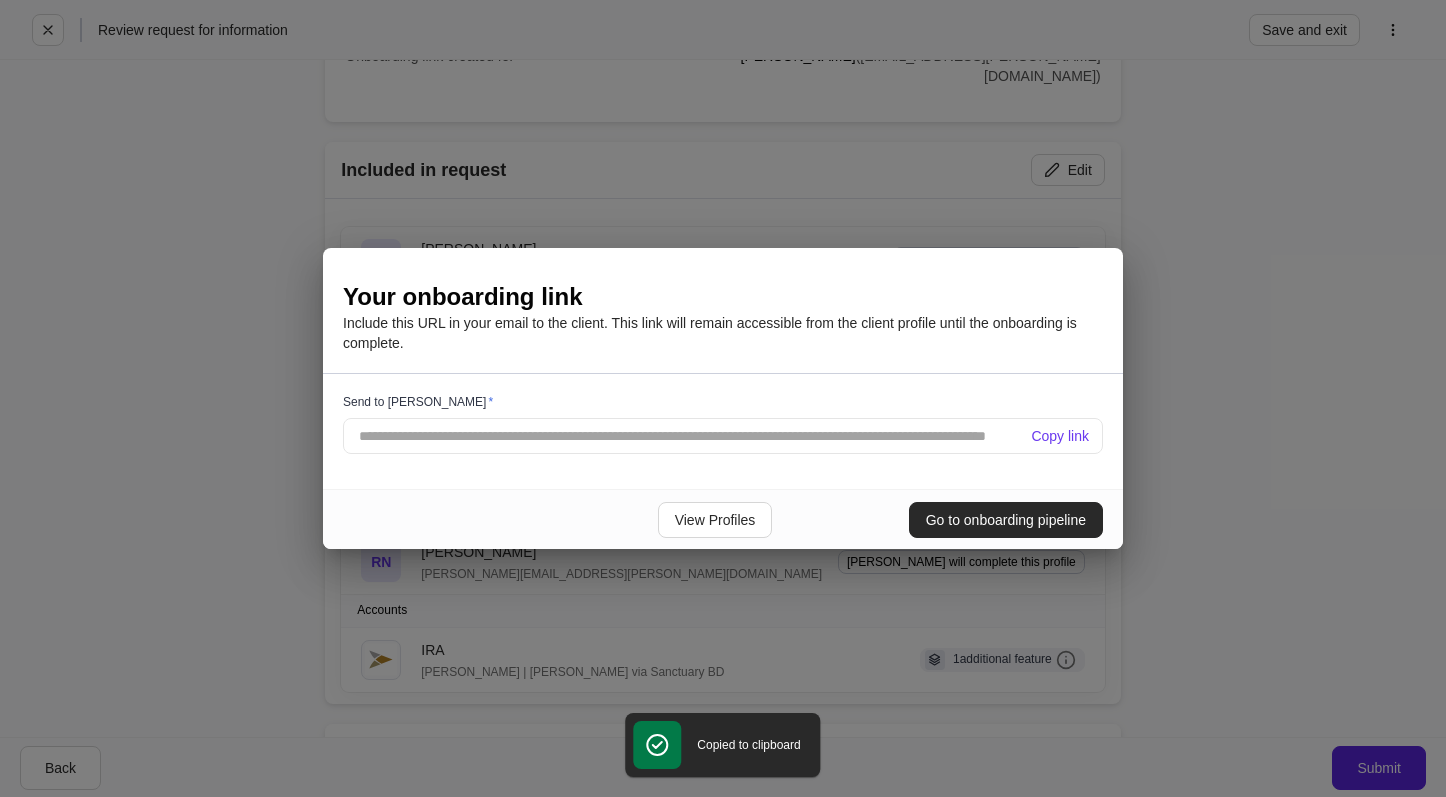 click on "Go to onboarding pipeline" at bounding box center (1006, 520) 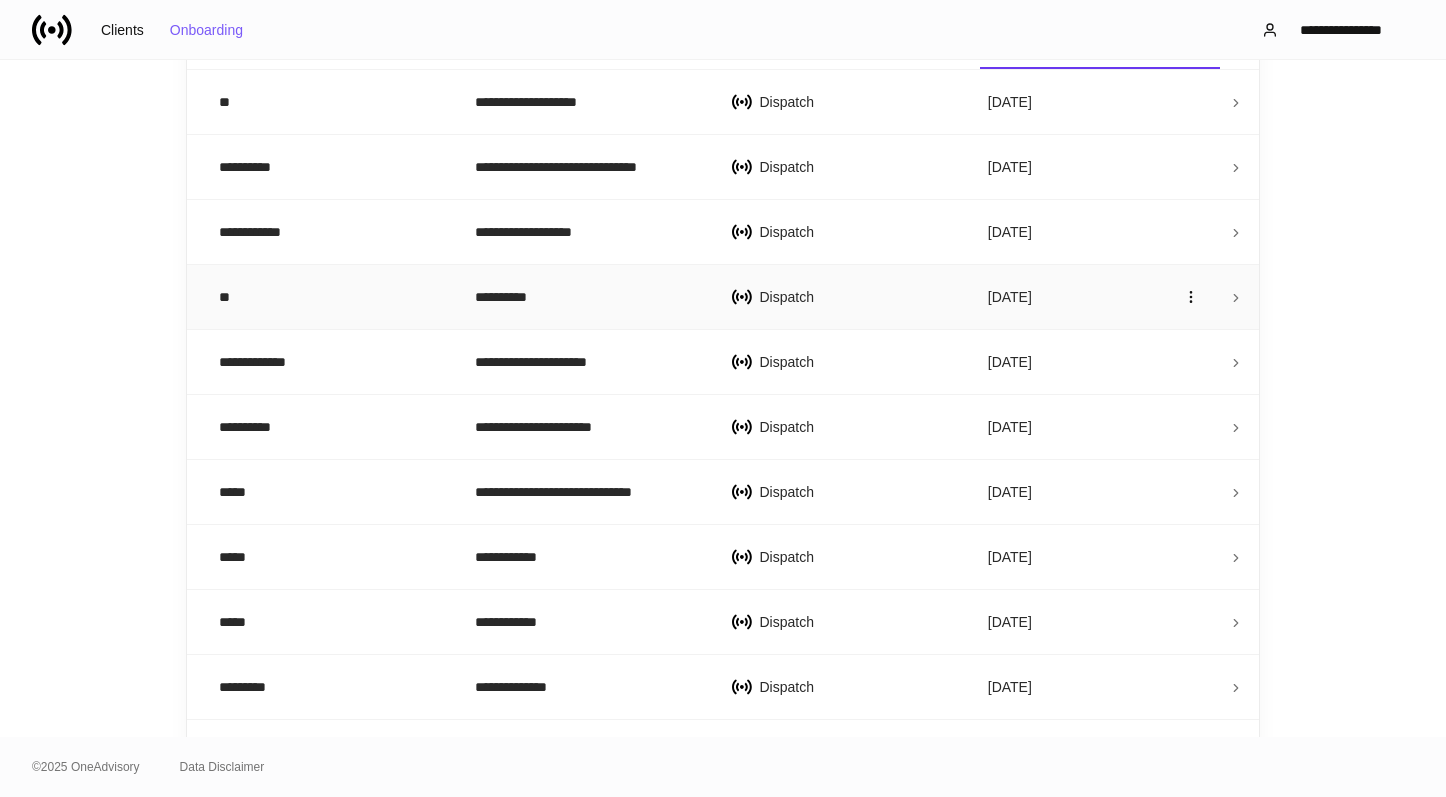 scroll, scrollTop: 0, scrollLeft: 0, axis: both 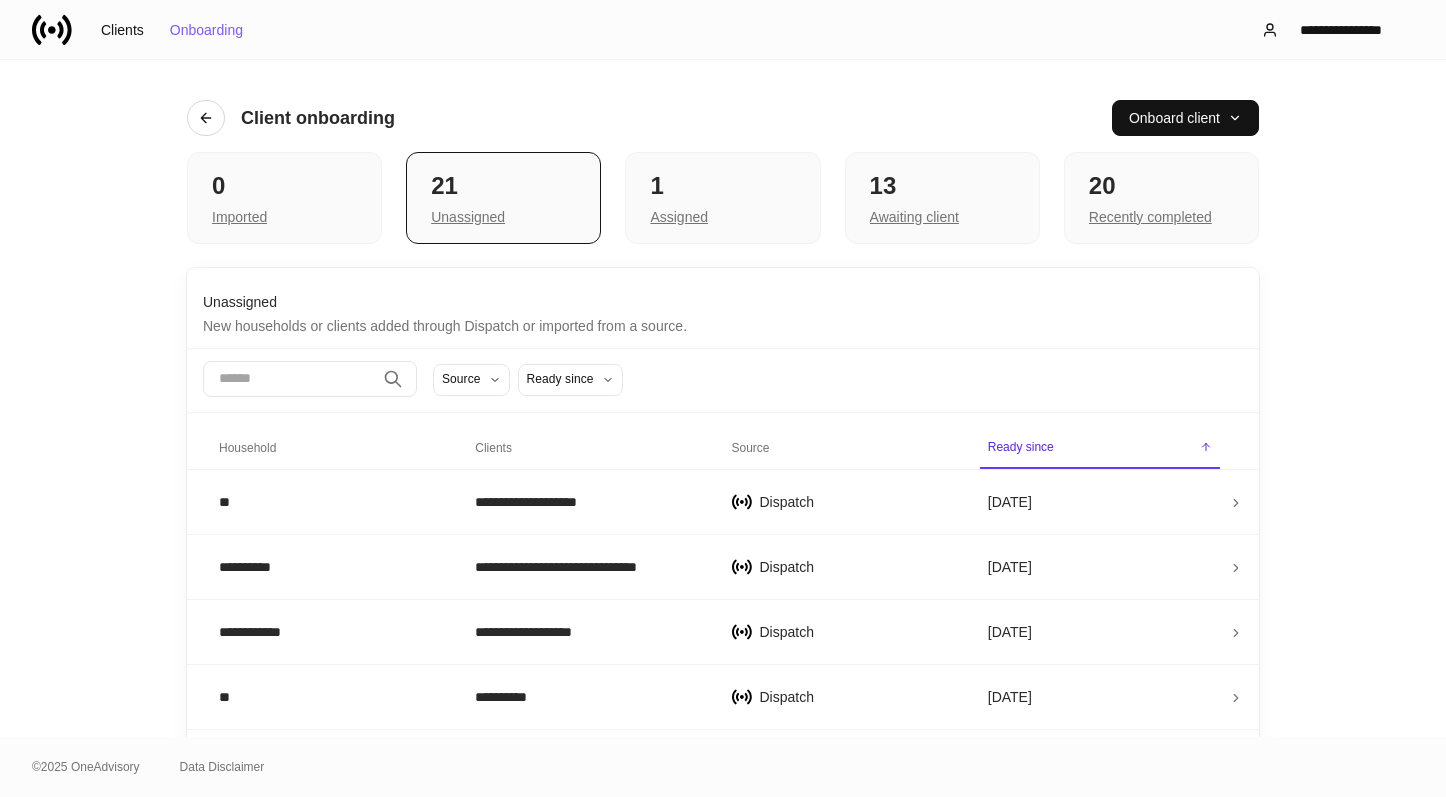 click on "**********" at bounding box center [723, 398] 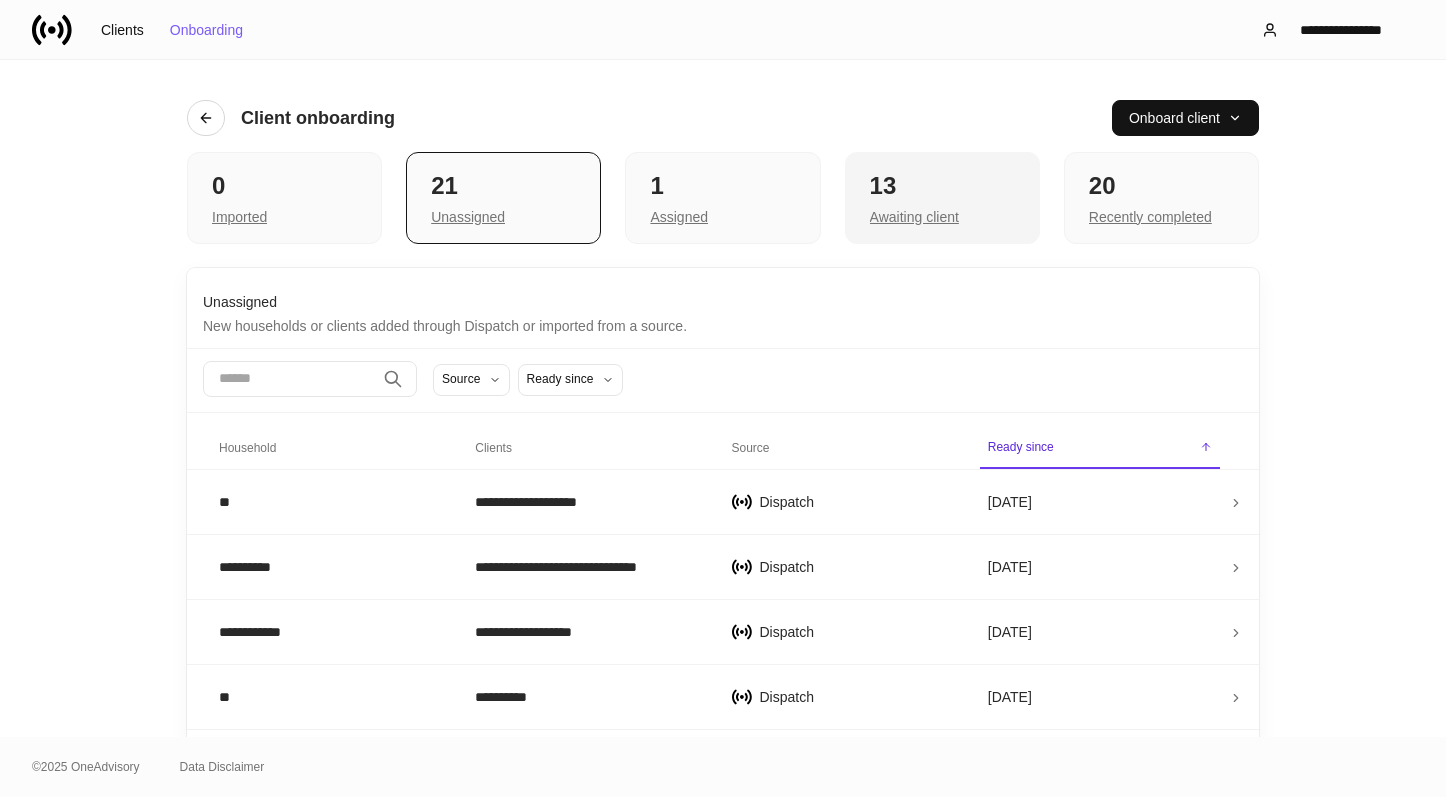 click on "13" at bounding box center (942, 186) 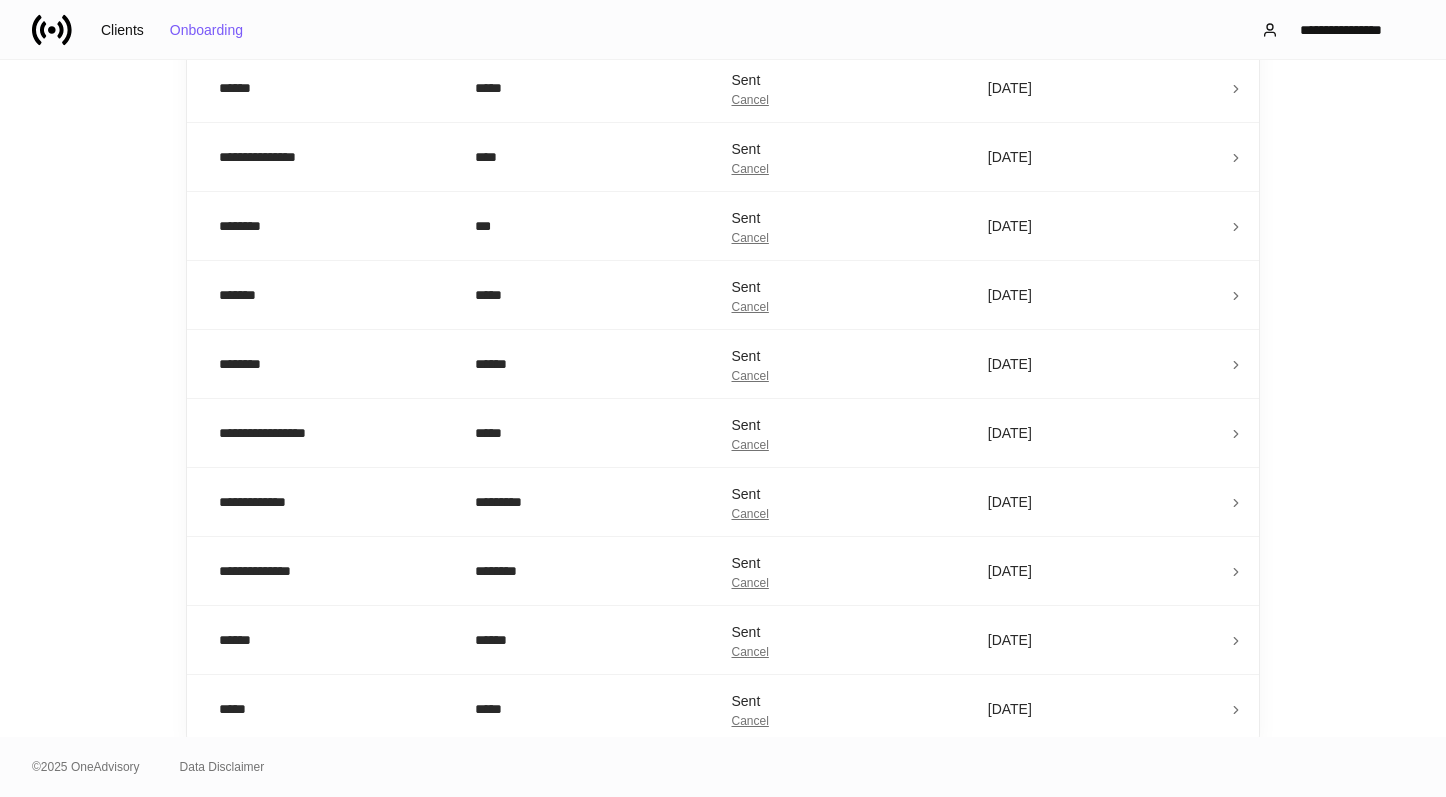 scroll, scrollTop: 560, scrollLeft: 0, axis: vertical 